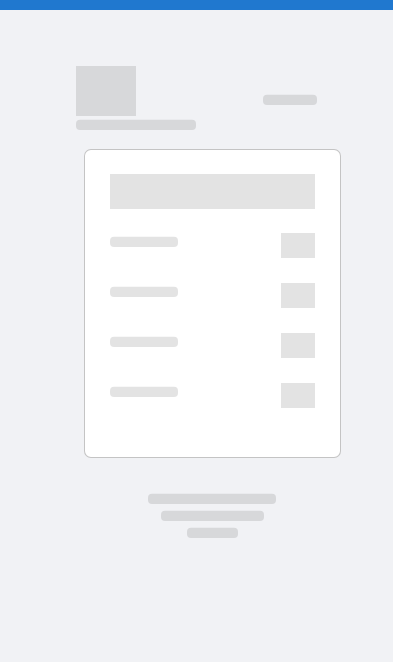 scroll, scrollTop: 0, scrollLeft: 0, axis: both 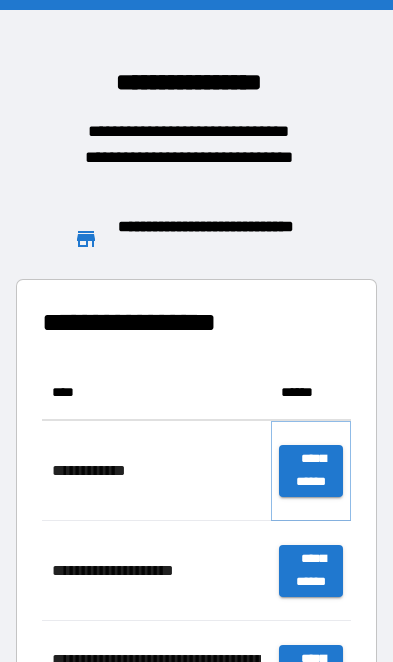 click on "**********" at bounding box center [311, 471] 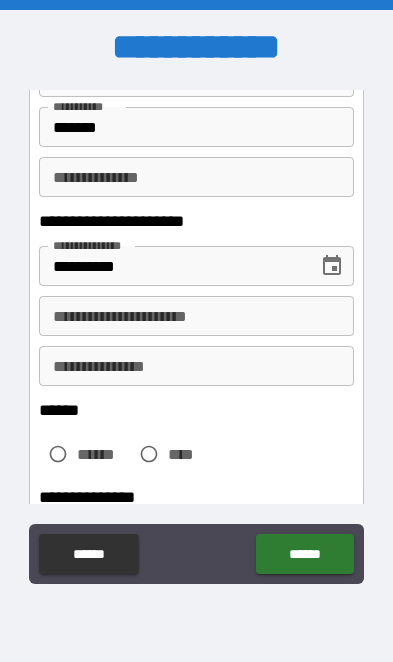 scroll, scrollTop: 247, scrollLeft: 0, axis: vertical 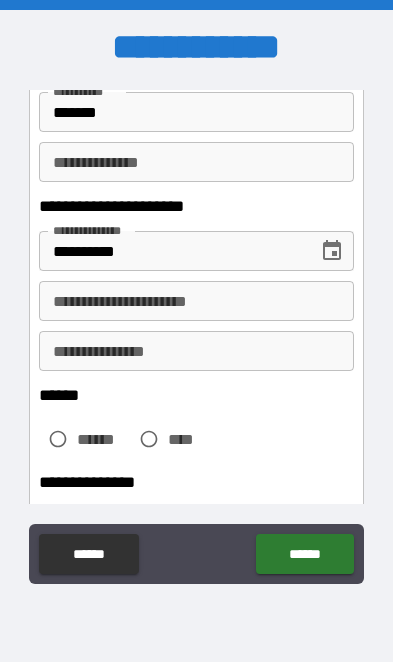 click on "**********" at bounding box center (196, 301) 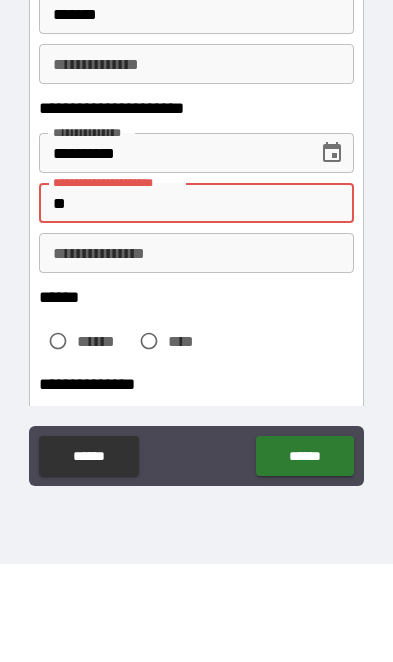 type on "*" 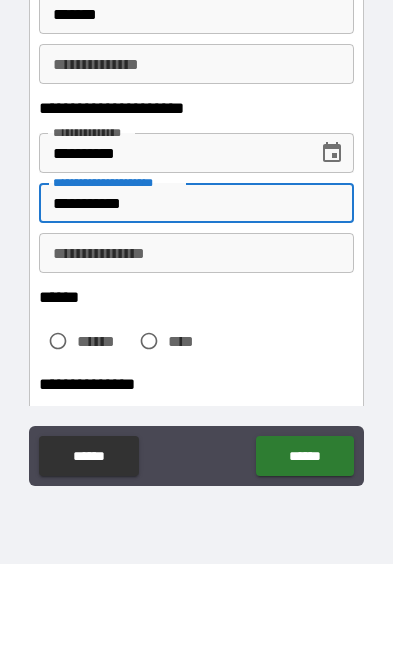 type on "**********" 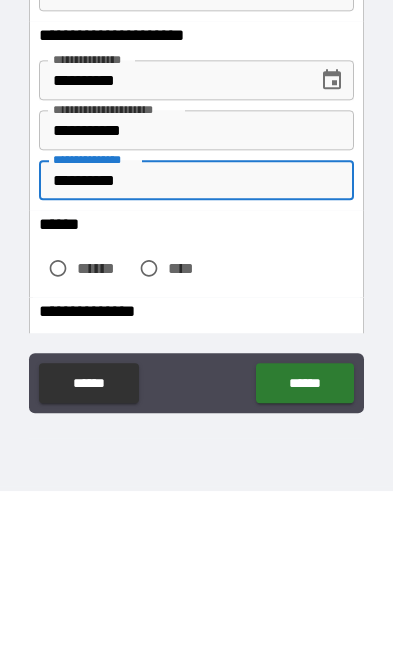 type on "**********" 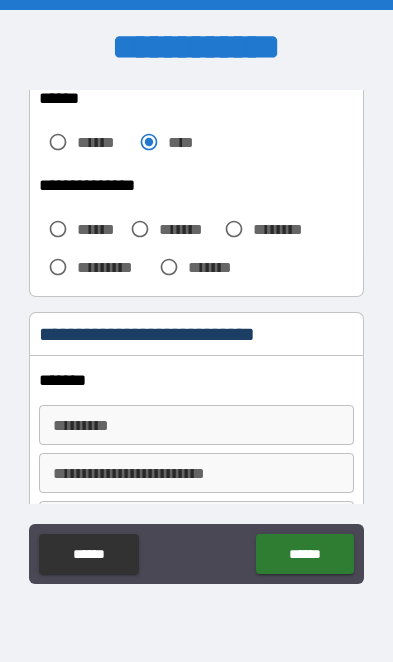 scroll, scrollTop: 544, scrollLeft: 0, axis: vertical 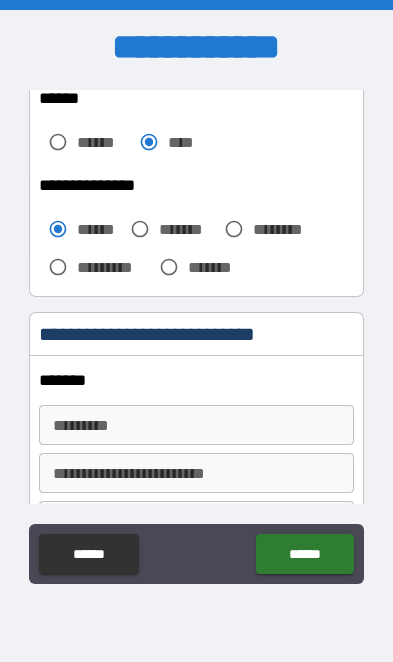 click on "*******   * *******   *" at bounding box center (196, 425) 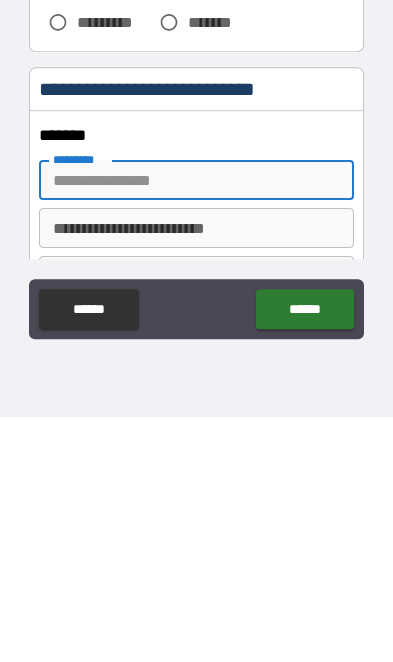 type on "**********" 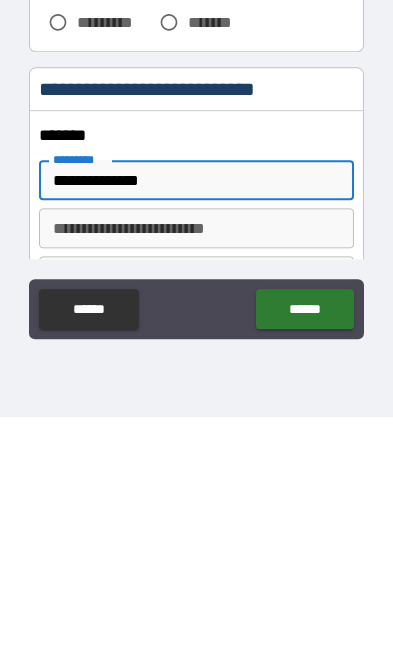 type on "**********" 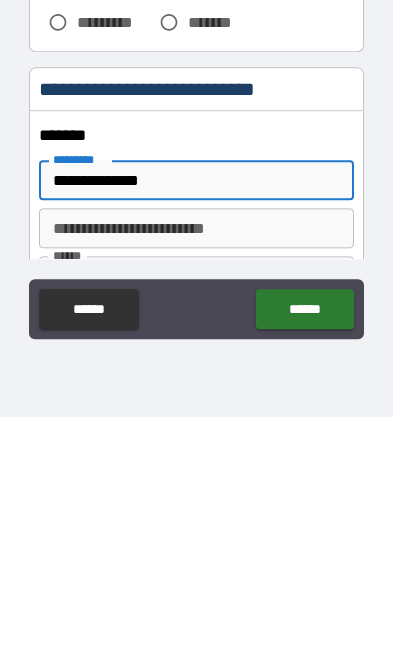 type on "**" 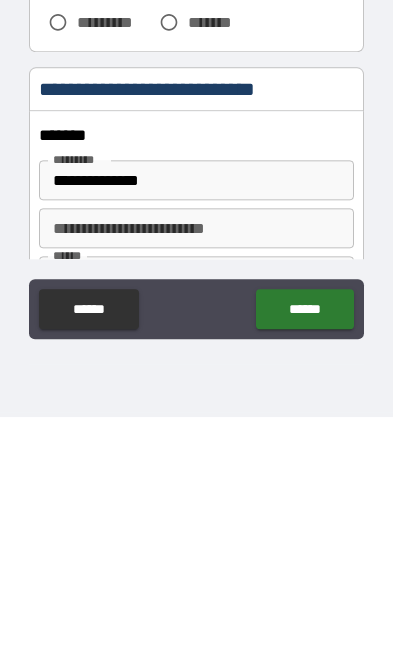 type on "**********" 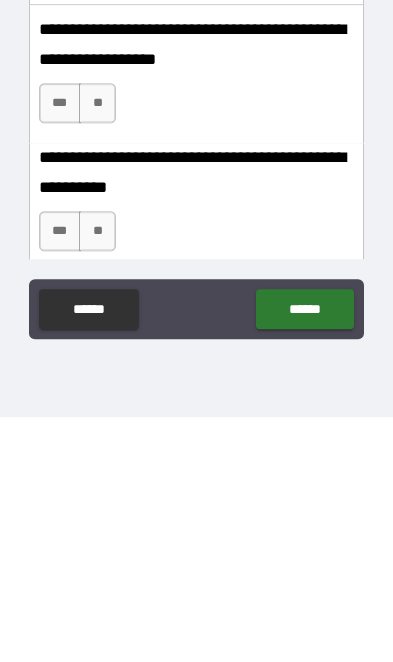 scroll, scrollTop: 1379, scrollLeft: 0, axis: vertical 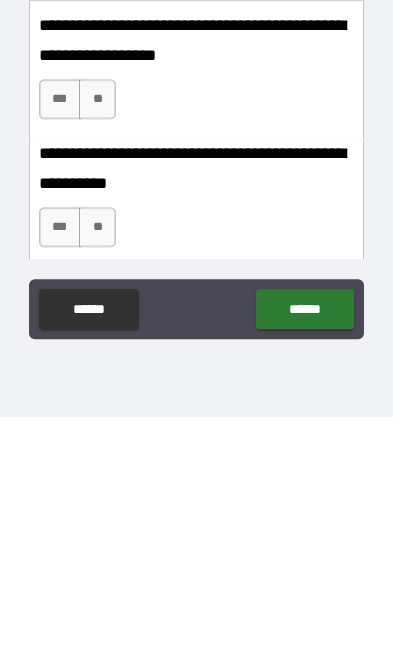 type on "**********" 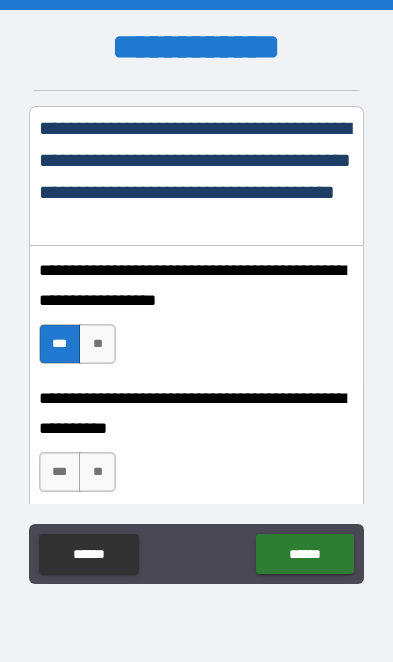 click on "***" at bounding box center [60, 472] 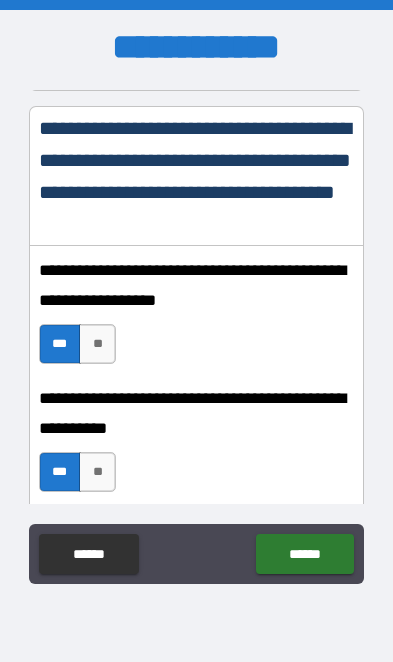 click on "******" at bounding box center (304, 554) 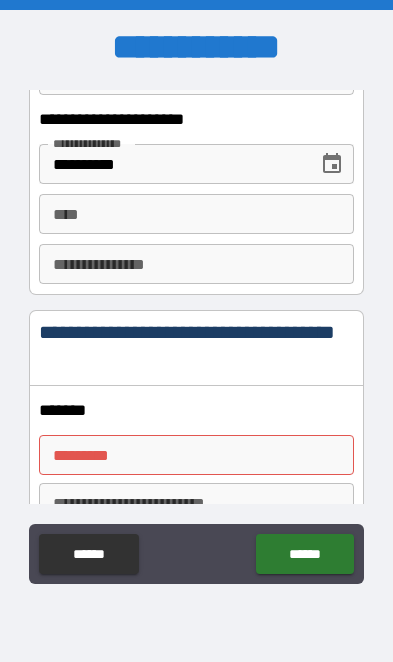 scroll, scrollTop: 2371, scrollLeft: 0, axis: vertical 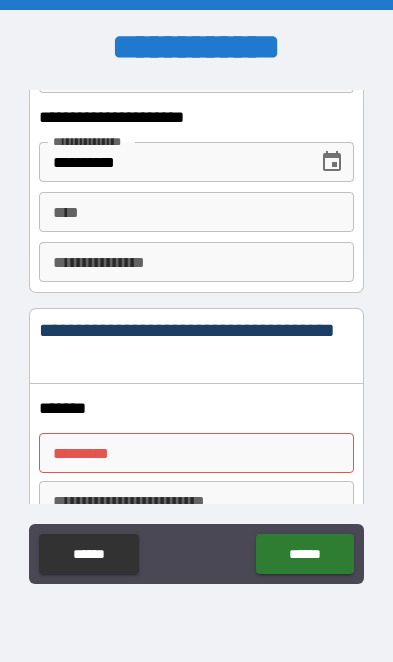 click on "**** ****" at bounding box center (196, 212) 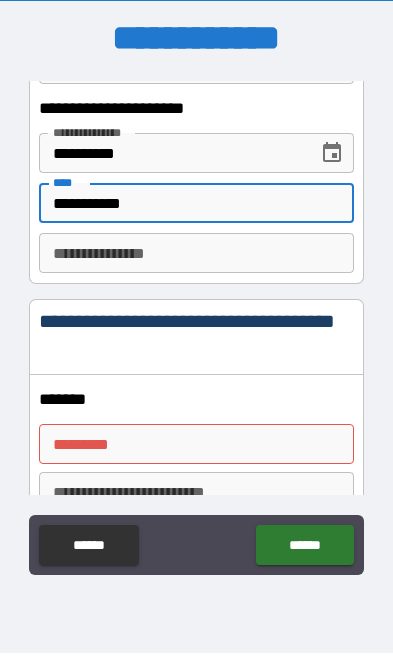 type on "**********" 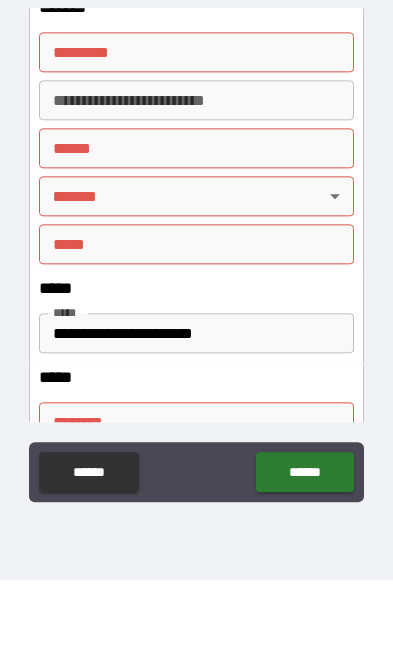 scroll, scrollTop: 2689, scrollLeft: 0, axis: vertical 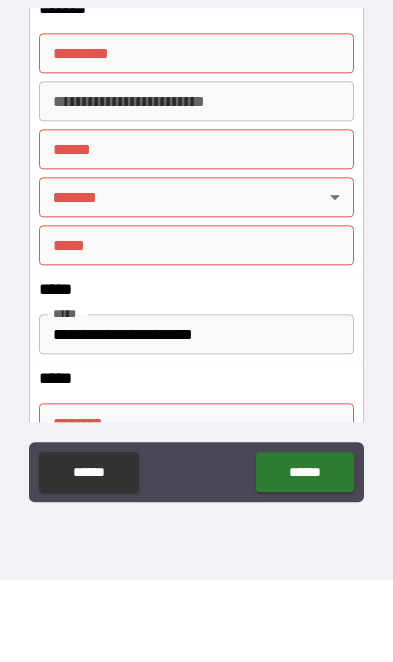 type on "**********" 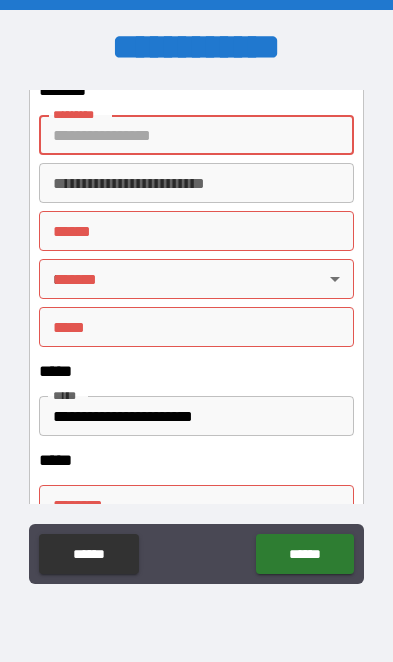 type on "**********" 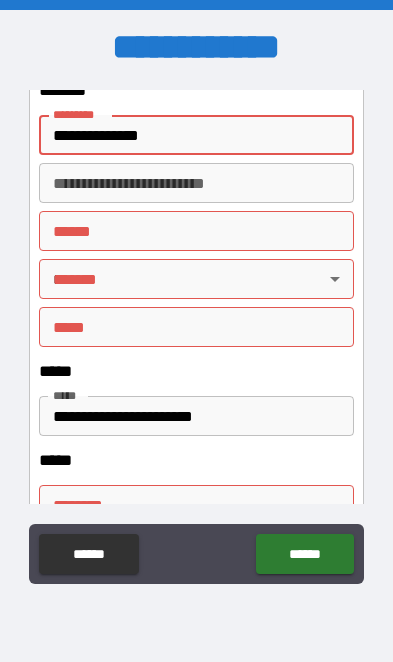 type on "**********" 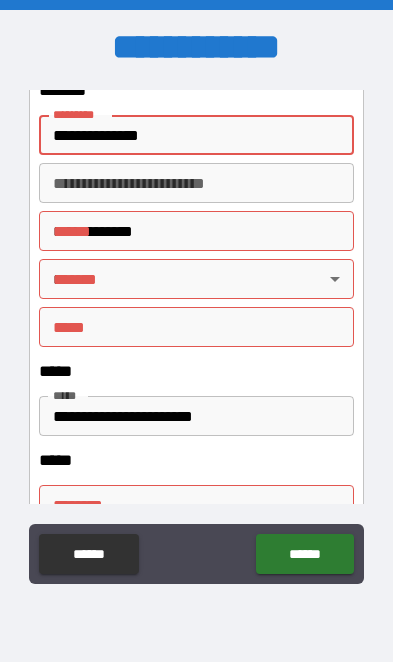 type on "**" 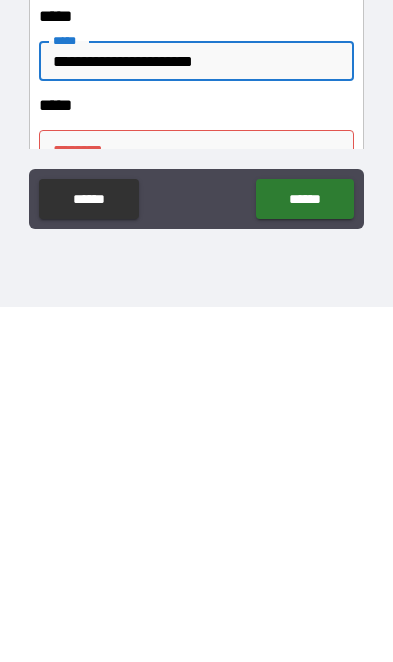 click on "******   *" at bounding box center (196, 505) 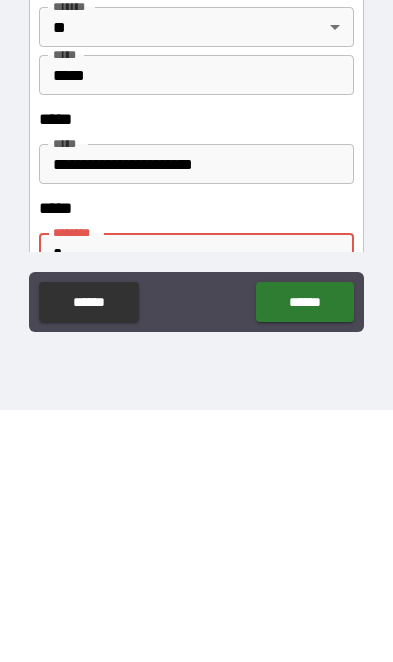 type on "**********" 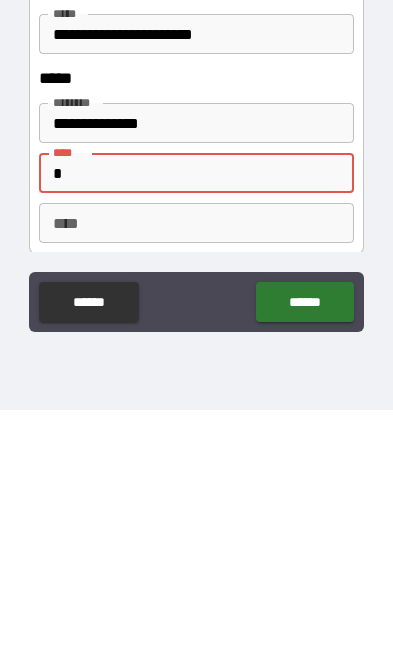 type on "**********" 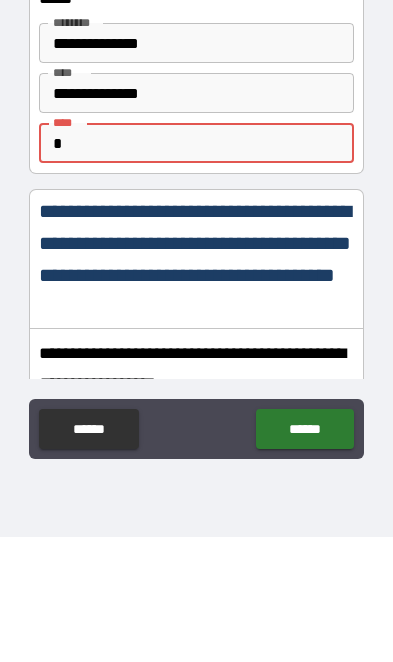 scroll, scrollTop: 3043, scrollLeft: 0, axis: vertical 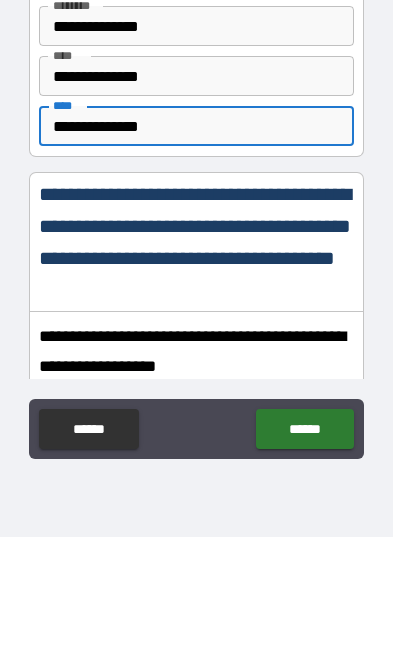 type on "**********" 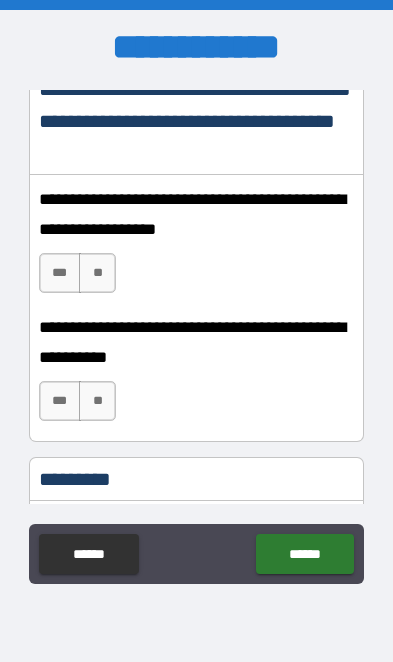 scroll, scrollTop: 3289, scrollLeft: 0, axis: vertical 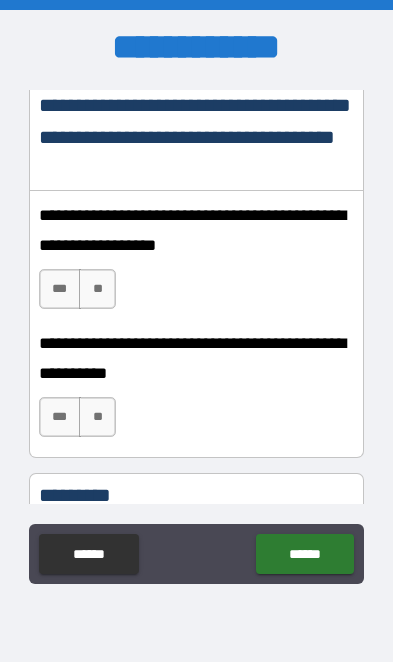 click on "***" at bounding box center [60, 289] 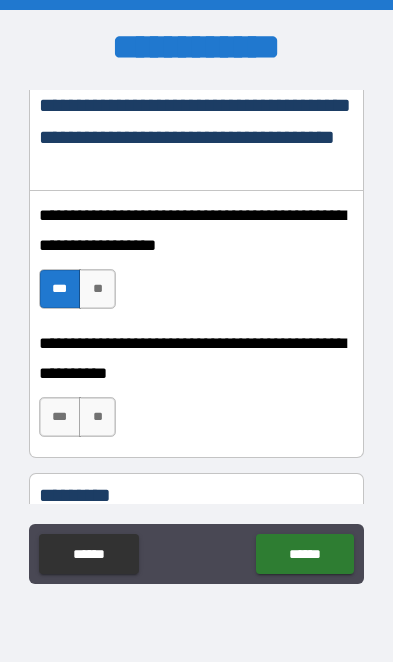 click on "***" at bounding box center [60, 417] 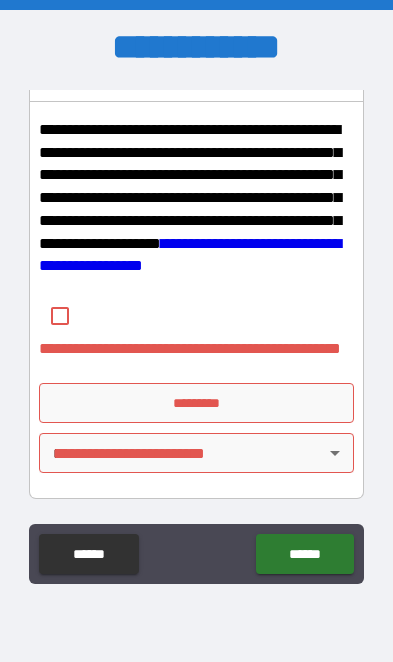 scroll, scrollTop: 3704, scrollLeft: 0, axis: vertical 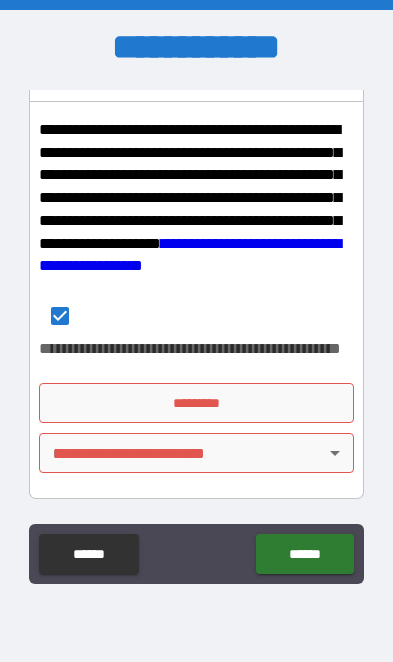 click on "*********" at bounding box center [196, 403] 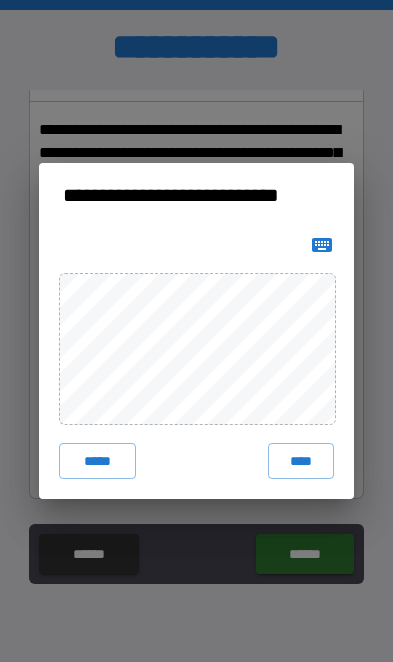 click on "****" at bounding box center [301, 461] 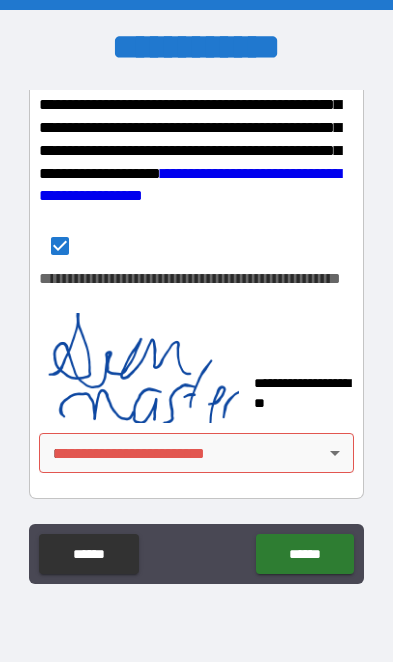 scroll, scrollTop: 3774, scrollLeft: 0, axis: vertical 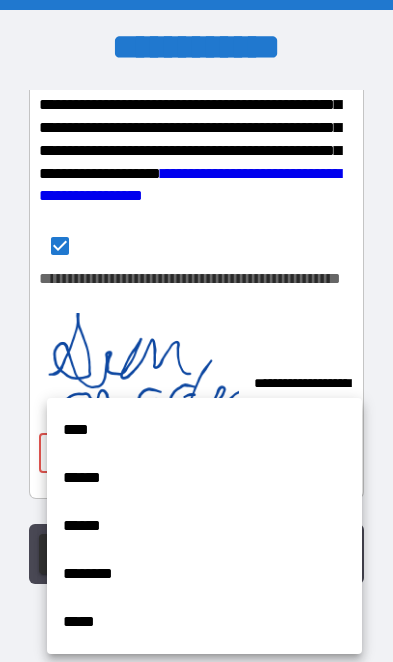 click on "****" at bounding box center (204, 430) 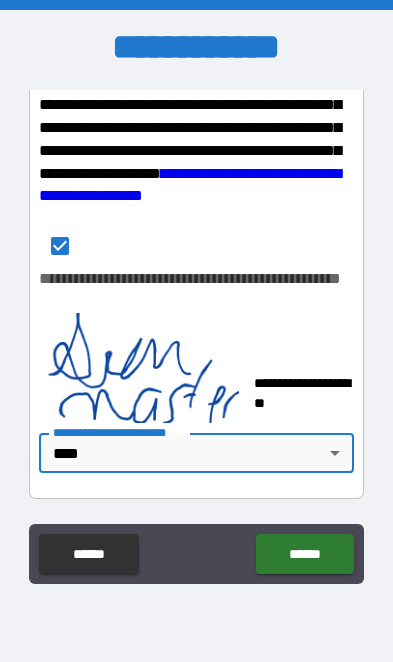 click on "******" at bounding box center [304, 554] 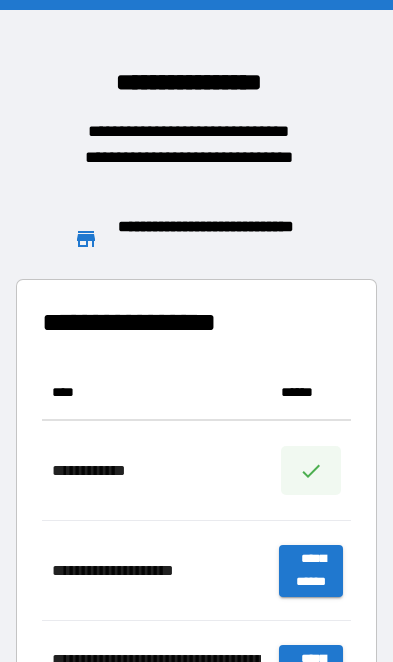 scroll, scrollTop: 1, scrollLeft: 1, axis: both 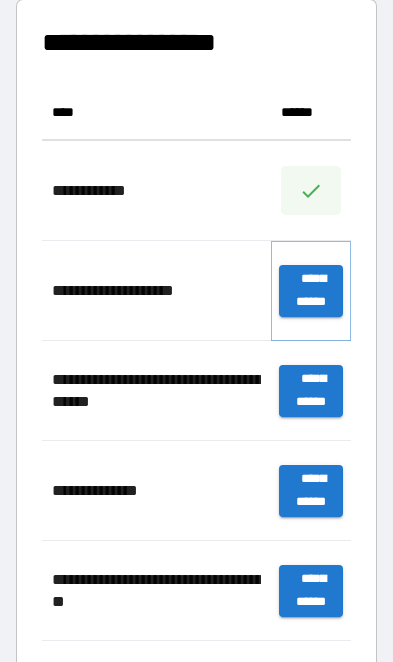 click on "**********" at bounding box center (311, 291) 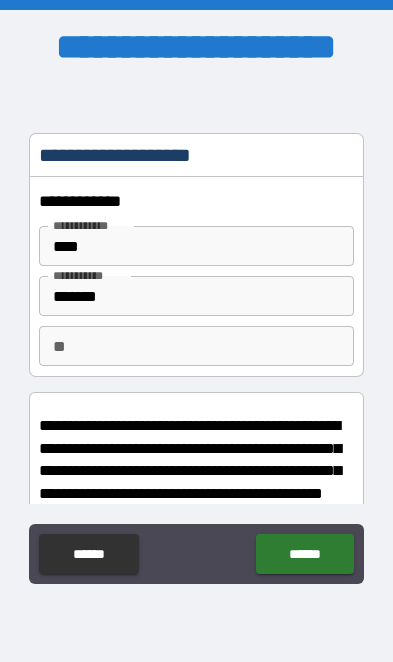 click on "** **" at bounding box center [196, 346] 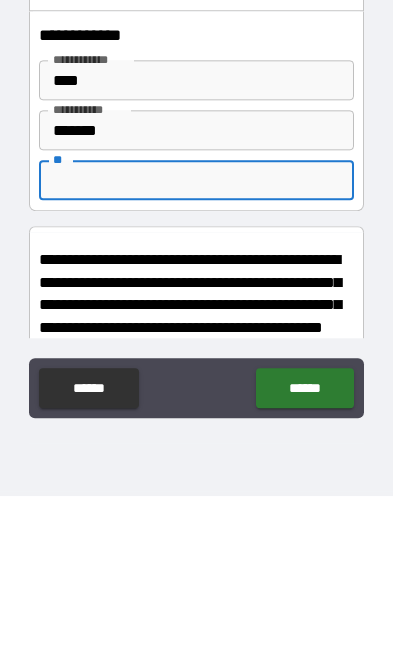 type on "*" 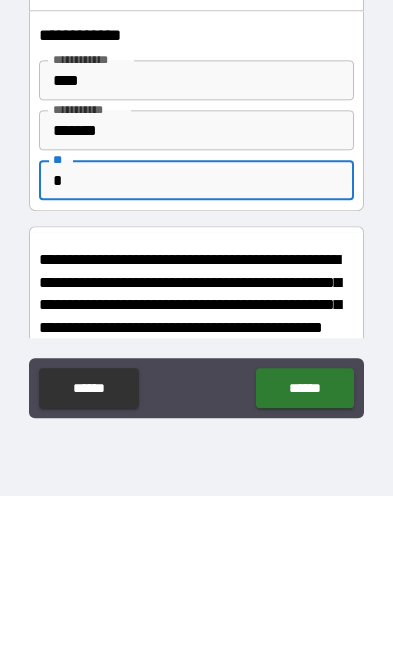 type on "*" 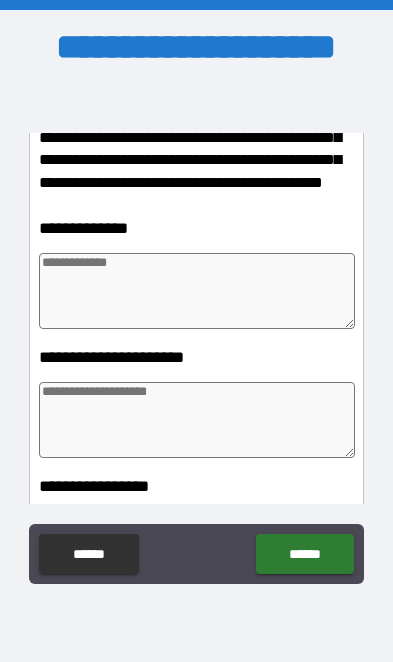 scroll, scrollTop: 309, scrollLeft: 0, axis: vertical 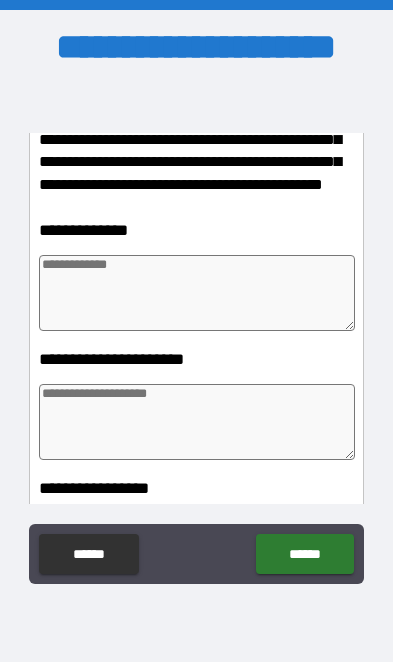 click at bounding box center [197, 293] 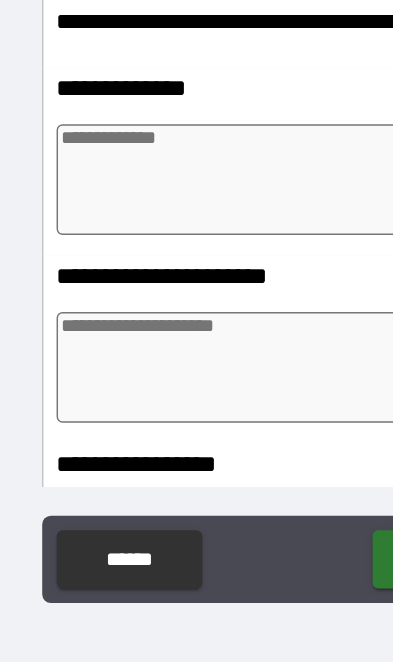 type on "***" 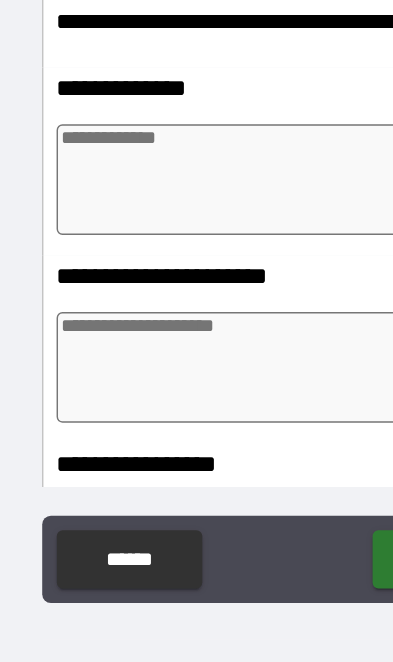 type on "*" 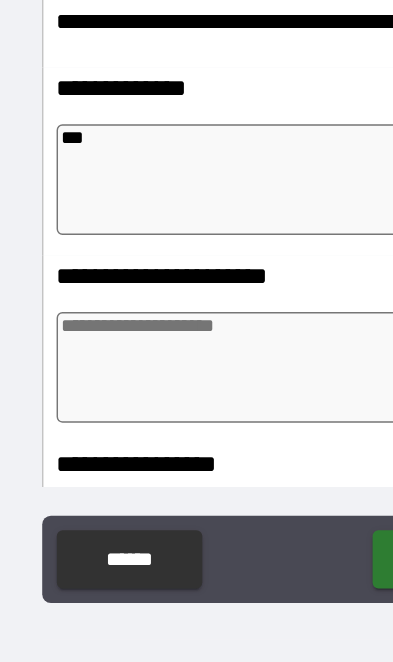 type on "*" 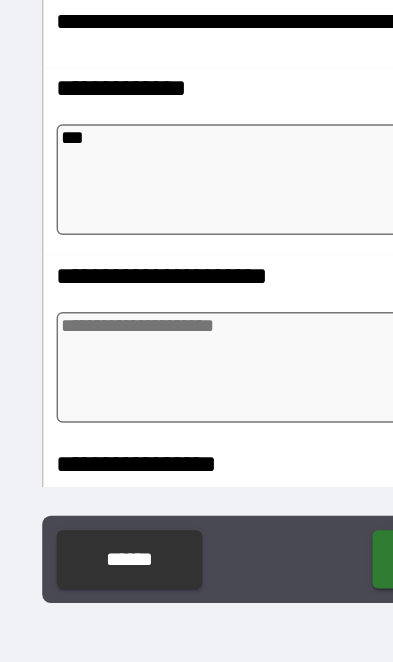 type on "**********" 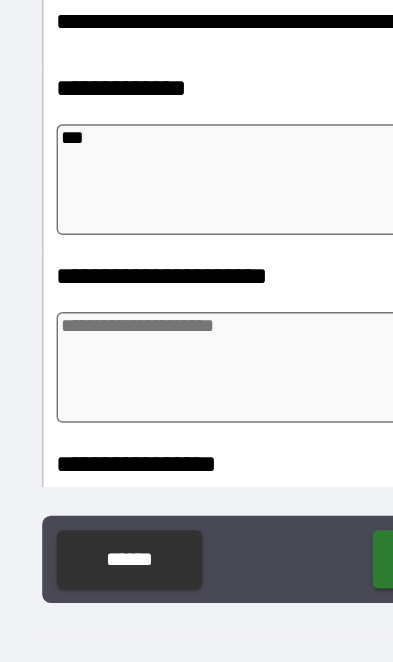 type on "*" 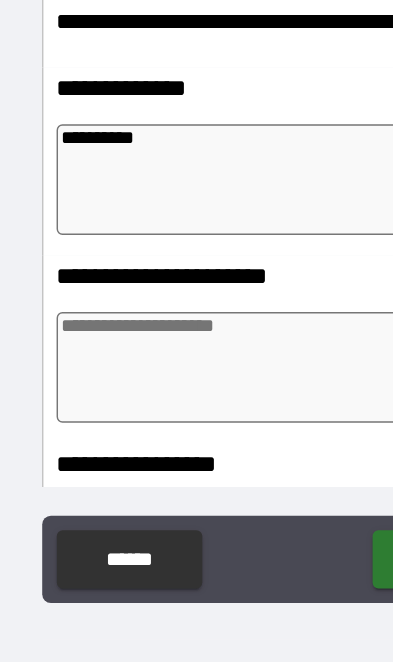 type on "*" 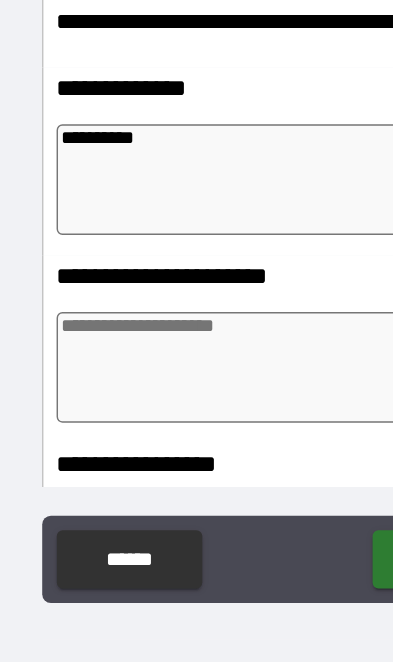 type on "*" 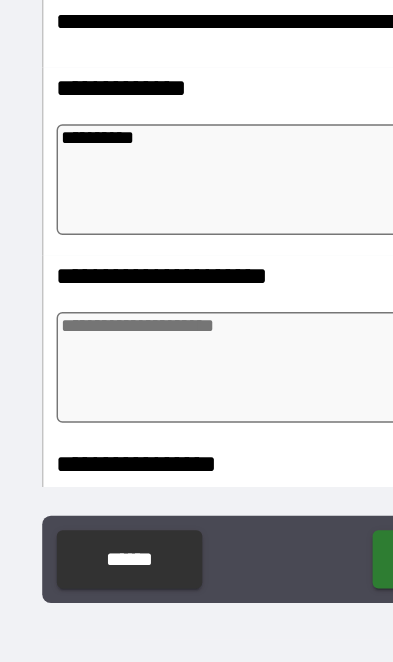 type on "*" 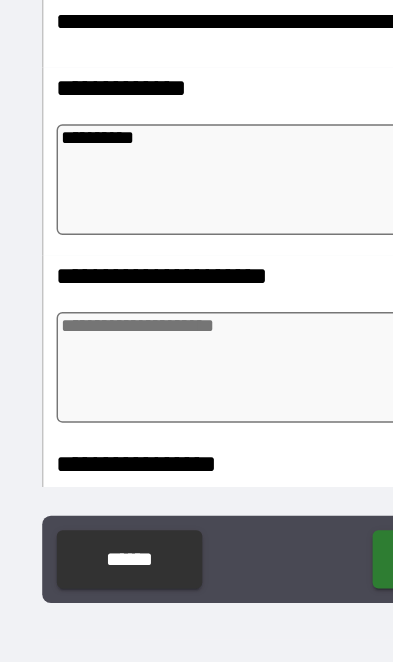 type on "*" 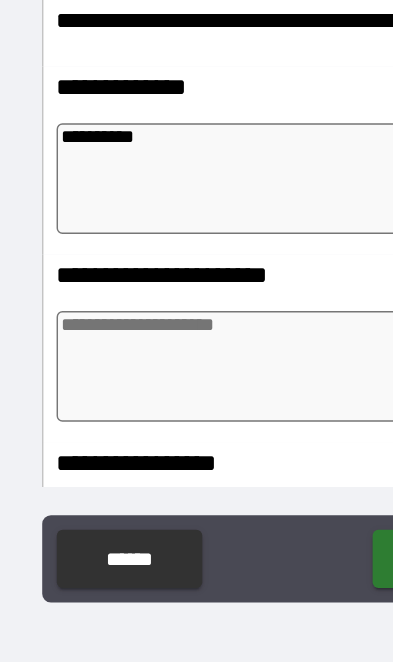 type on "*" 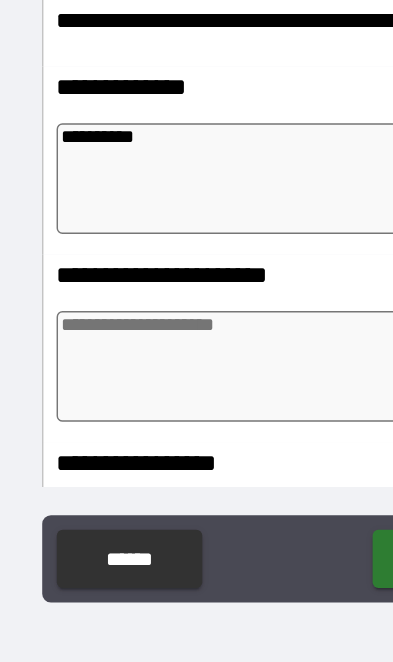 type on "*" 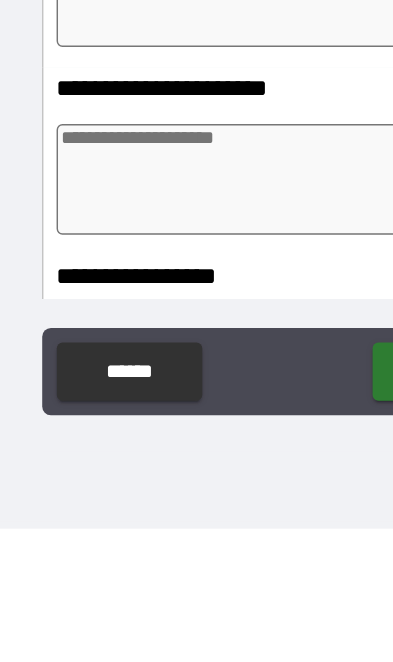 type on "*" 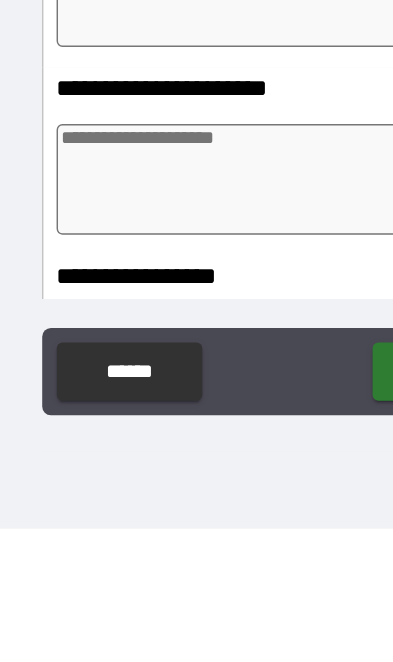 type on "*" 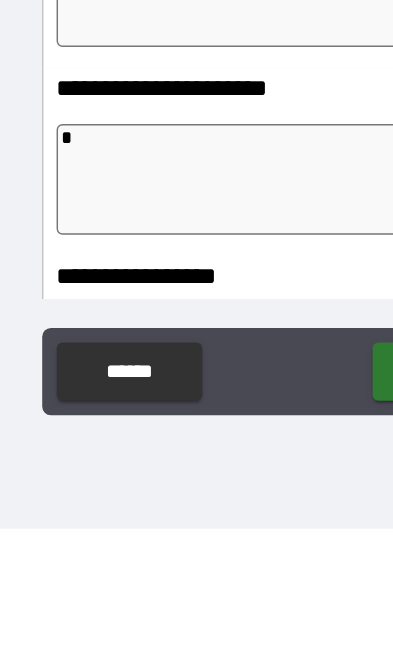 type on "*" 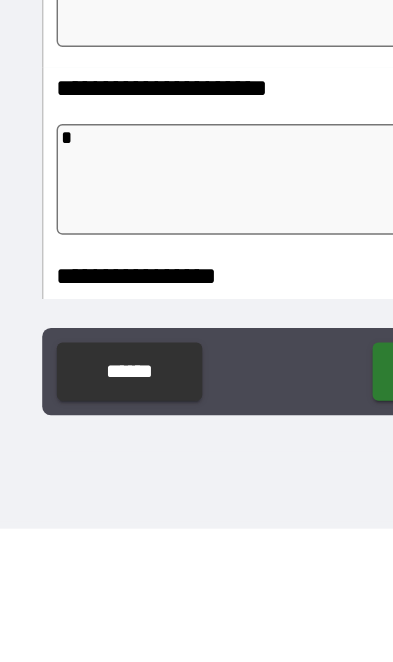 type on "*" 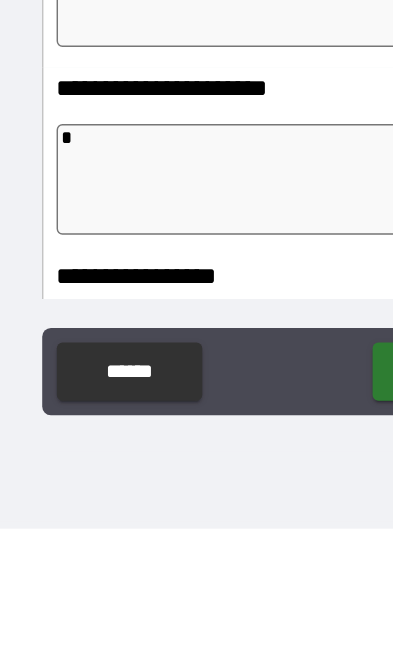 type on "**" 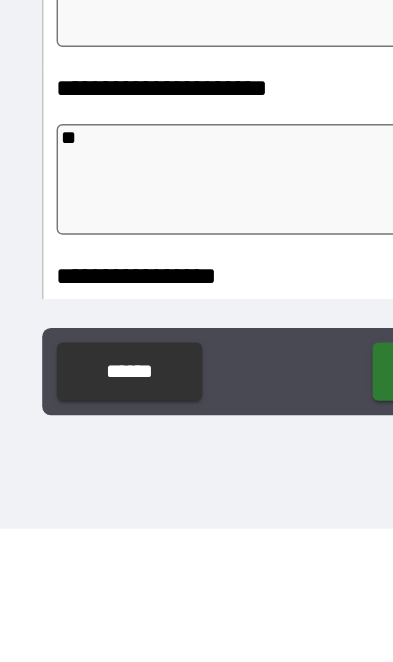type on "*" 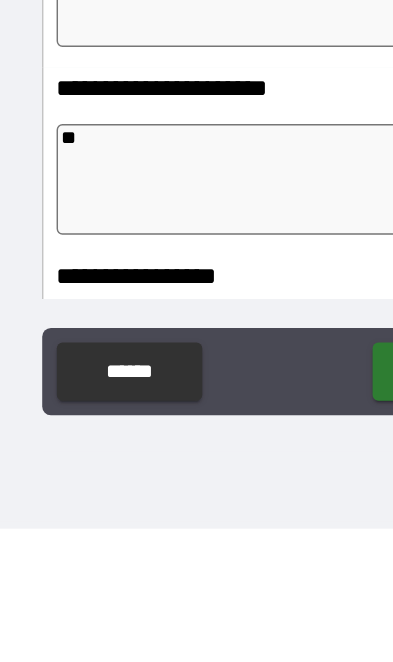 type on "*" 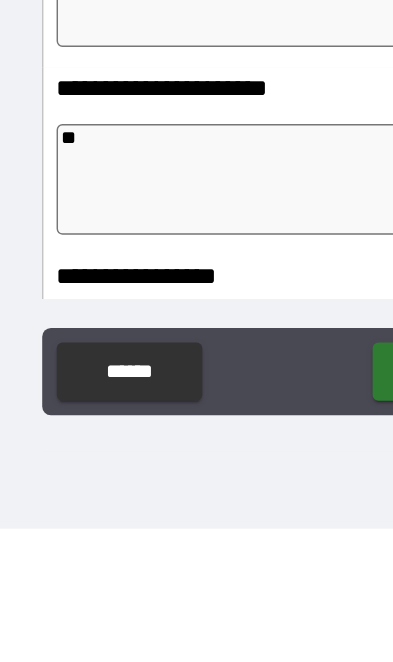 type on "*" 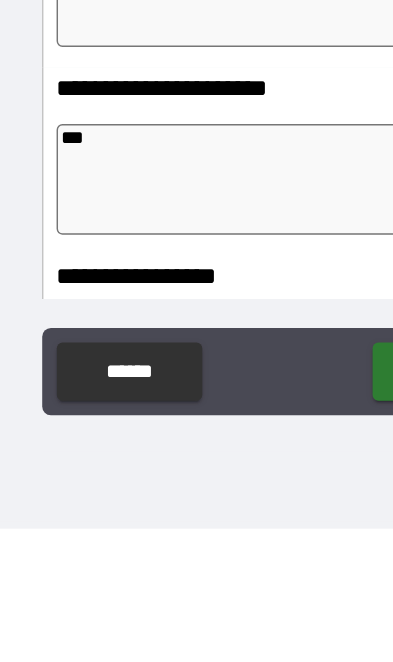 type on "*" 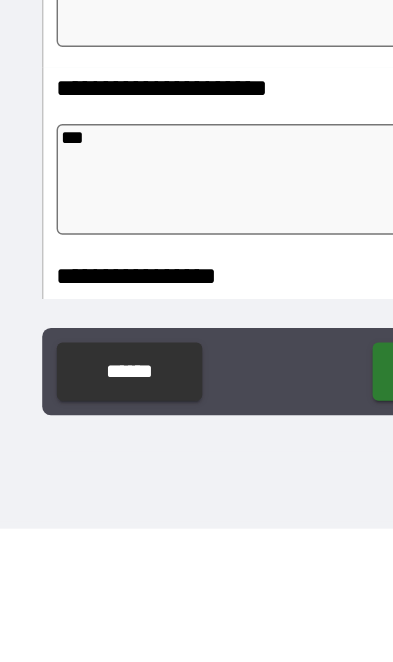 type on "*" 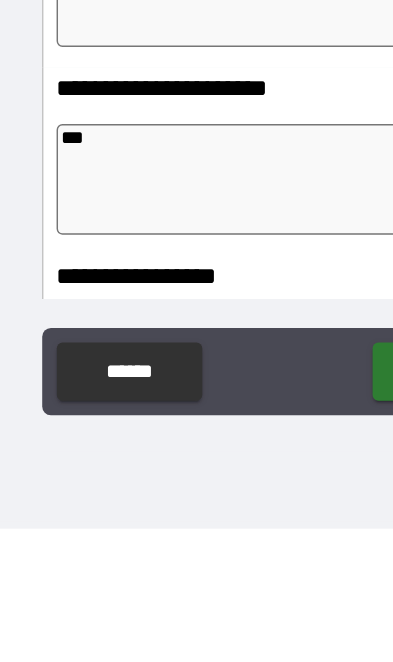 type on "*" 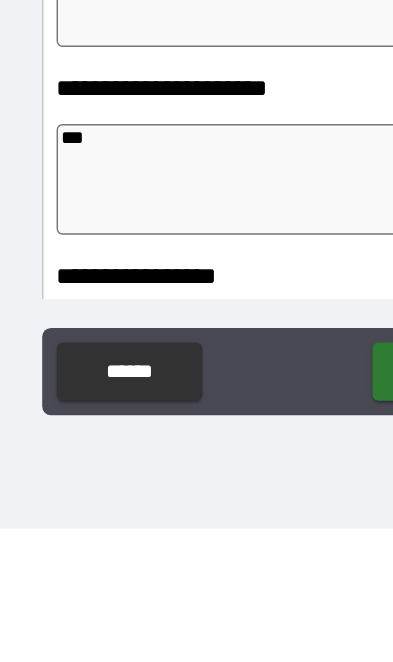 type on "****" 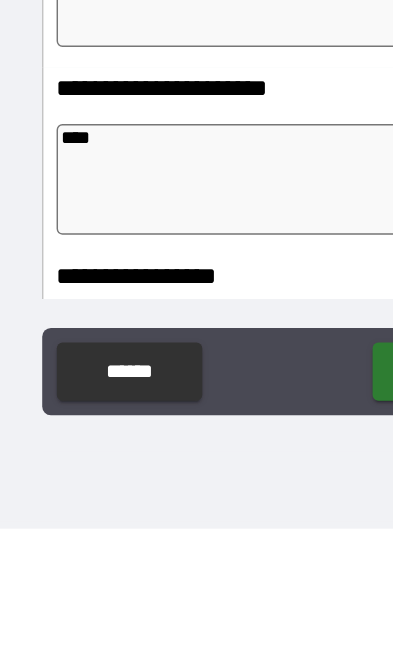 type on "*" 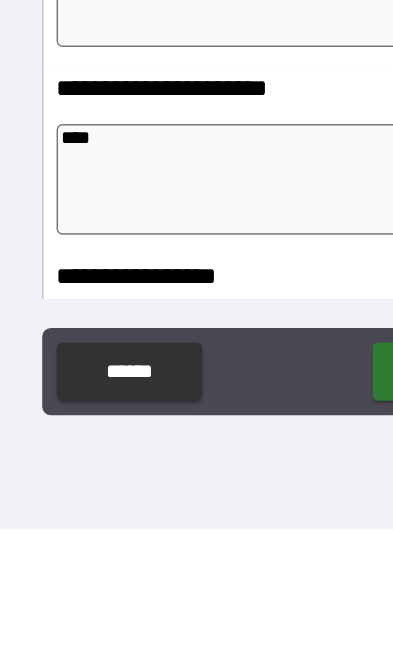 type on "*" 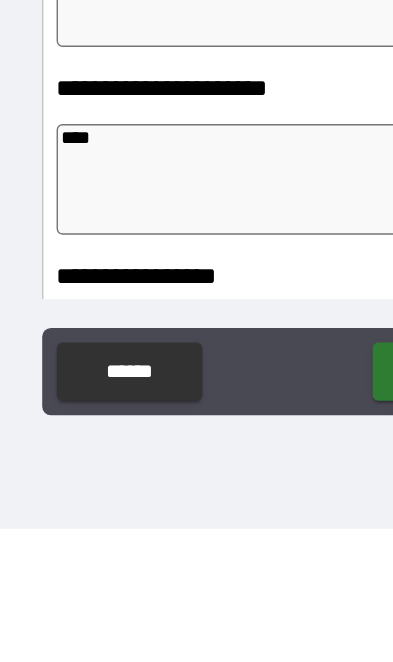 type on "*" 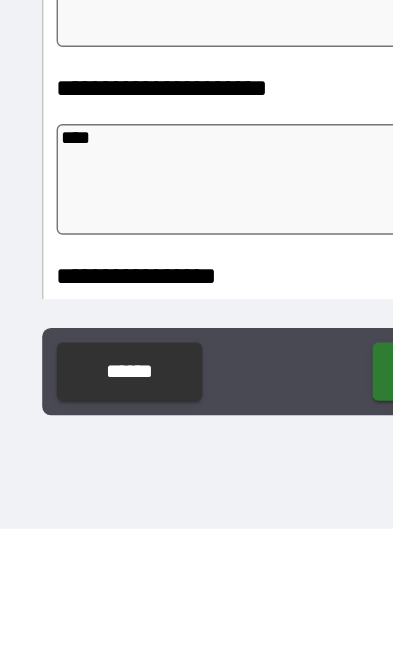 type on "*" 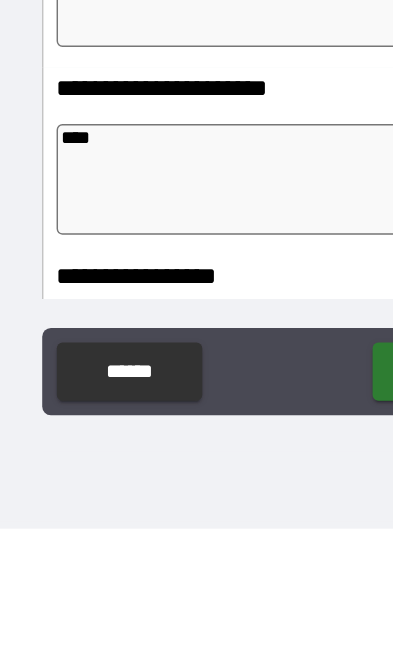 type on "*****" 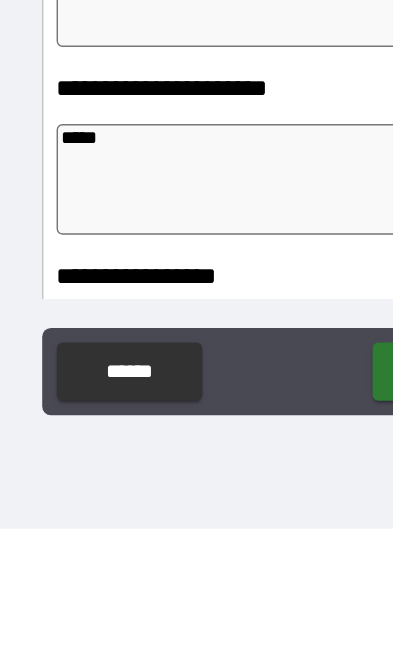 type on "*" 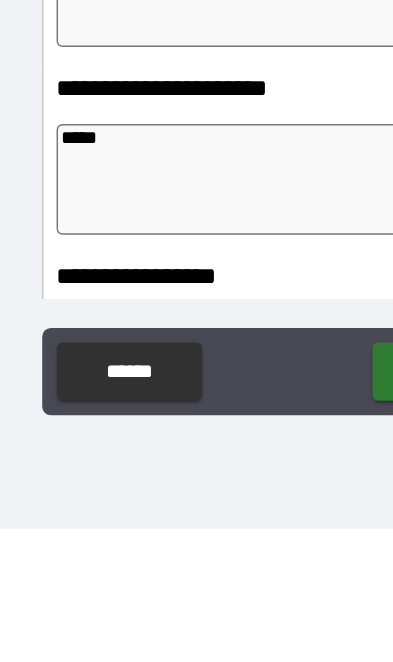 type on "******" 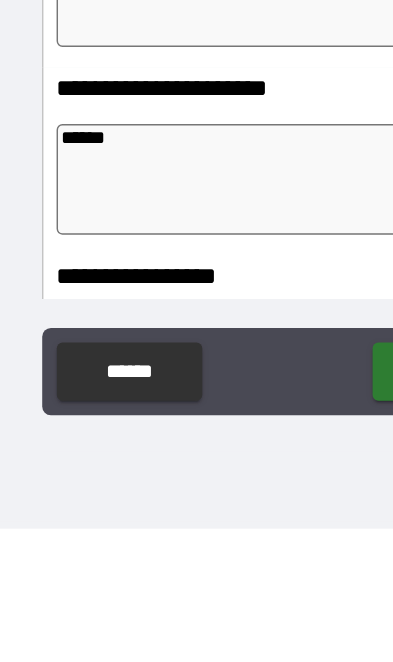 type on "*" 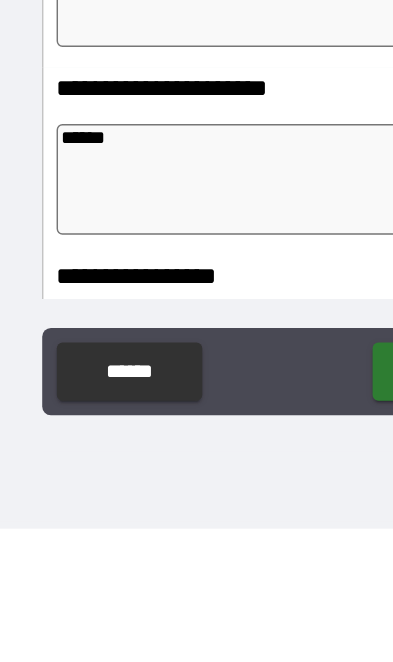 type on "*" 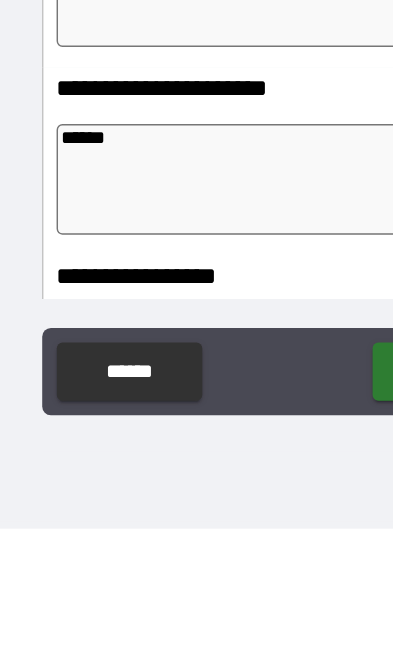 type on "*" 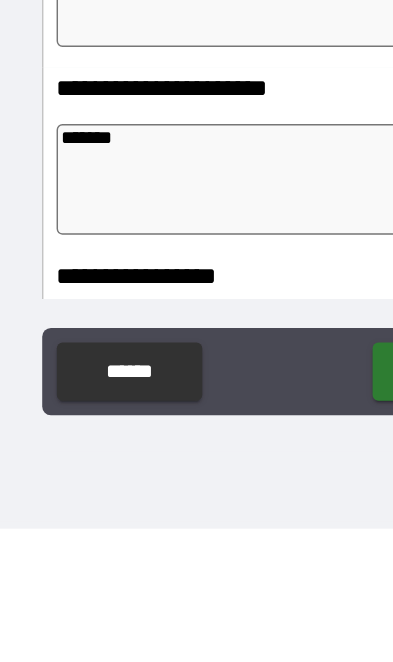 type on "*" 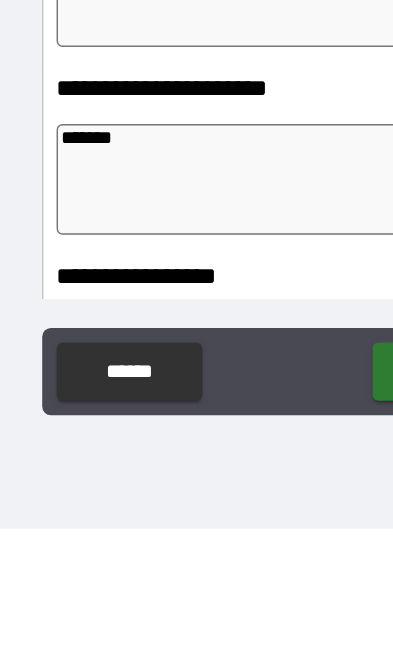 type on "*" 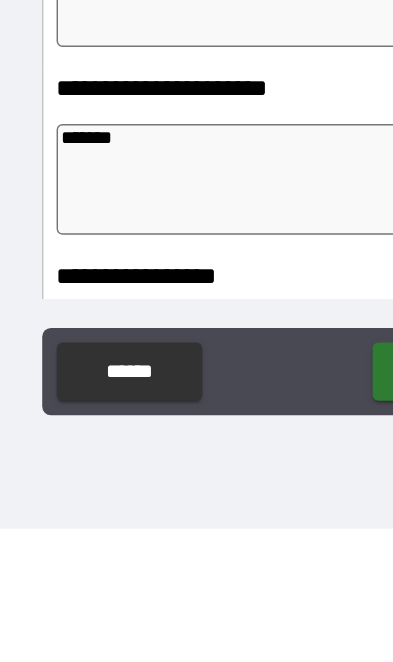 type on "*" 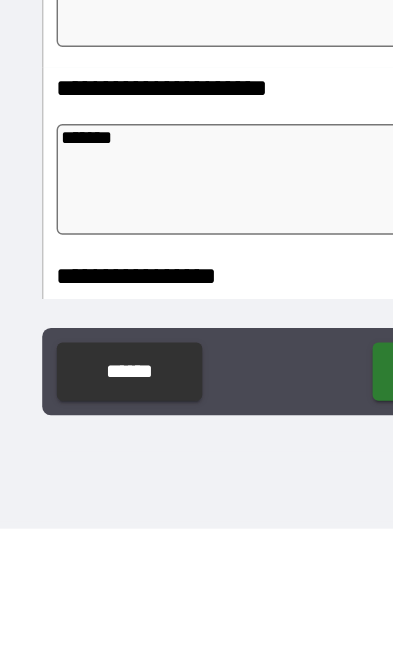 type on "********" 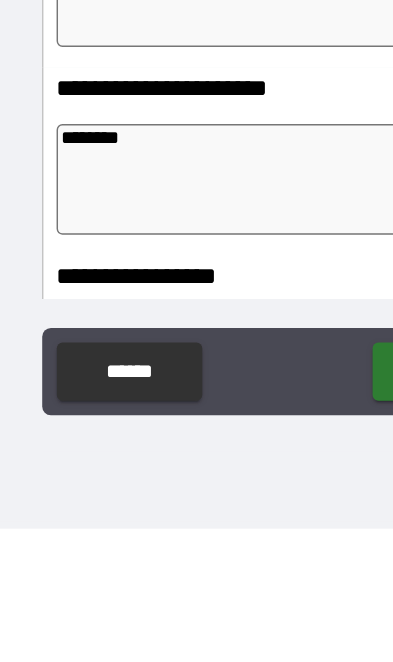 type on "*" 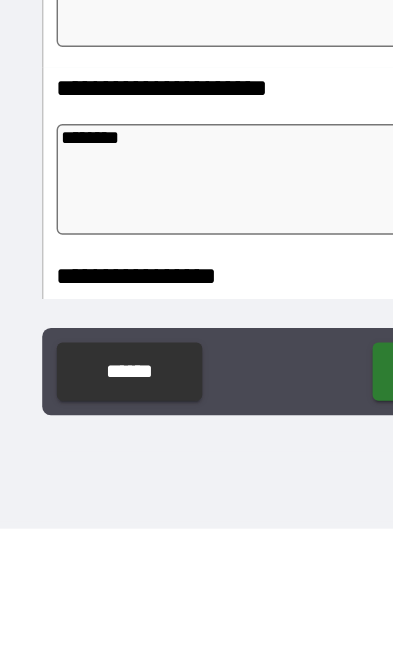 type on "*********" 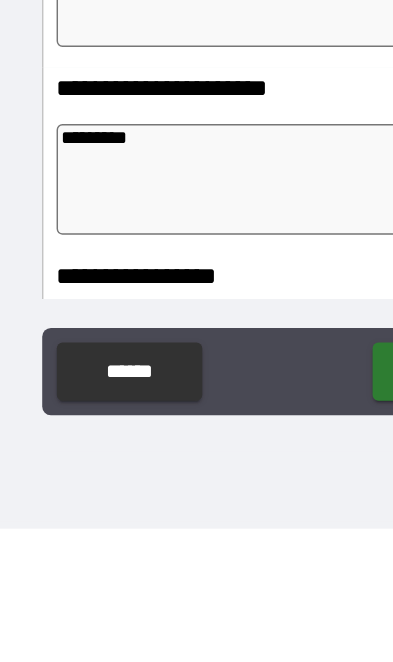 type on "*" 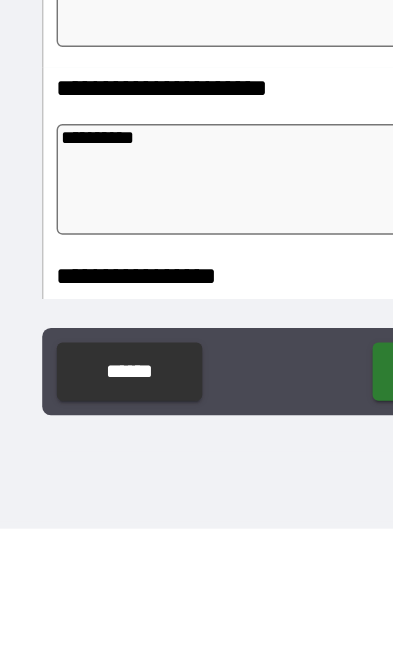 type on "*" 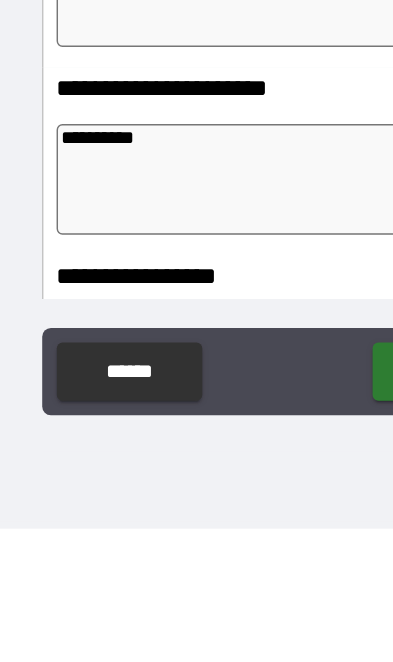 type on "*" 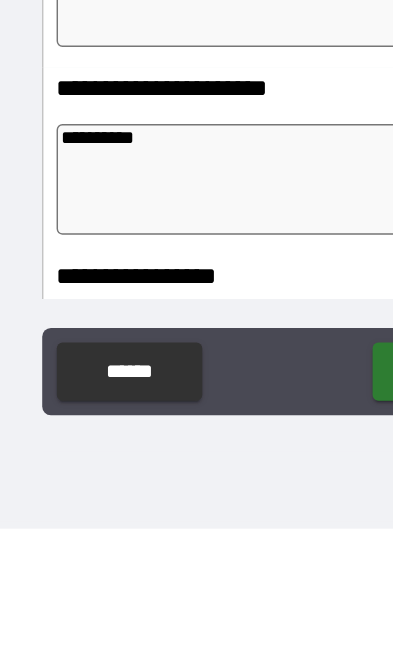 type on "*" 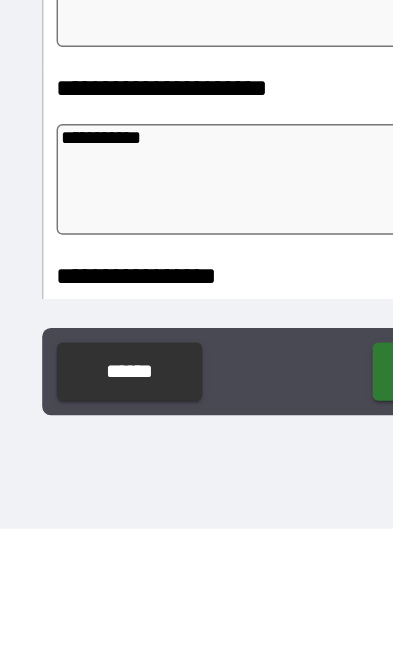 type on "*" 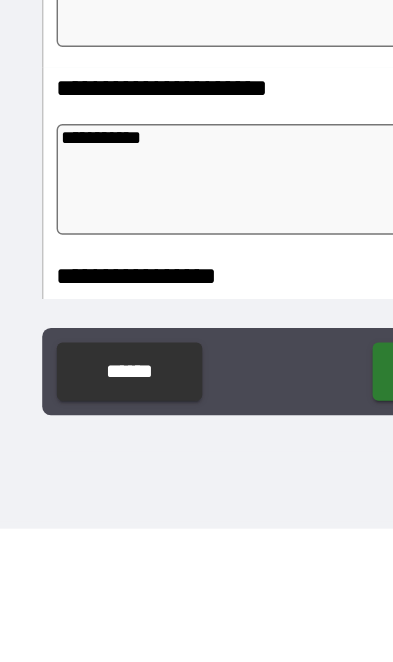 type on "*" 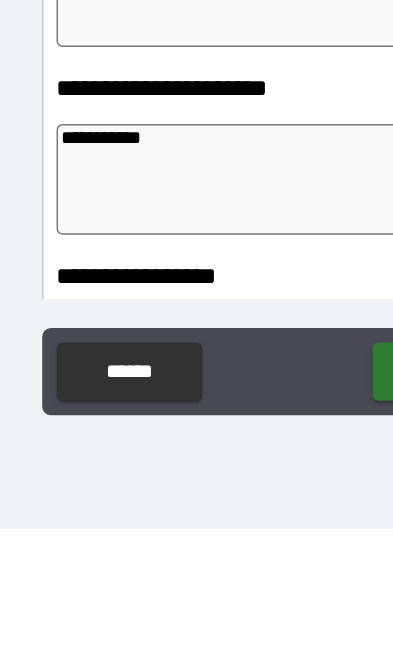 type on "*" 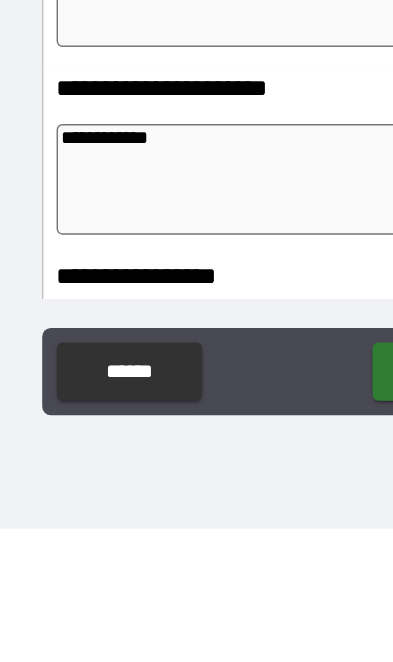 type on "*" 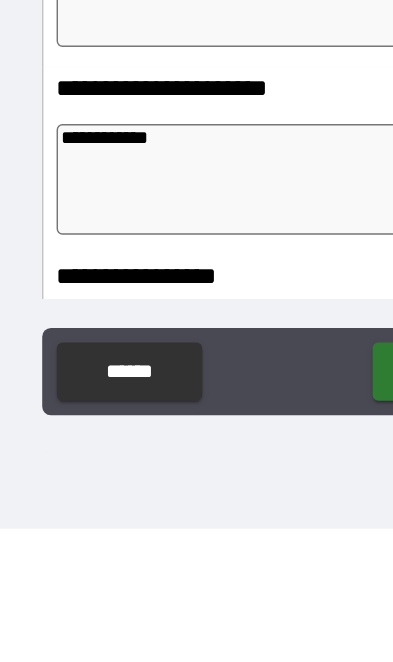 type on "*" 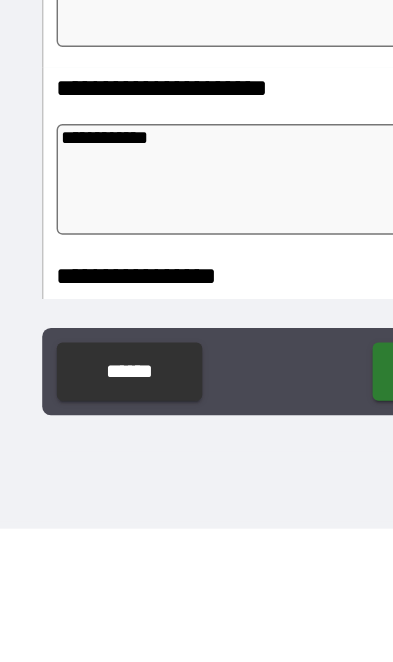 type on "*" 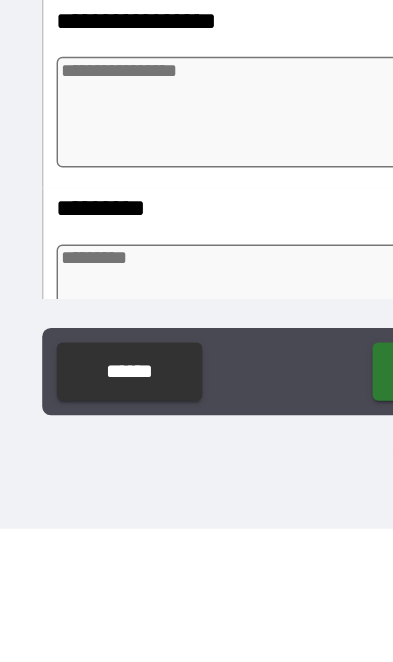 scroll, scrollTop: 483, scrollLeft: 0, axis: vertical 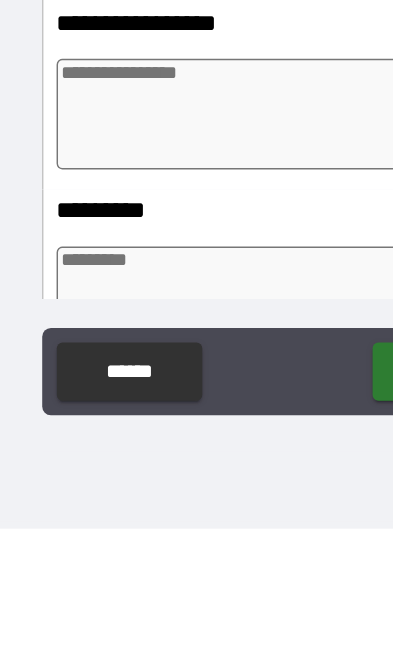 type on "**********" 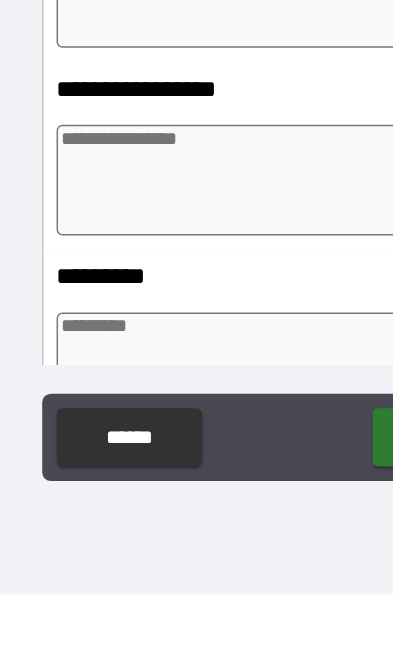 type on "*" 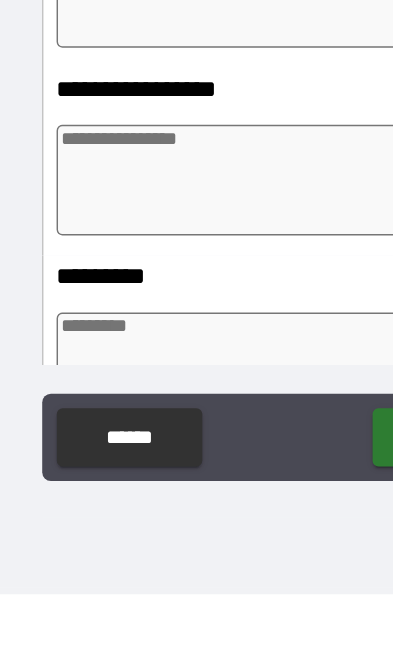 type on "*" 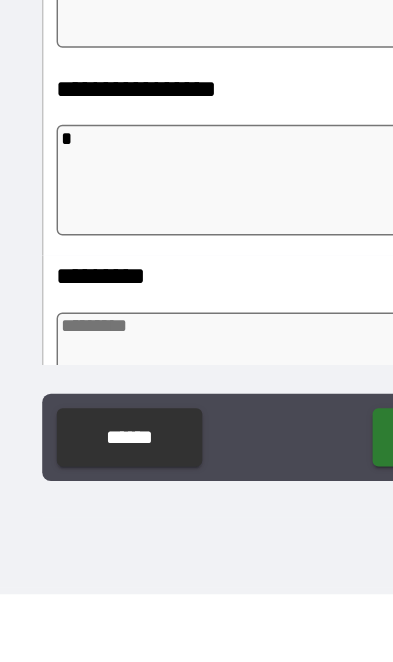 type on "*" 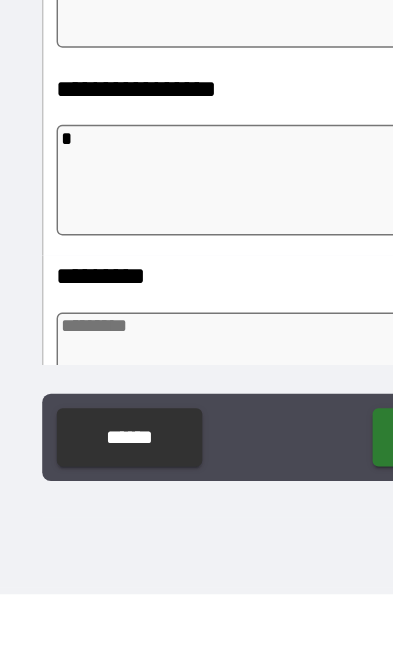 type on "*" 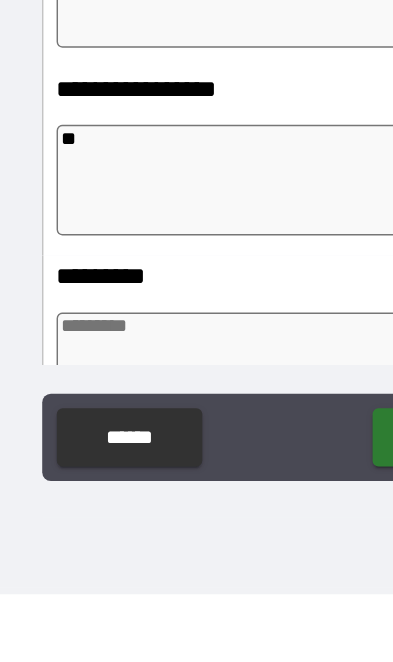 type on "*" 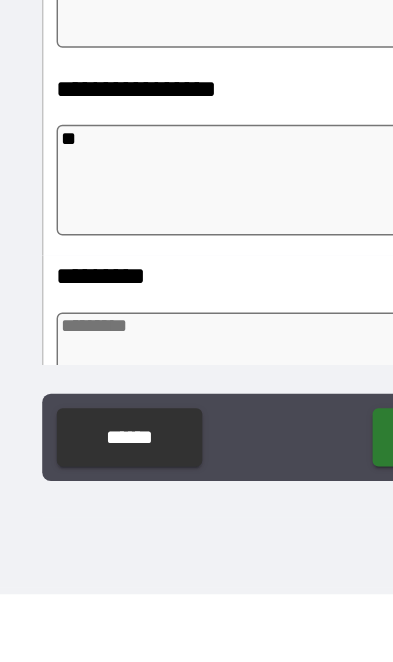 type on "*" 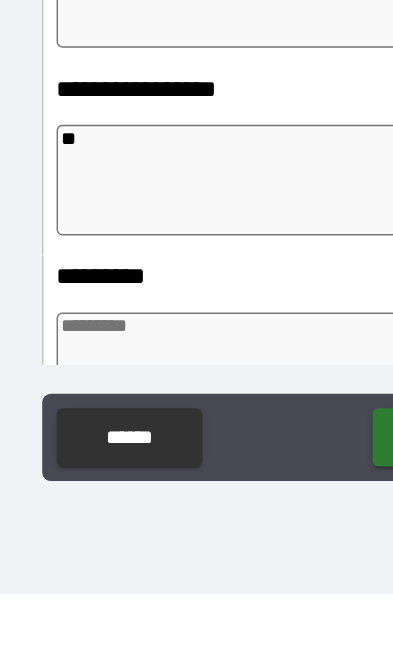type on "*" 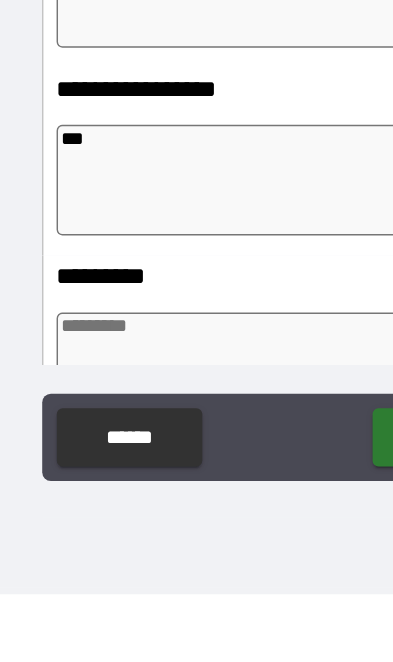 type on "*" 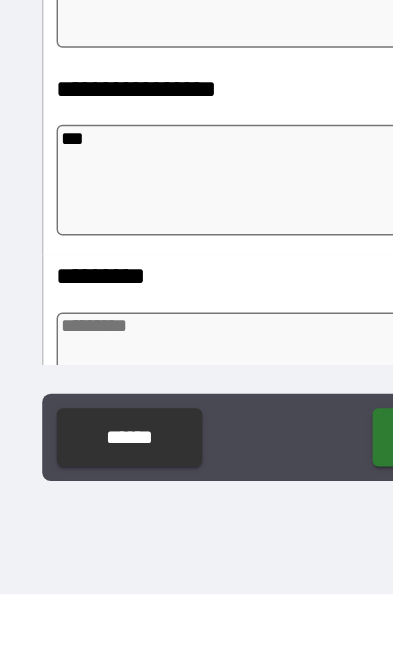 type on "*" 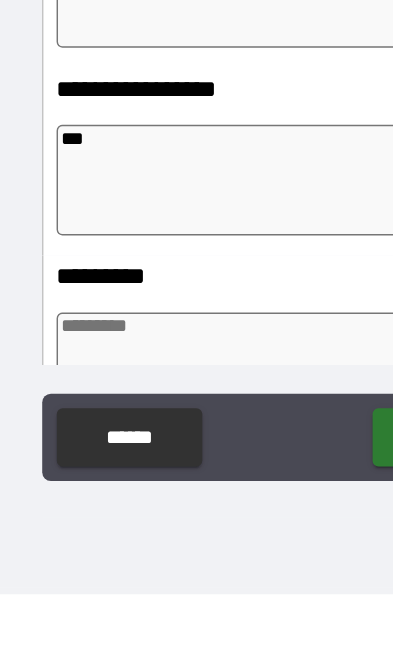 type on "*" 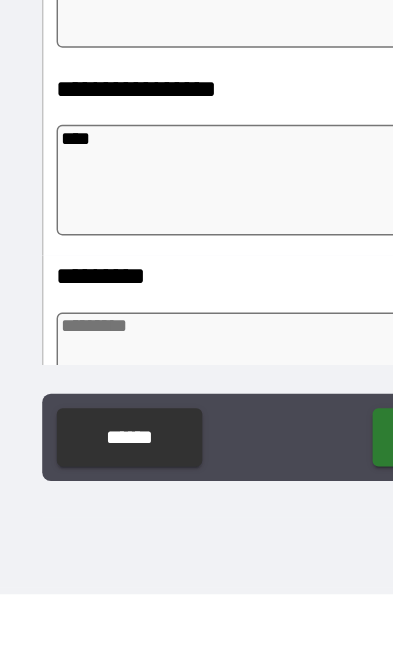 type on "*" 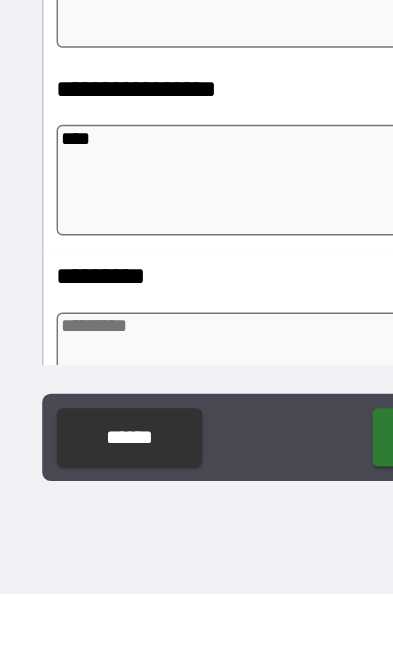 type on "*" 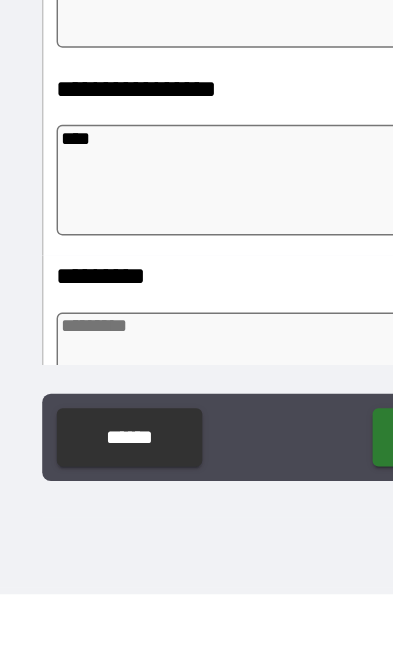 type on "*" 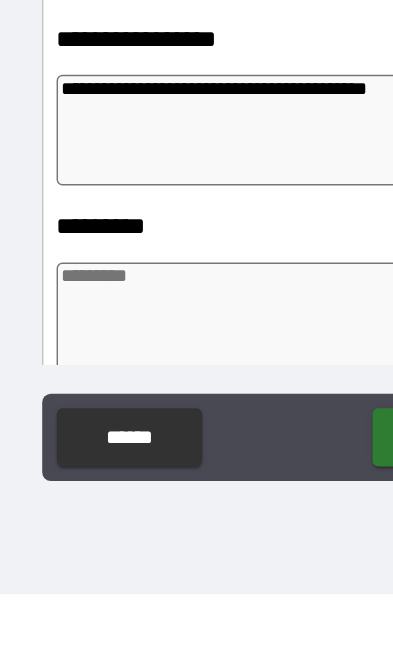 scroll, scrollTop: 519, scrollLeft: 0, axis: vertical 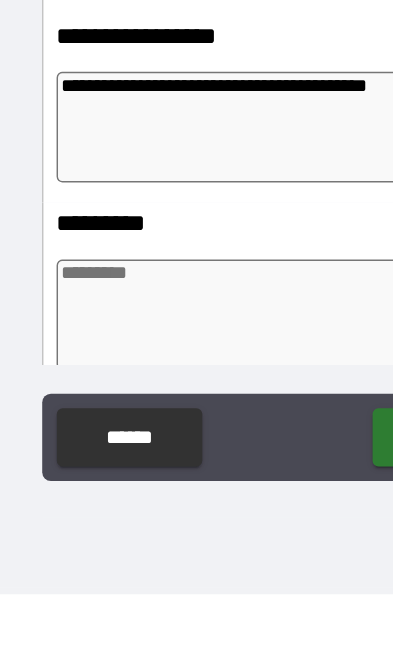 click at bounding box center [197, 470] 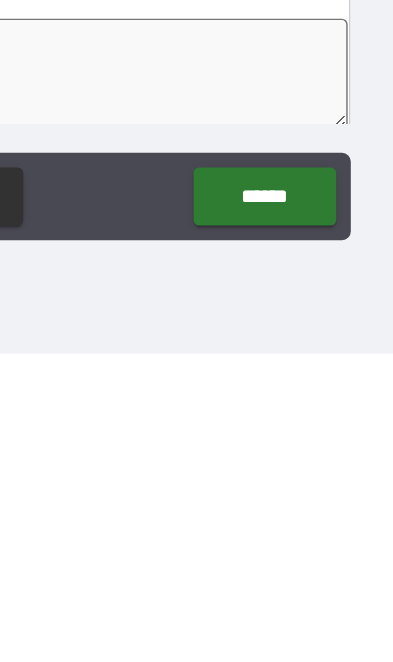 click on "******" at bounding box center (304, 554) 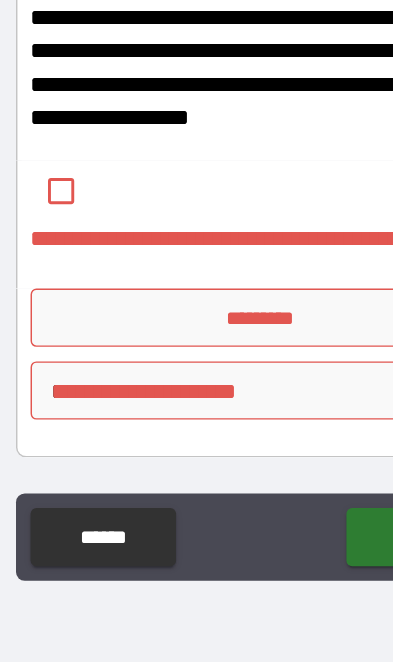 scroll, scrollTop: 985, scrollLeft: 0, axis: vertical 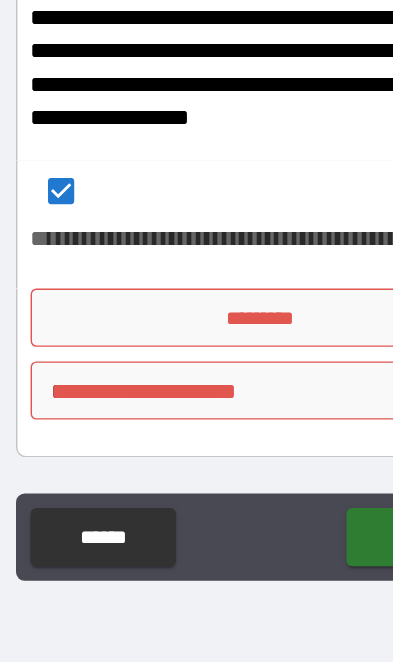 click on "*********" at bounding box center [196, 403] 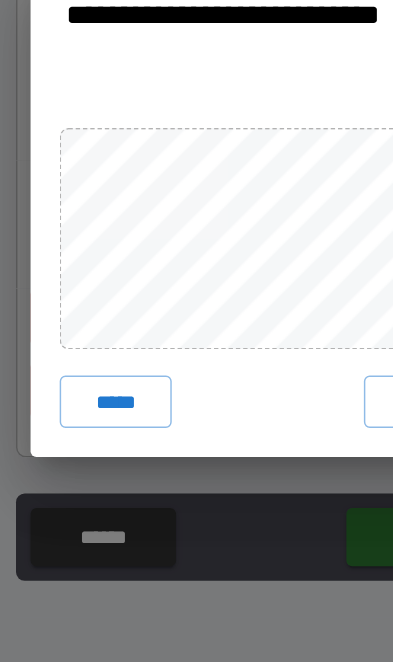 click on "****" at bounding box center [301, 461] 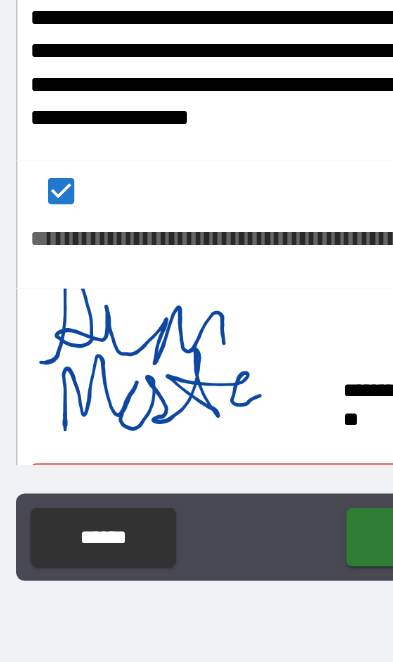 click on "******" at bounding box center (304, 554) 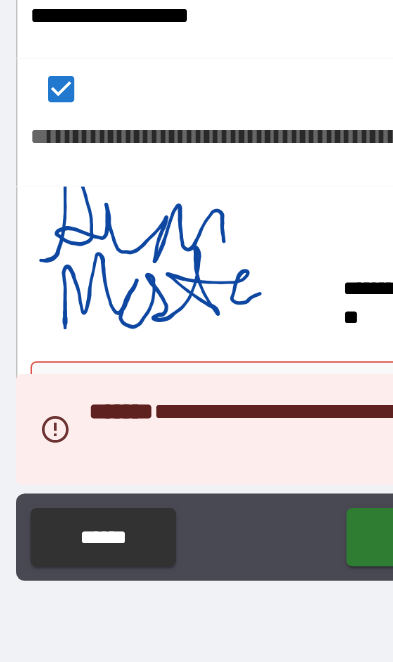 scroll, scrollTop: 1055, scrollLeft: 0, axis: vertical 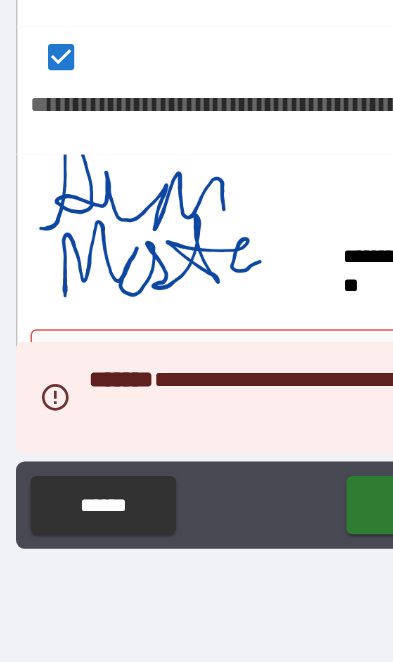 click on "**********" at bounding box center (196, 331) 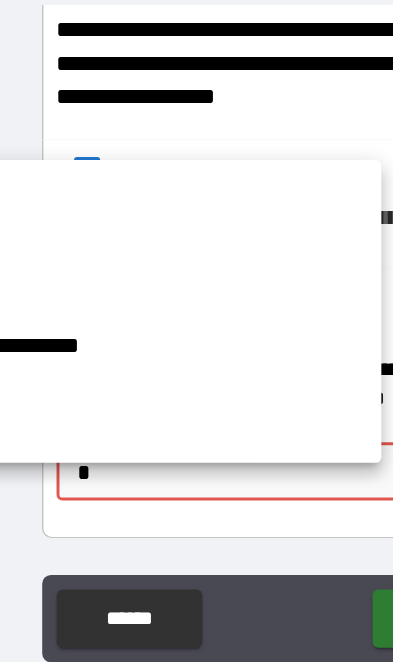 click on "****" at bounding box center (104, 271) 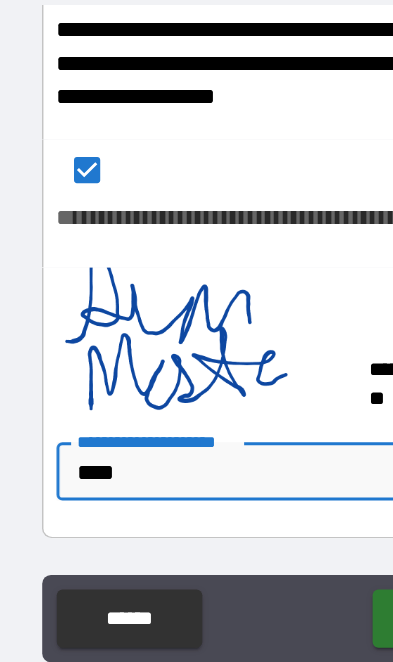 click on "******" at bounding box center (304, 554) 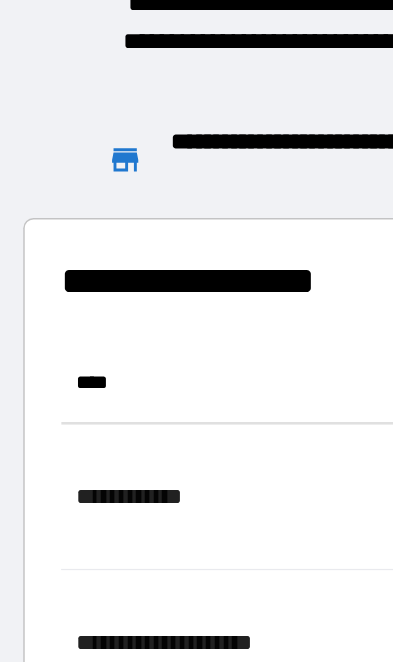 scroll, scrollTop: 1, scrollLeft: 1, axis: both 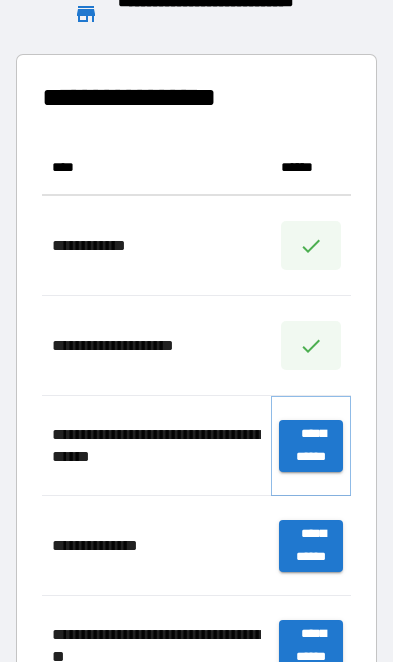click on "**********" at bounding box center (311, 446) 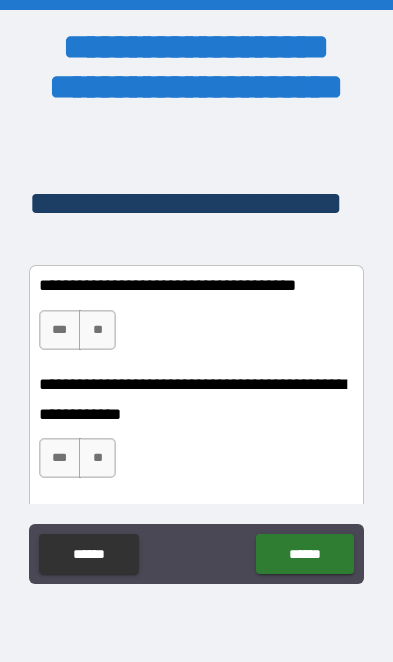 scroll, scrollTop: 532, scrollLeft: 0, axis: vertical 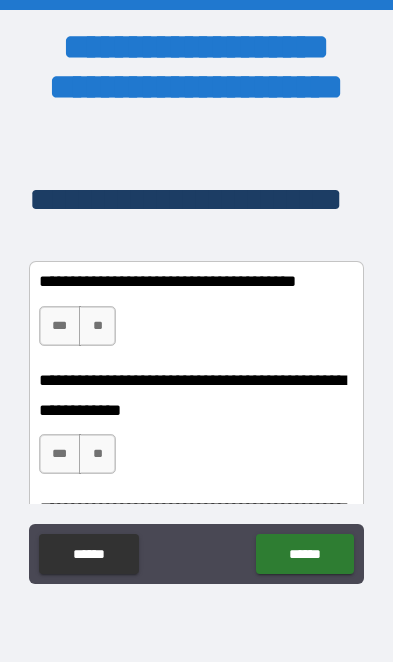 click on "**" at bounding box center [97, 326] 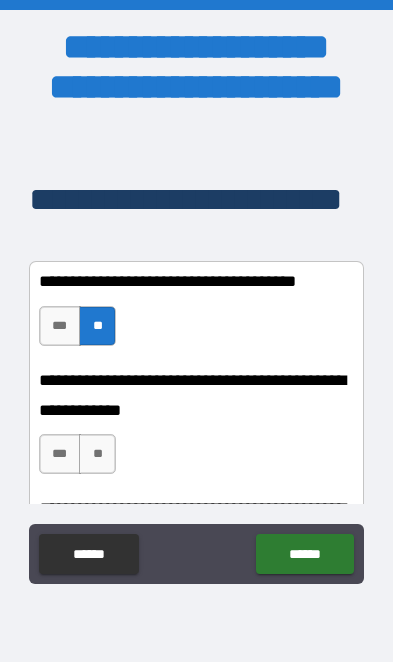 click on "**" at bounding box center [97, 454] 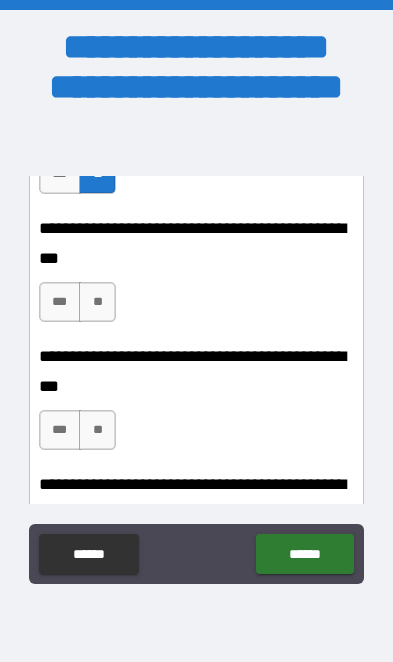 scroll, scrollTop: 809, scrollLeft: 0, axis: vertical 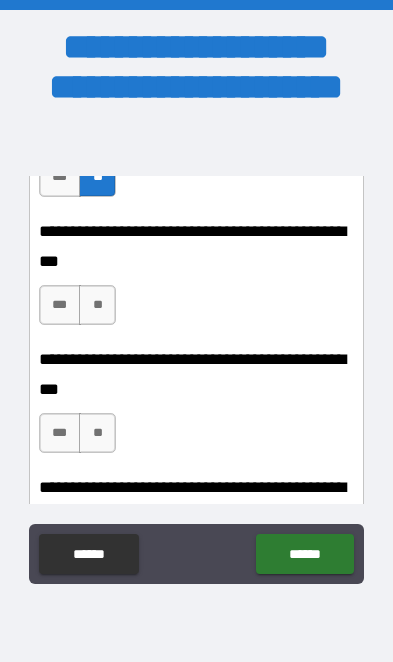 click on "**" at bounding box center (97, 305) 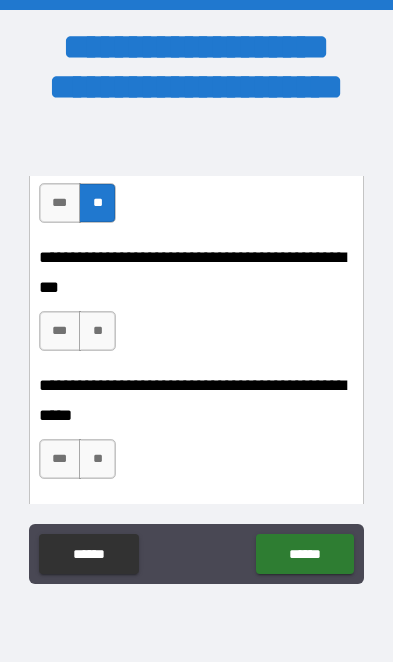 scroll, scrollTop: 917, scrollLeft: 0, axis: vertical 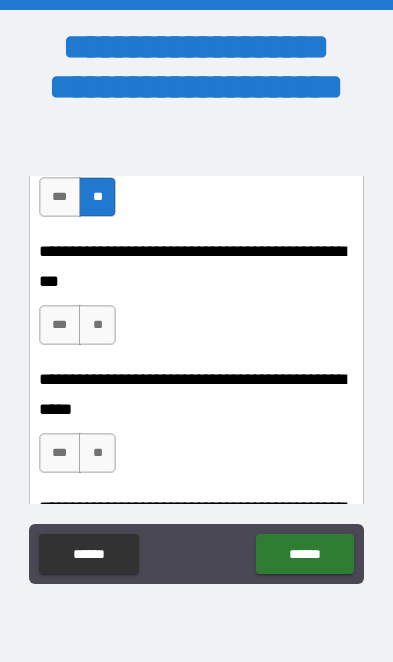 click on "***" at bounding box center [60, 325] 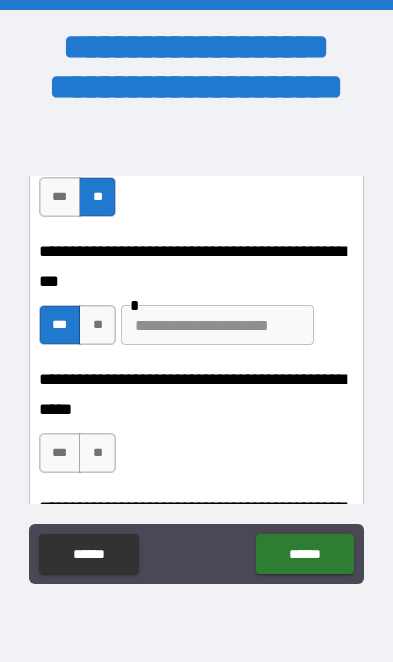 click at bounding box center (217, 325) 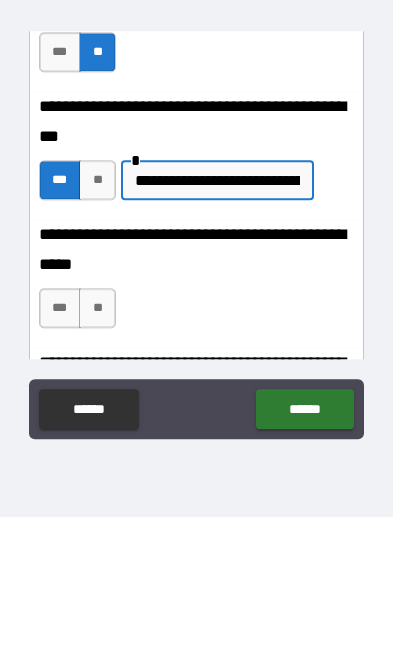 click on "**" at bounding box center (97, 453) 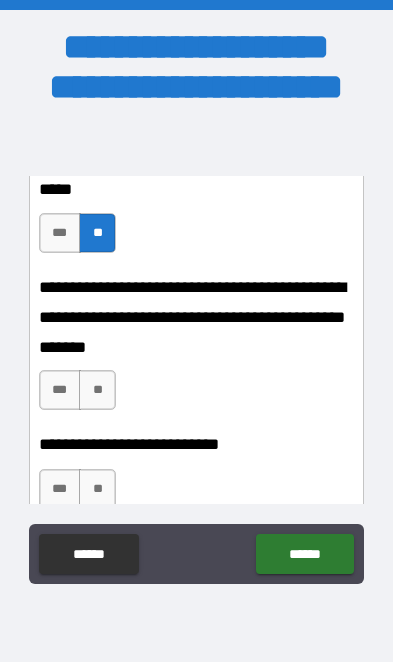 scroll, scrollTop: 1138, scrollLeft: 0, axis: vertical 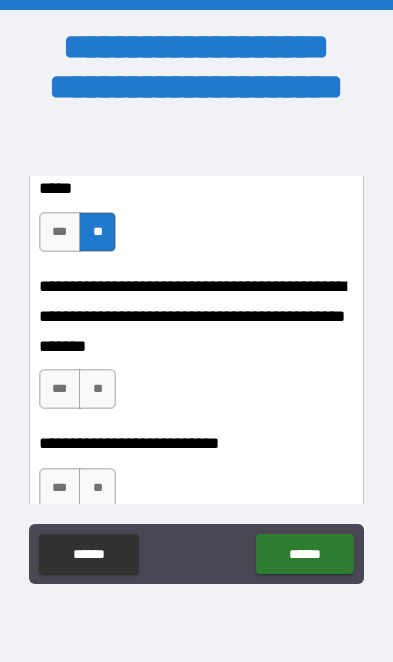 click on "**" at bounding box center [97, 389] 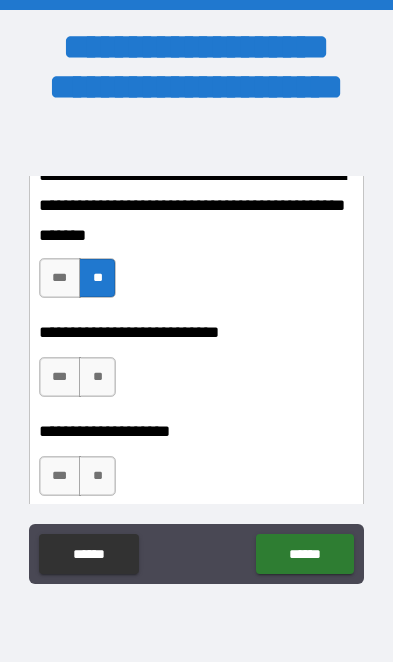scroll, scrollTop: 1250, scrollLeft: 0, axis: vertical 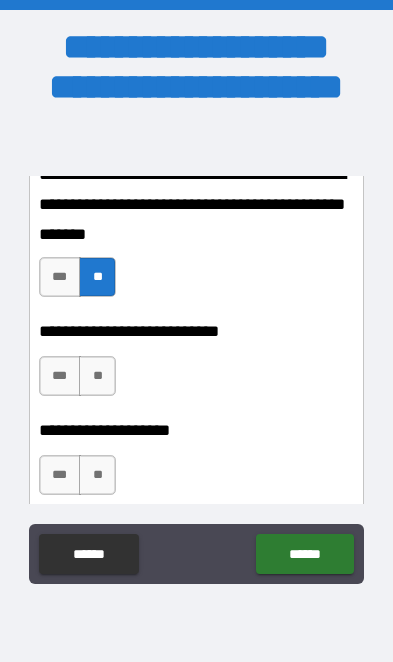 click on "**" at bounding box center (97, 376) 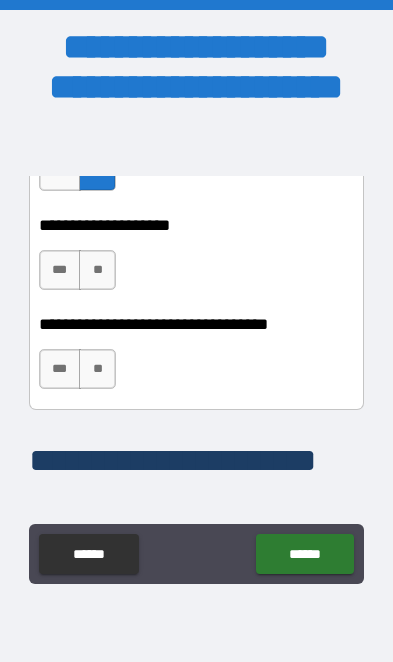 scroll, scrollTop: 1463, scrollLeft: 0, axis: vertical 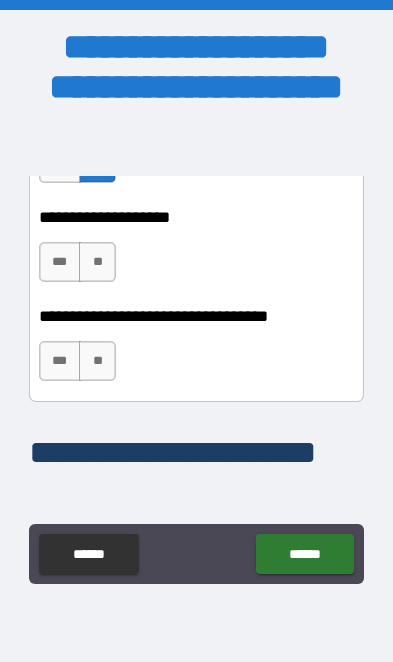 click on "**" at bounding box center (97, 262) 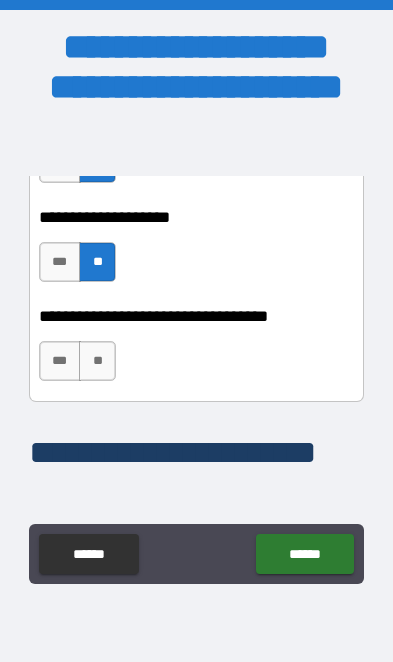 click on "**" at bounding box center [97, 361] 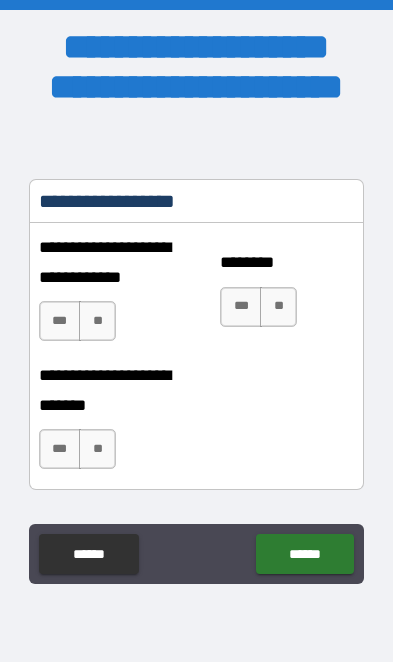 scroll, scrollTop: 1811, scrollLeft: 0, axis: vertical 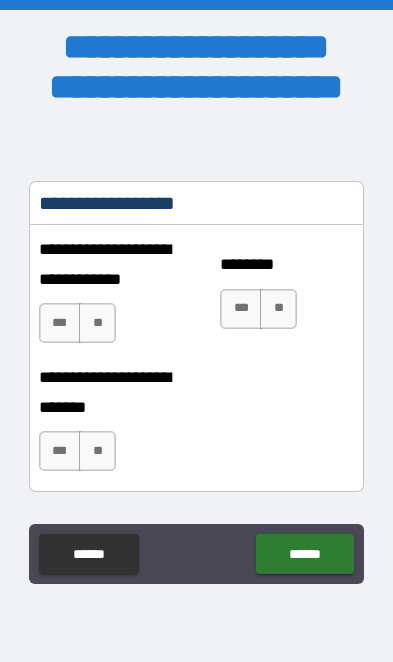 click on "**" at bounding box center (97, 323) 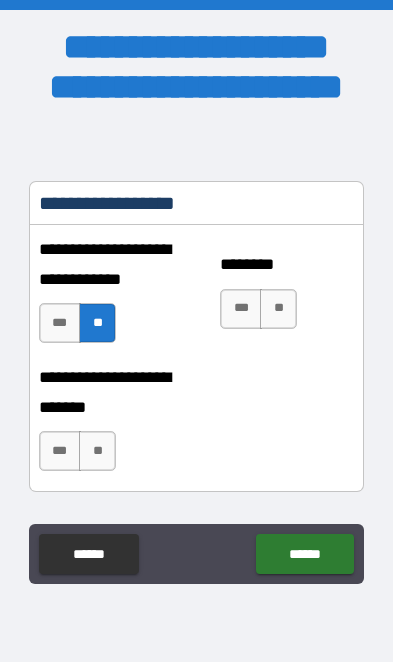 click on "**" at bounding box center [278, 309] 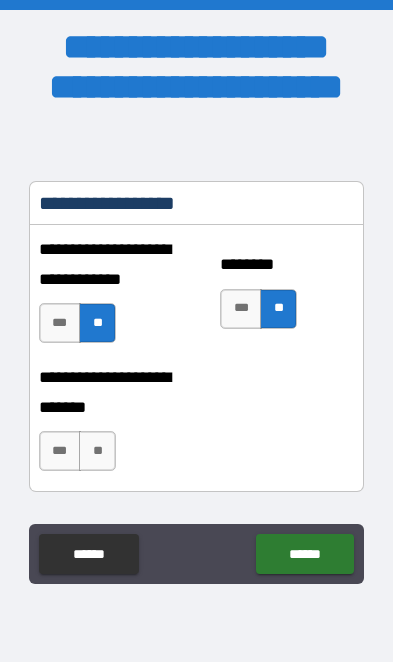 click on "**" at bounding box center (97, 451) 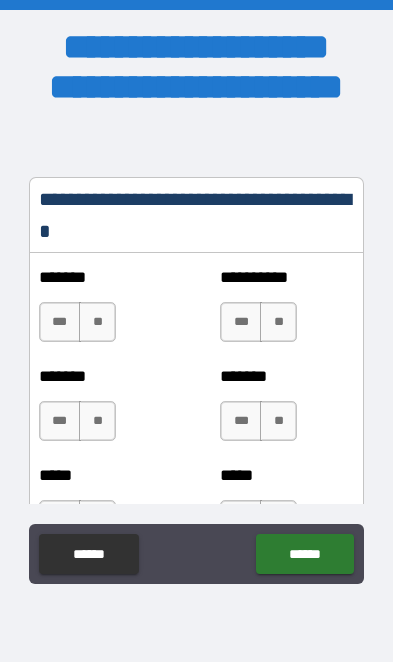 scroll, scrollTop: 2131, scrollLeft: 0, axis: vertical 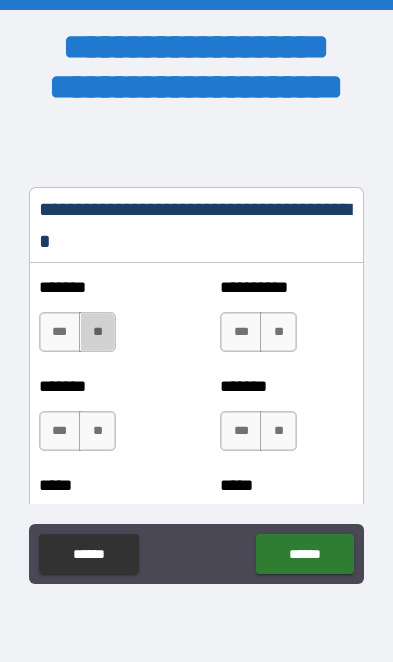 click on "**" at bounding box center [97, 332] 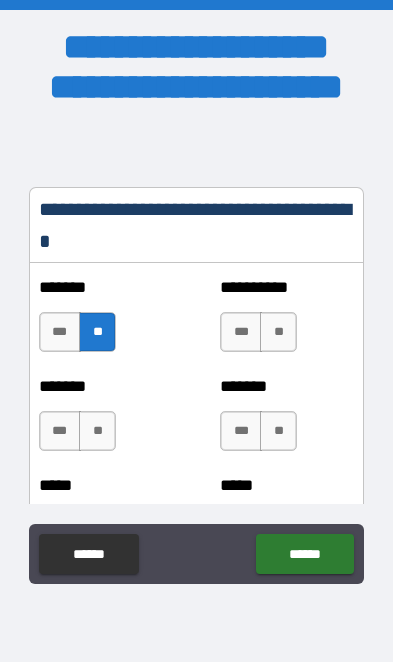 click on "**" at bounding box center (278, 332) 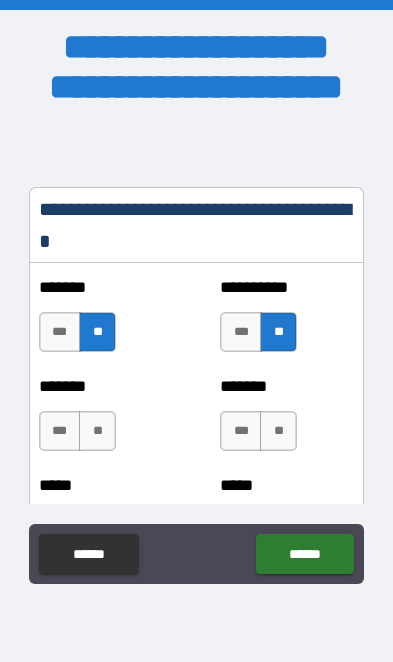 click on "**" at bounding box center (278, 431) 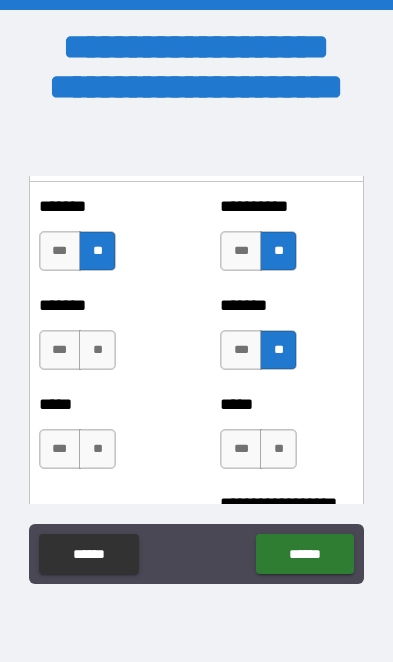 scroll, scrollTop: 2215, scrollLeft: 0, axis: vertical 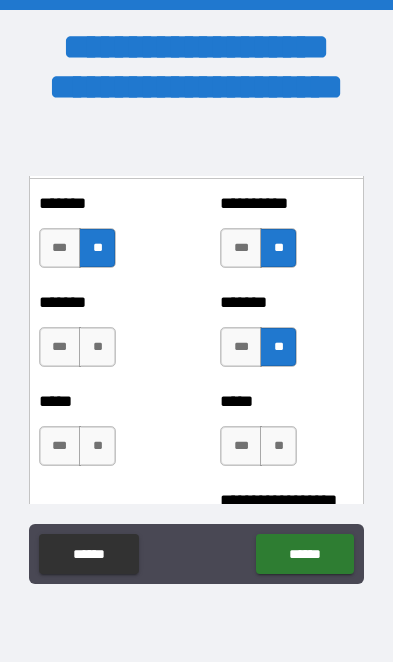click on "**" at bounding box center [97, 347] 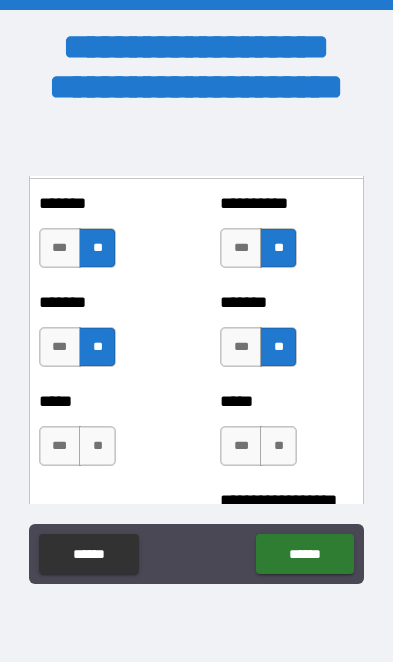 click on "**" at bounding box center [97, 446] 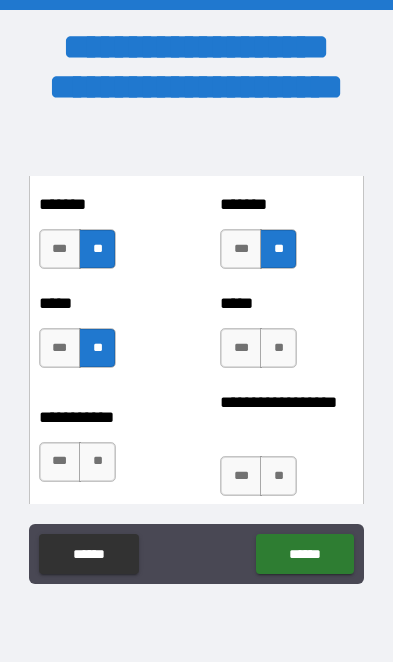 scroll, scrollTop: 2314, scrollLeft: 0, axis: vertical 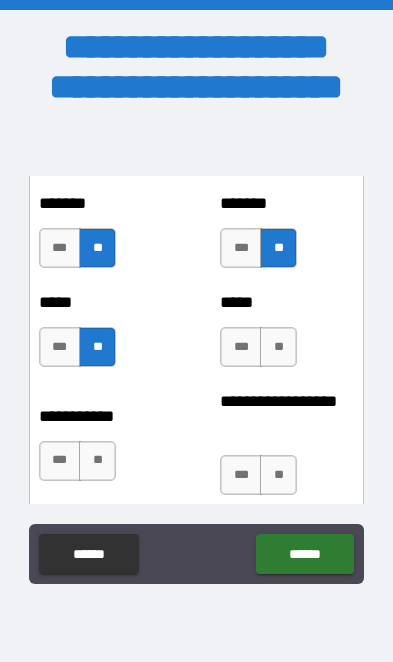 click on "**" at bounding box center (278, 347) 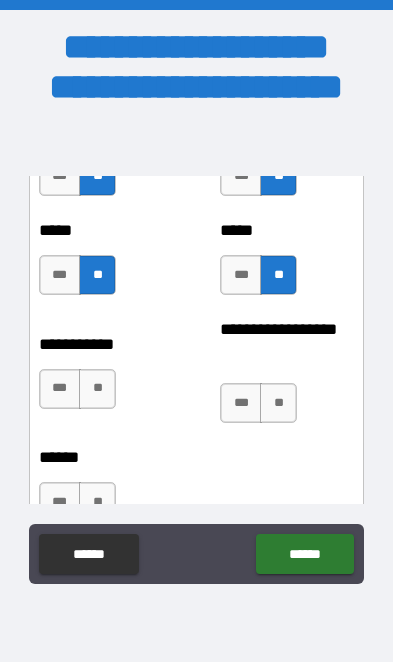 scroll, scrollTop: 2411, scrollLeft: 0, axis: vertical 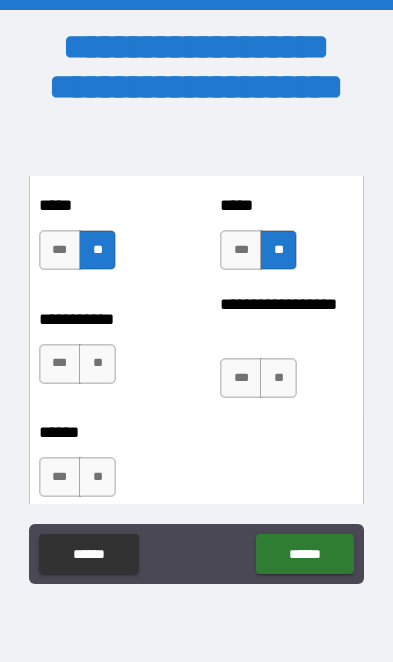 click on "**" at bounding box center [97, 364] 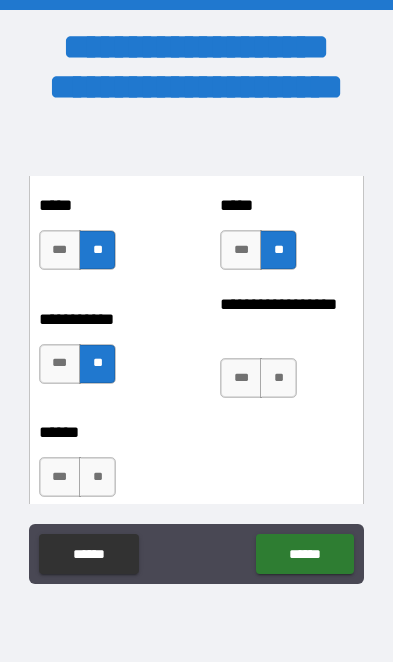 click on "**" at bounding box center (278, 378) 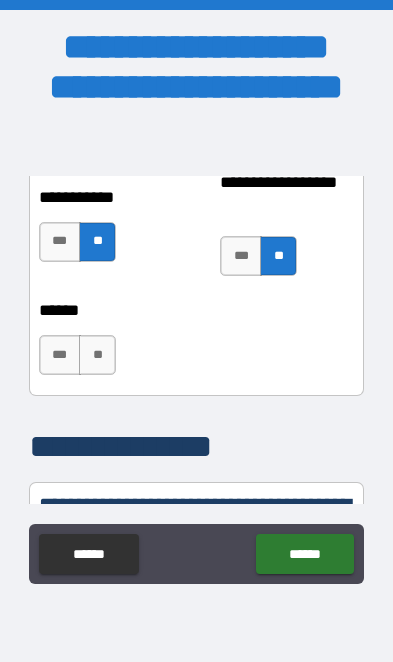 scroll, scrollTop: 2539, scrollLeft: 0, axis: vertical 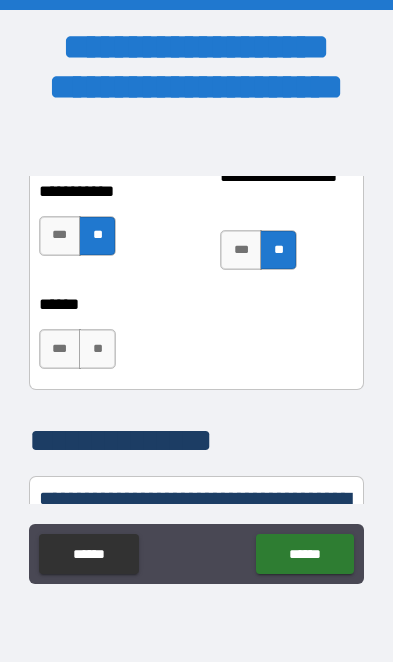 click on "**" at bounding box center (97, 349) 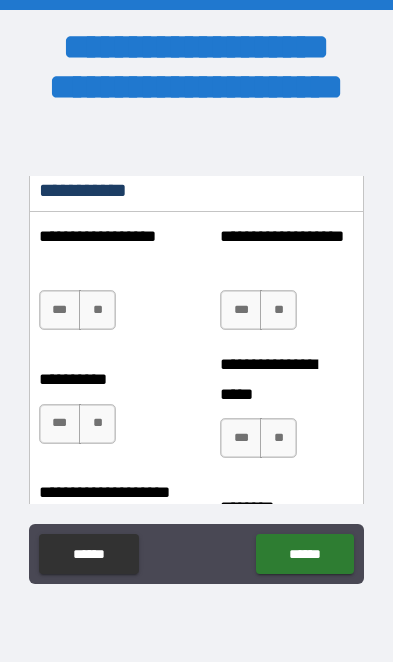 scroll, scrollTop: 2795, scrollLeft: 0, axis: vertical 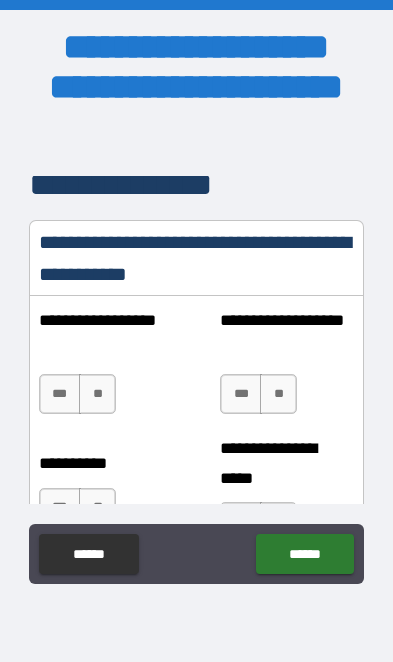 click on "**" at bounding box center [97, 394] 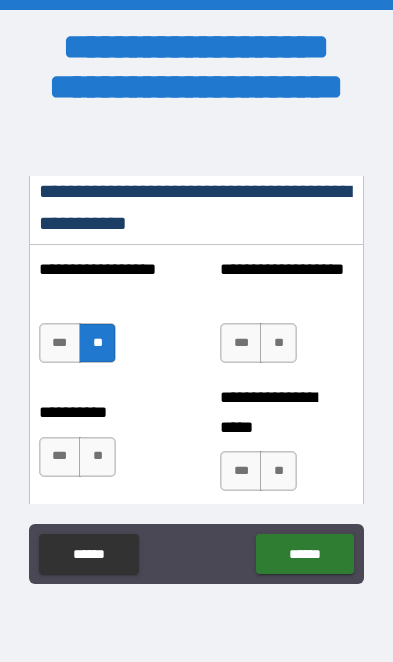 scroll, scrollTop: 2869, scrollLeft: 0, axis: vertical 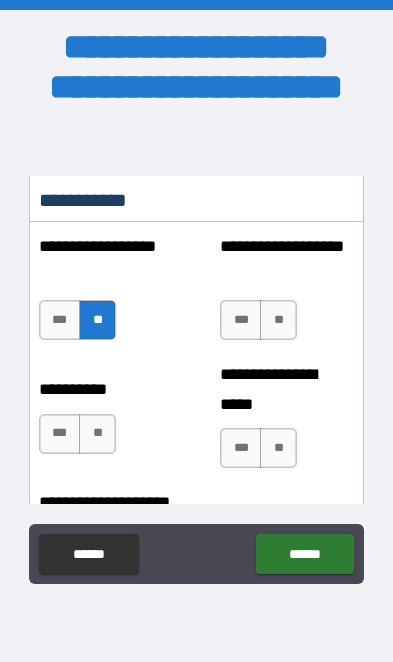 click on "**" at bounding box center [278, 320] 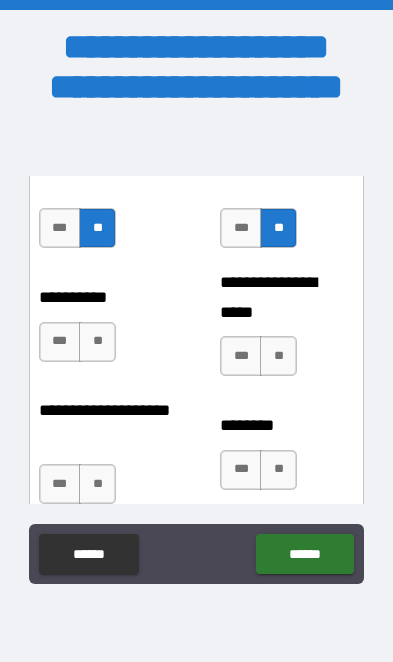 scroll, scrollTop: 2966, scrollLeft: 0, axis: vertical 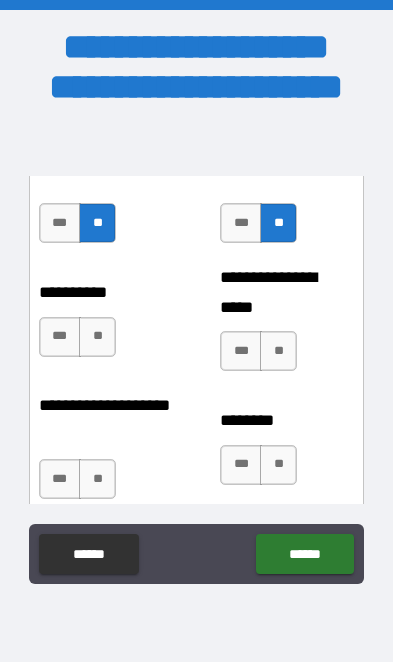 click on "**" at bounding box center (97, 337) 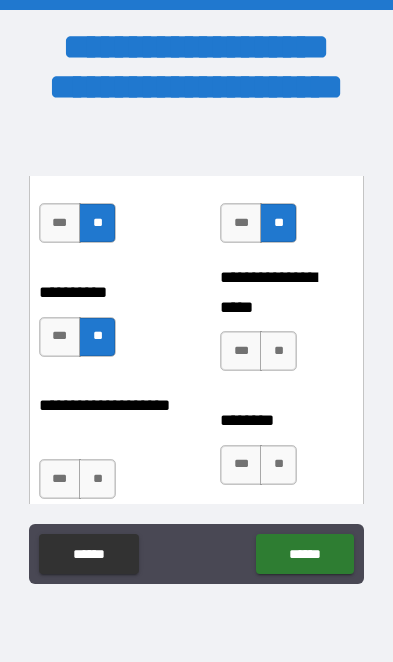 click on "**" at bounding box center (278, 351) 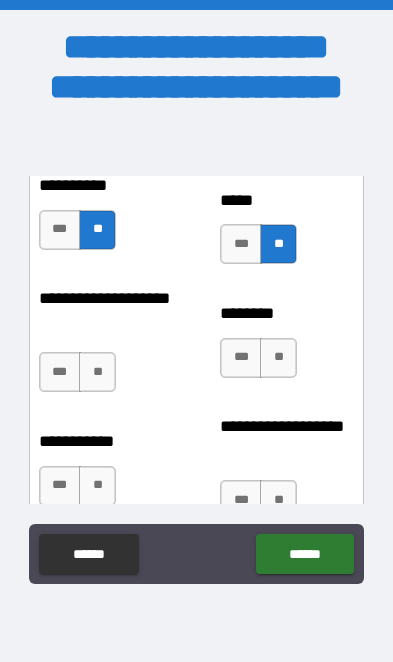 scroll, scrollTop: 3078, scrollLeft: 0, axis: vertical 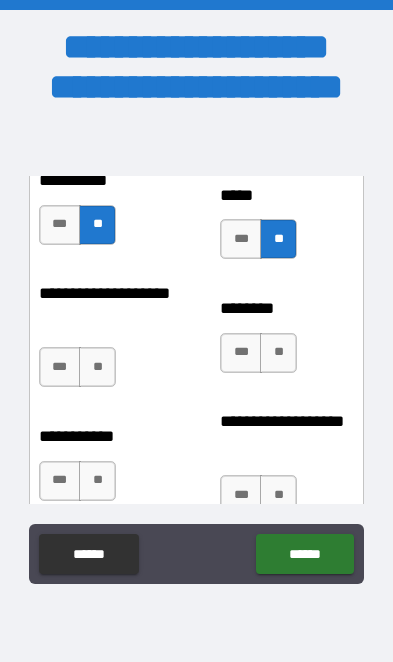 click on "**" at bounding box center (278, 353) 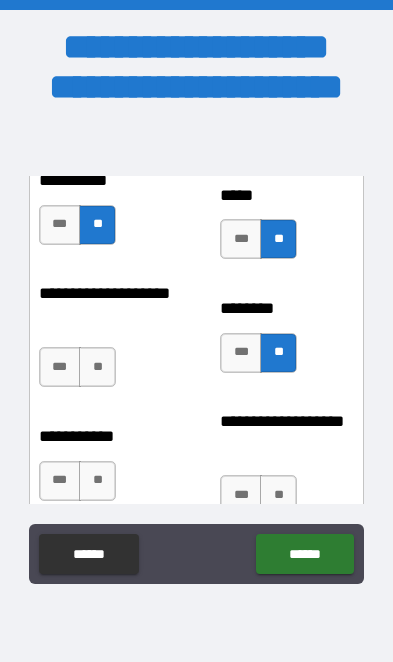 click on "**" at bounding box center (97, 367) 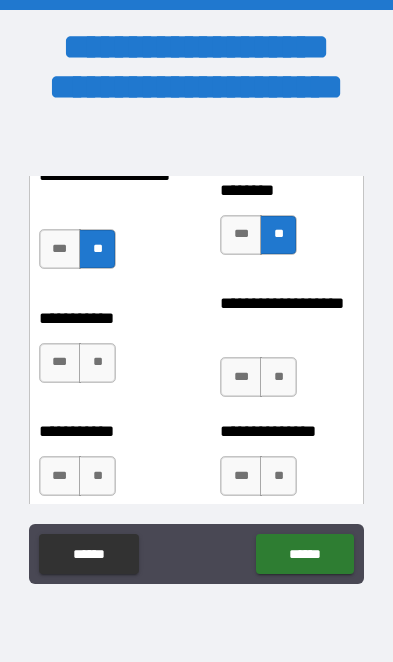 scroll, scrollTop: 3206, scrollLeft: 0, axis: vertical 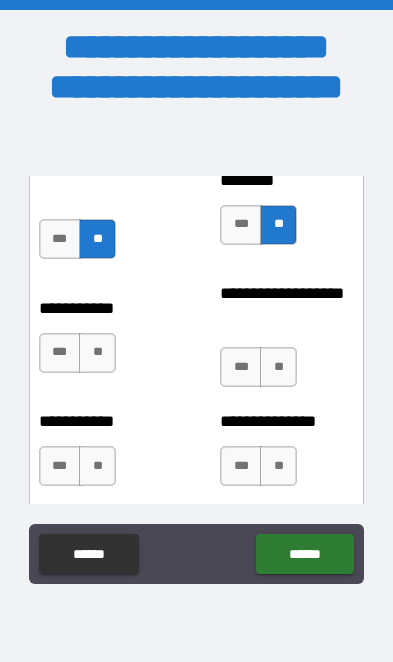 click on "**" at bounding box center (97, 353) 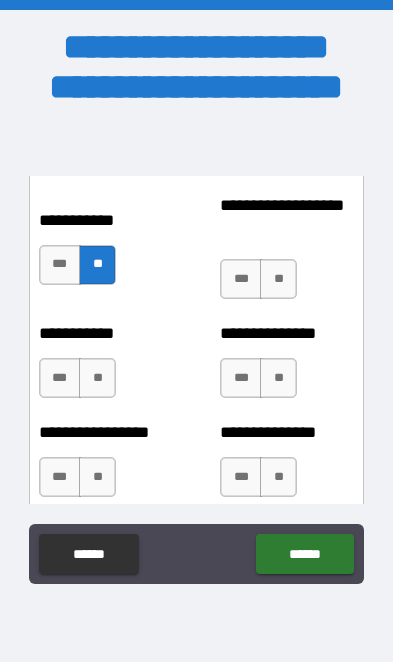 scroll, scrollTop: 3293, scrollLeft: 0, axis: vertical 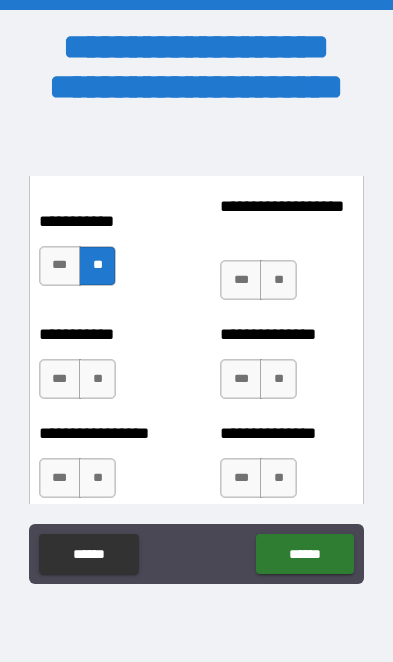 click on "***" at bounding box center (241, 379) 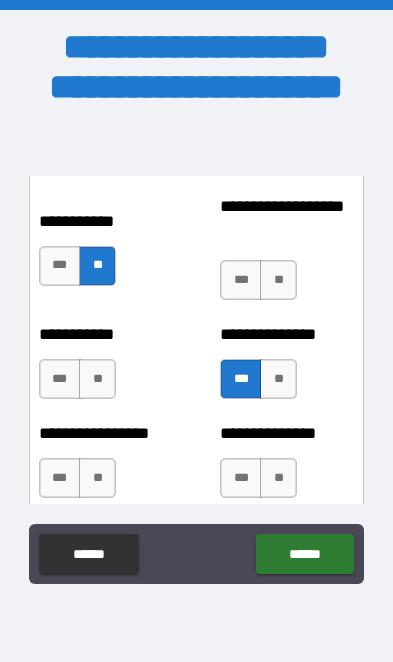 click on "**" at bounding box center (278, 280) 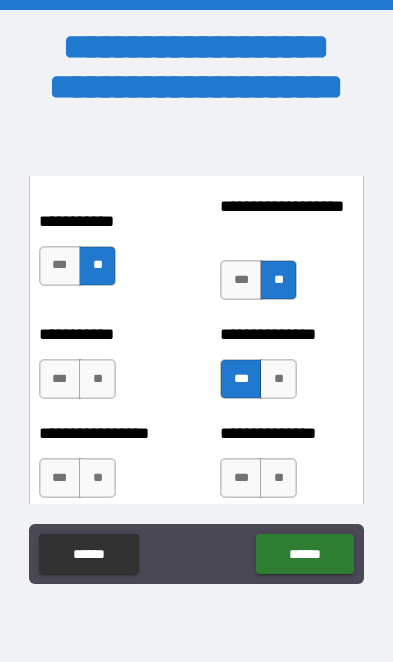 click on "**" at bounding box center [97, 379] 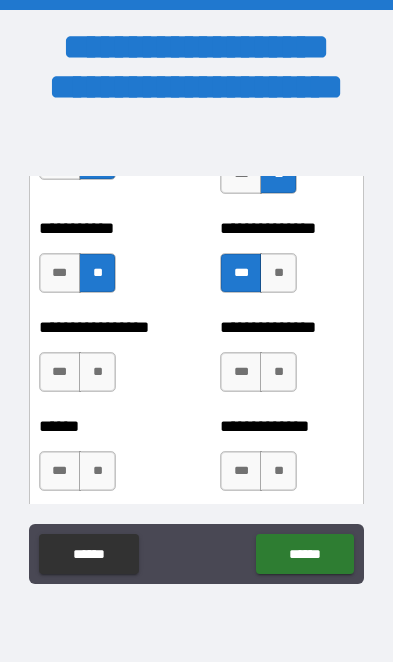 scroll, scrollTop: 3403, scrollLeft: 0, axis: vertical 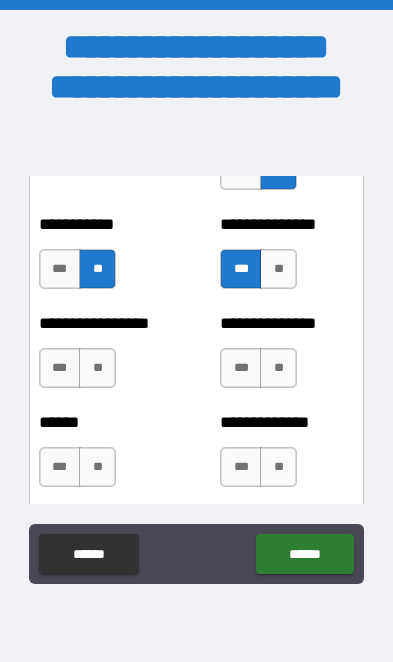 click on "**" at bounding box center (97, 368) 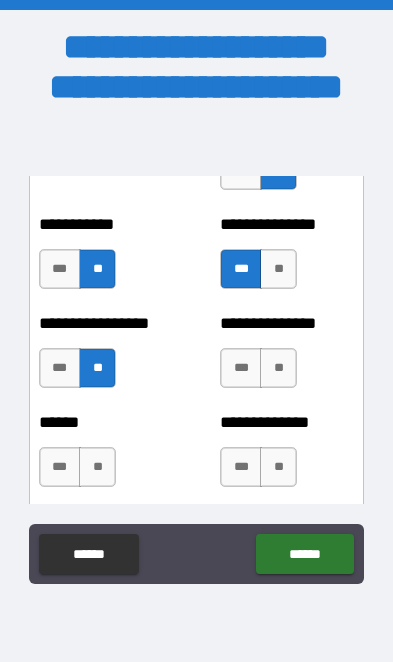 click on "**" at bounding box center (278, 368) 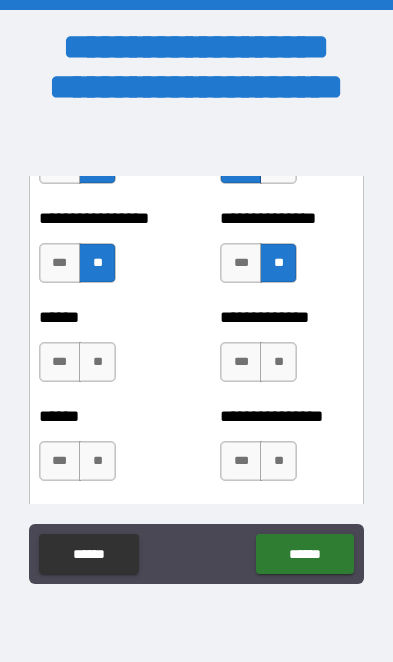 scroll, scrollTop: 3513, scrollLeft: 0, axis: vertical 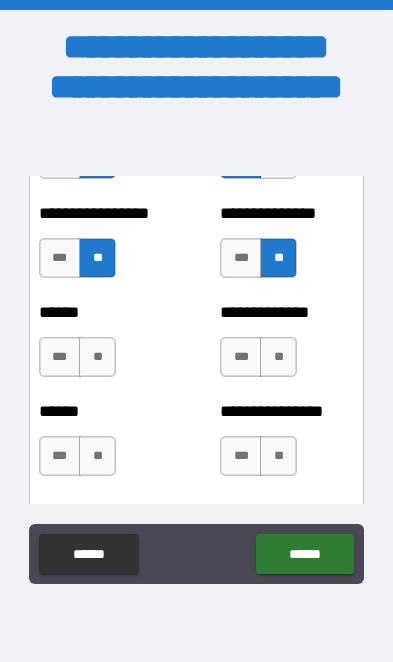 click on "**" at bounding box center [97, 357] 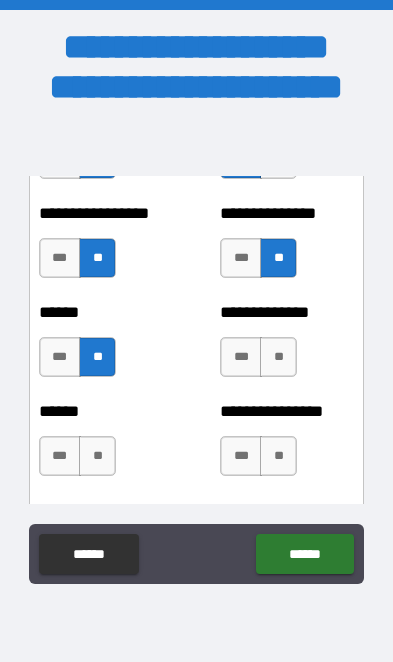 click on "**" at bounding box center [278, 357] 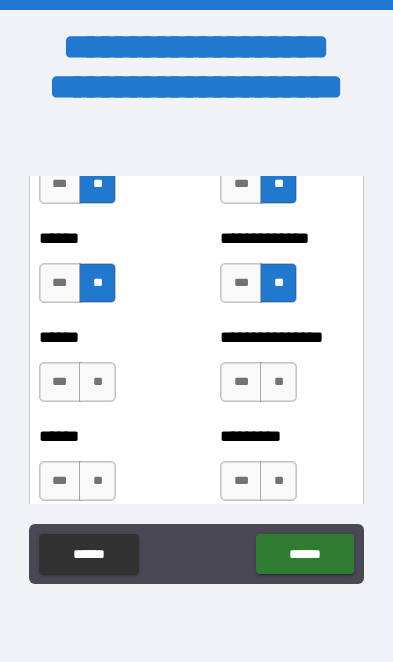 scroll, scrollTop: 3594, scrollLeft: 0, axis: vertical 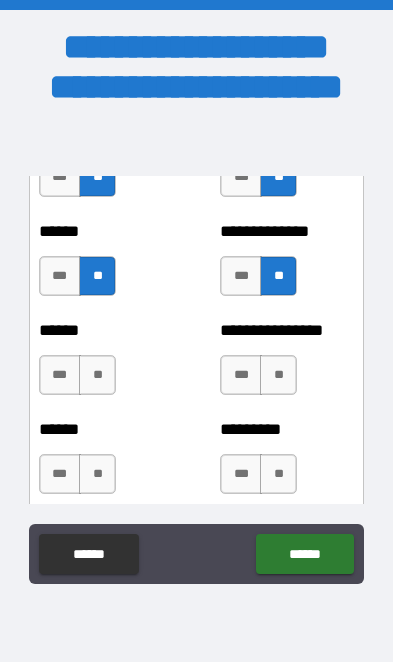 click on "**" at bounding box center (97, 375) 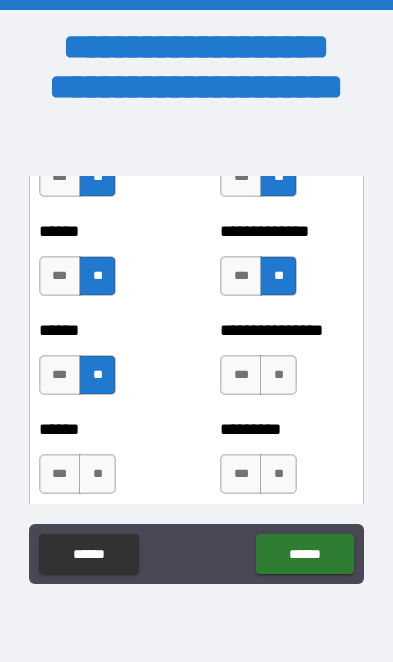 click on "**" at bounding box center (278, 375) 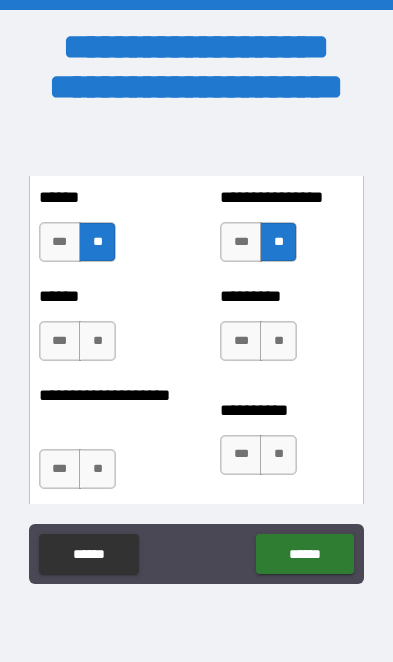 scroll, scrollTop: 3731, scrollLeft: 0, axis: vertical 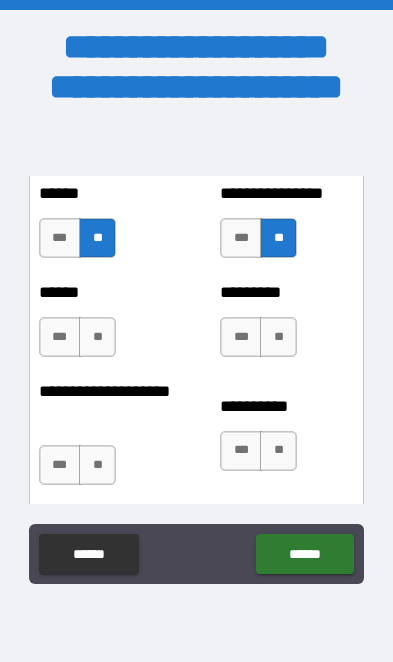 click on "***" at bounding box center [60, 465] 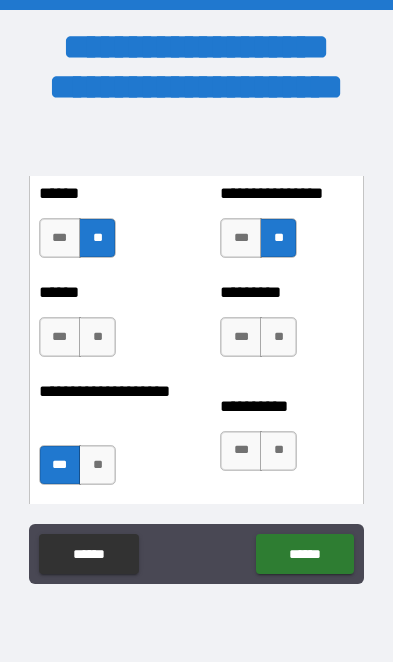 click on "**" at bounding box center [97, 337] 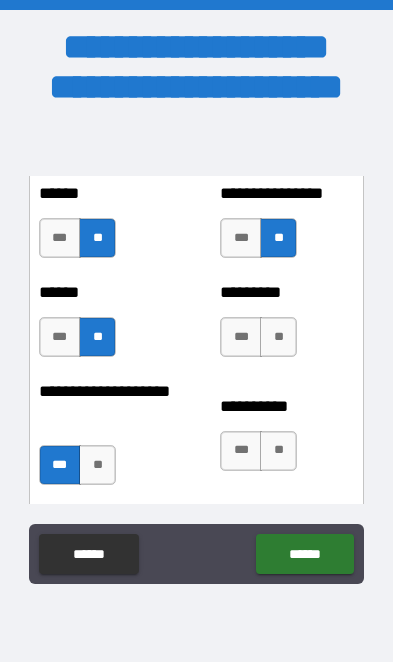 click on "**" at bounding box center (278, 451) 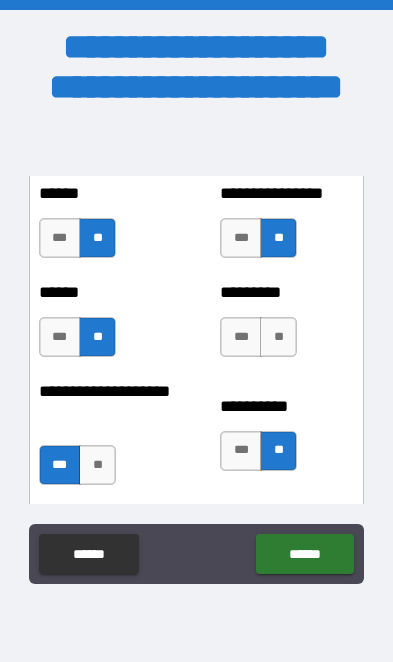 click on "**" at bounding box center [278, 337] 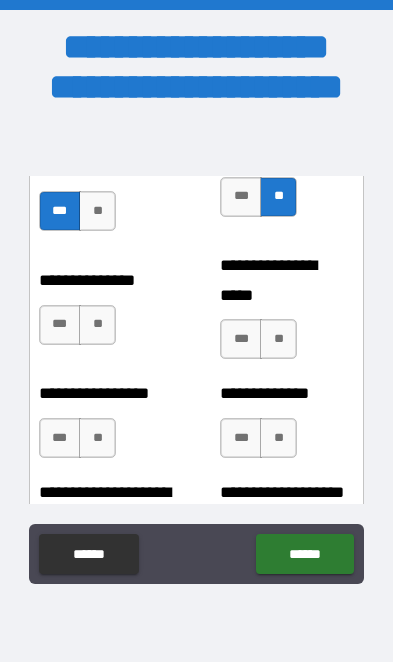 scroll, scrollTop: 3977, scrollLeft: 0, axis: vertical 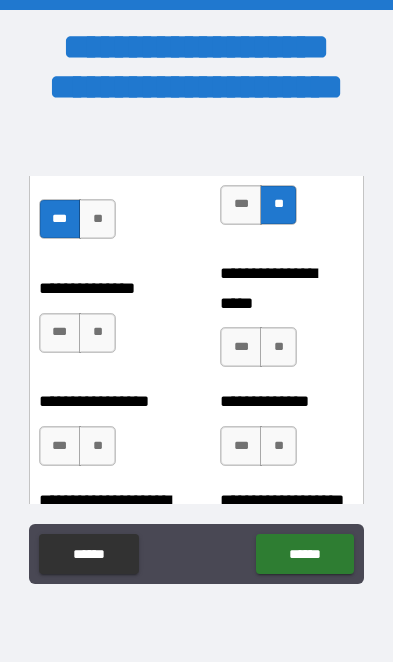 click on "**" at bounding box center [97, 333] 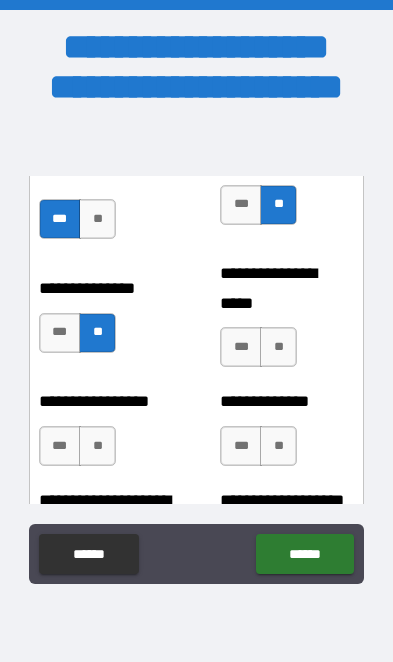 click on "**" at bounding box center [278, 347] 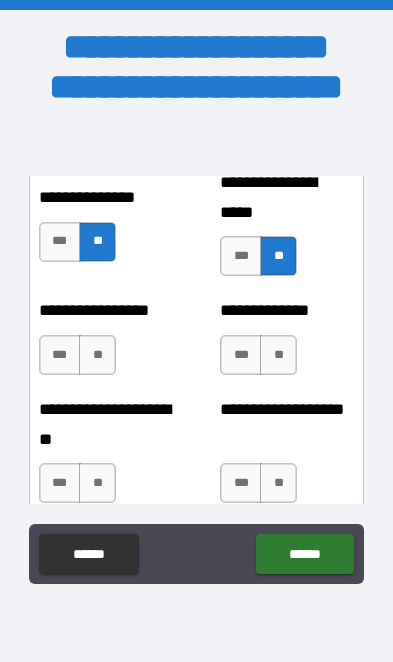 scroll, scrollTop: 4104, scrollLeft: 0, axis: vertical 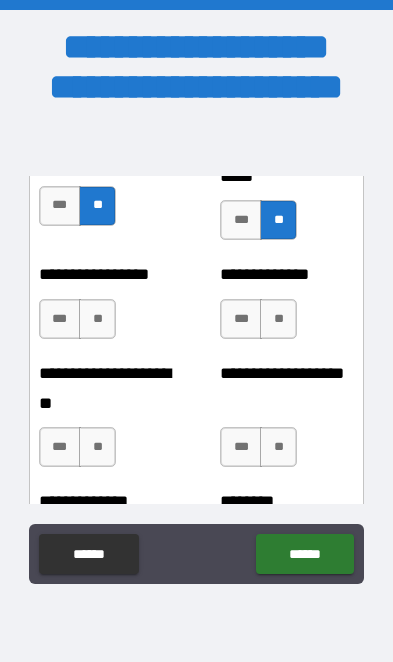 click on "**" at bounding box center [278, 319] 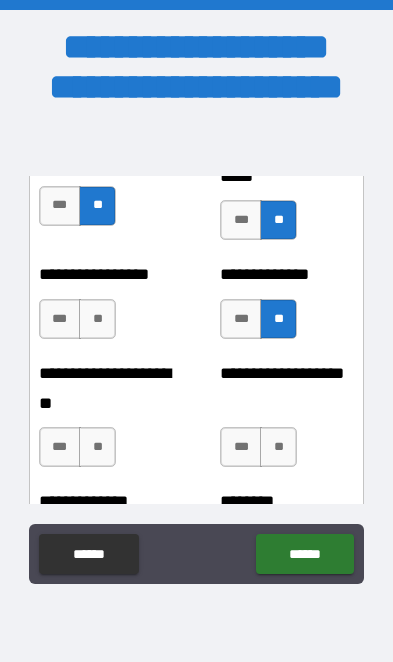 click on "***" at bounding box center [60, 319] 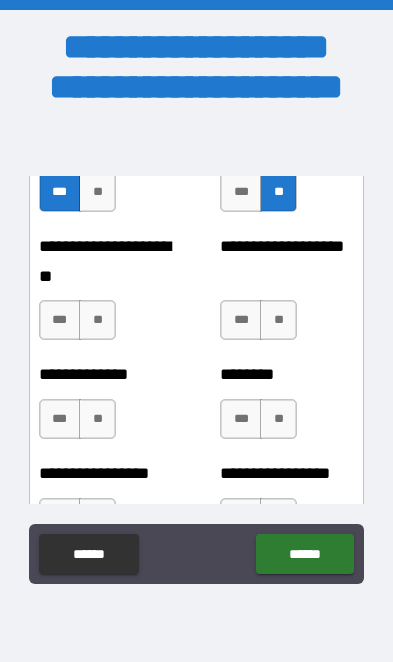 scroll, scrollTop: 4233, scrollLeft: 0, axis: vertical 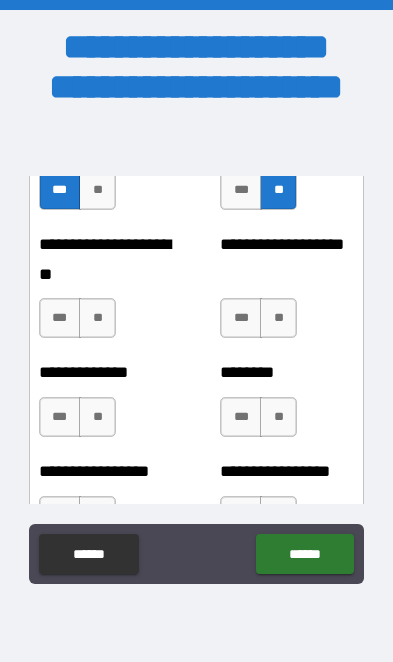 click on "**" at bounding box center (97, 318) 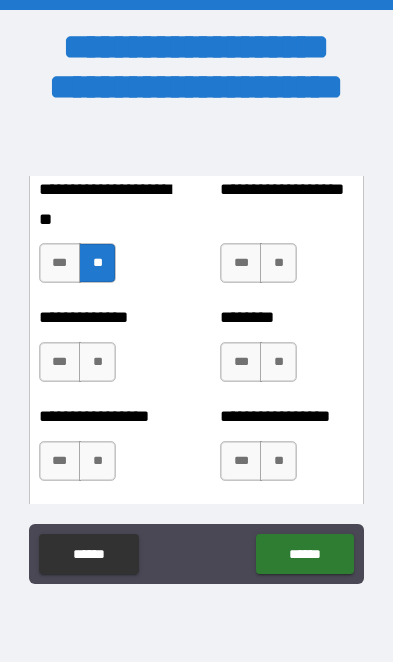 scroll, scrollTop: 4282, scrollLeft: 0, axis: vertical 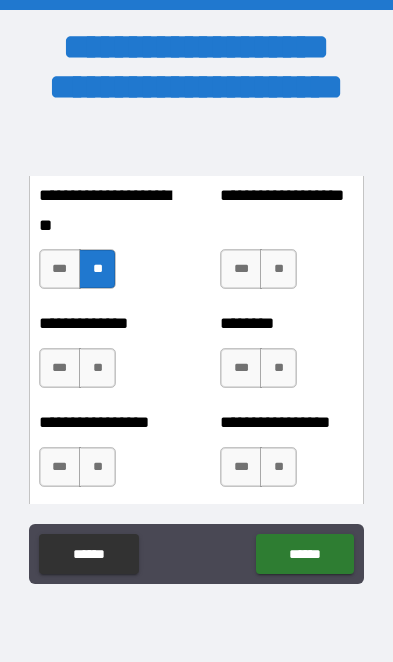 click on "**" at bounding box center (278, 269) 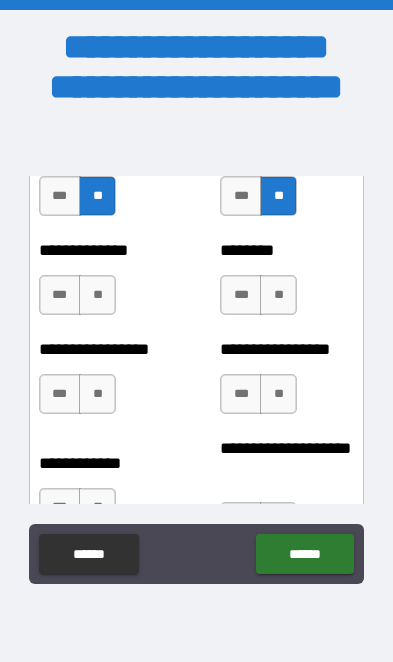 scroll, scrollTop: 4337, scrollLeft: 0, axis: vertical 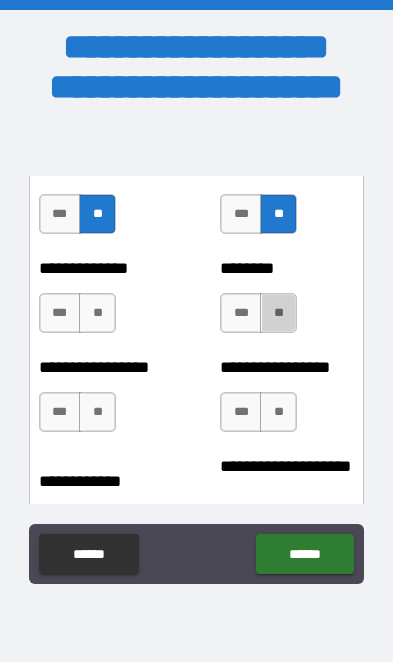 click on "**" at bounding box center (278, 313) 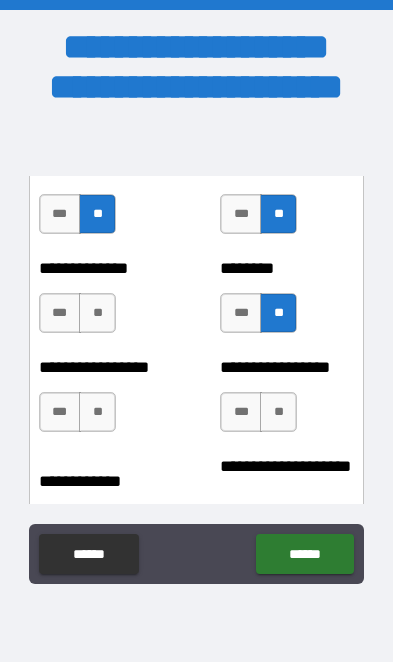 click on "**" at bounding box center [97, 313] 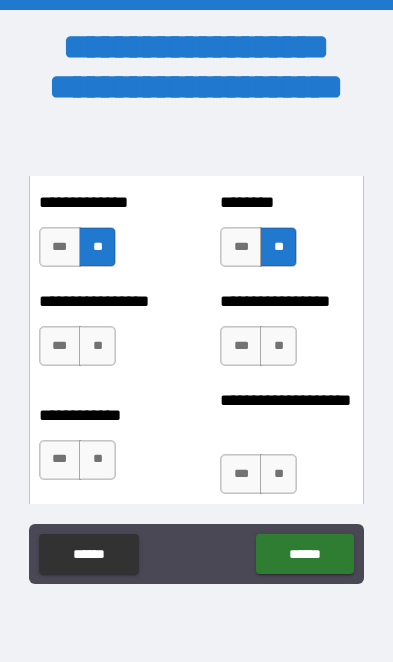 scroll, scrollTop: 4419, scrollLeft: 0, axis: vertical 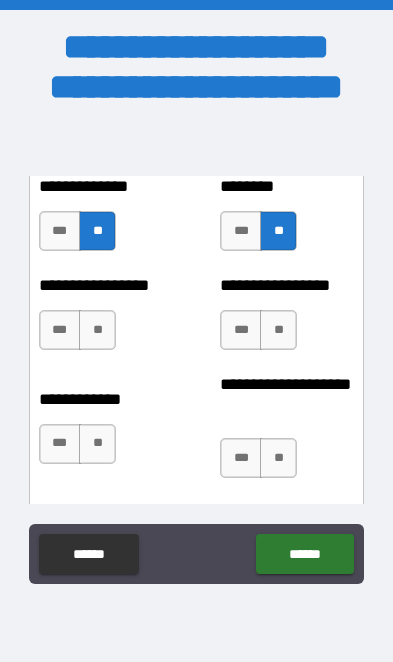 click on "**" at bounding box center (97, 330) 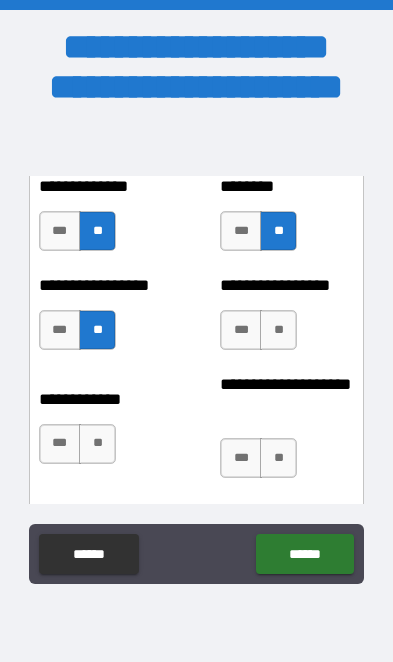 click on "**" at bounding box center [278, 330] 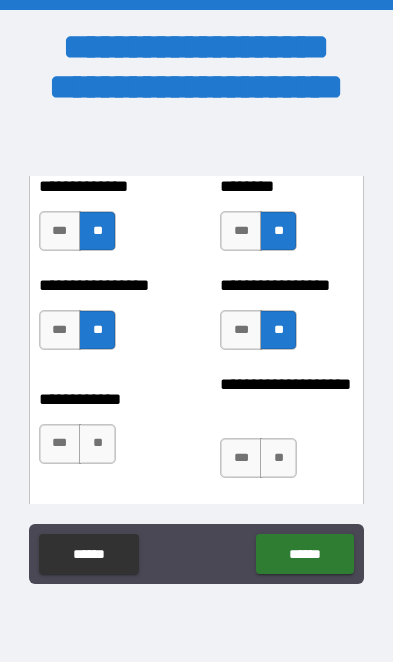 click on "**" at bounding box center (97, 444) 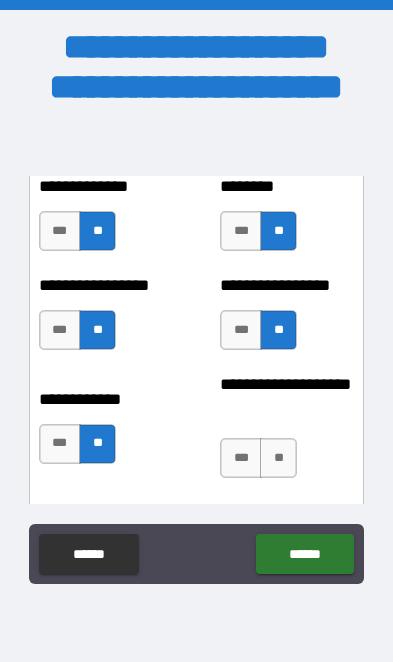 click on "**" at bounding box center [278, 458] 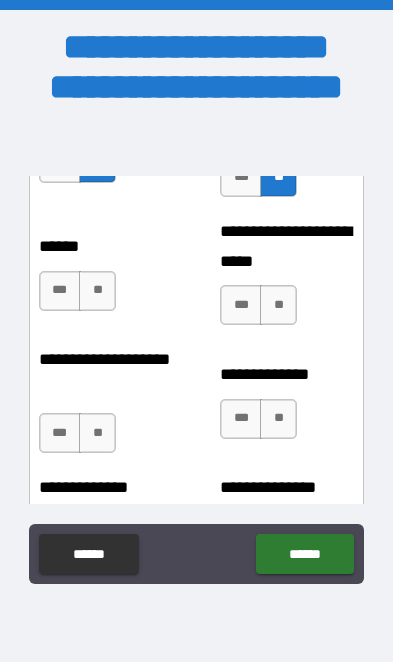 scroll, scrollTop: 4703, scrollLeft: 0, axis: vertical 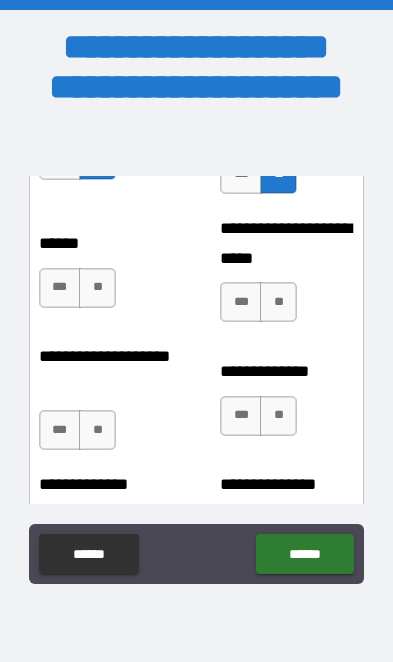 click on "**" at bounding box center [97, 288] 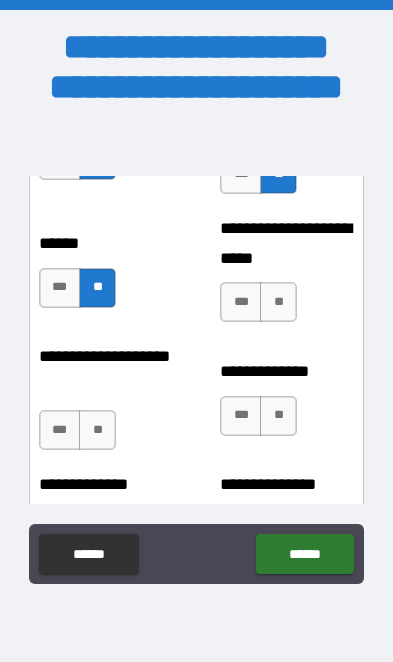 click on "**" at bounding box center (278, 302) 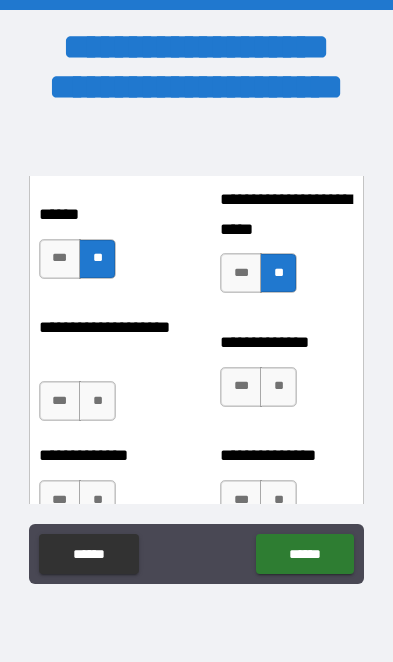 scroll, scrollTop: 4754, scrollLeft: 0, axis: vertical 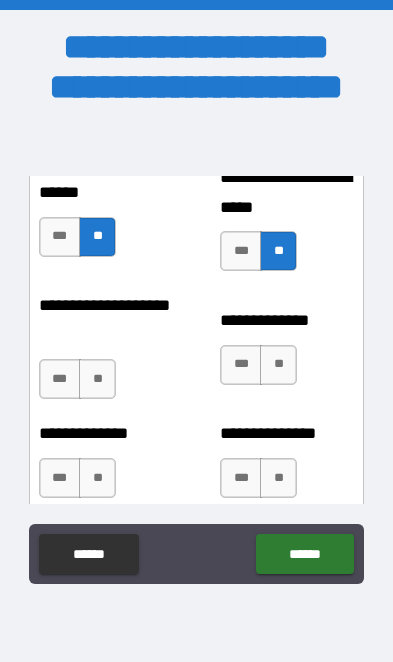 click on "**" at bounding box center (278, 365) 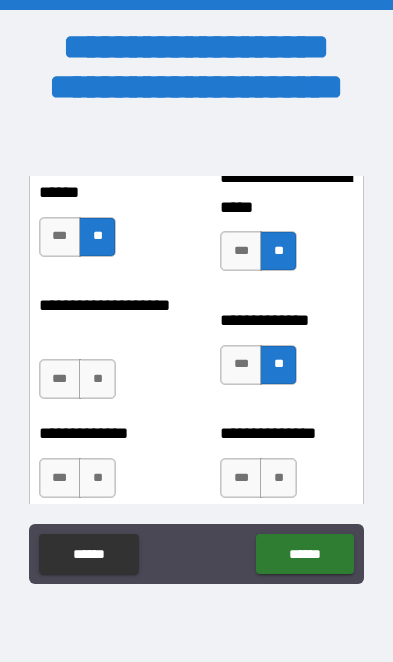 click on "**" at bounding box center [97, 379] 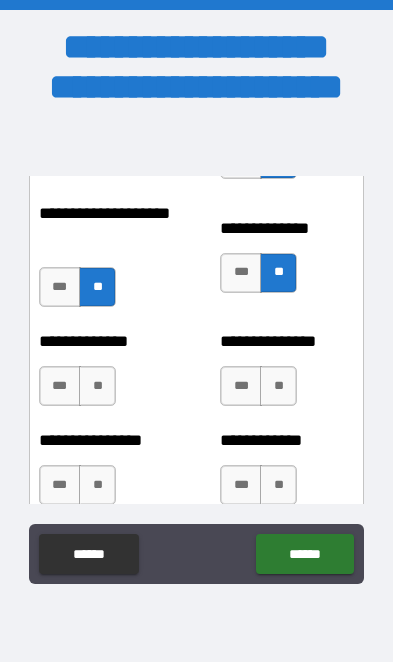 scroll, scrollTop: 4879, scrollLeft: 0, axis: vertical 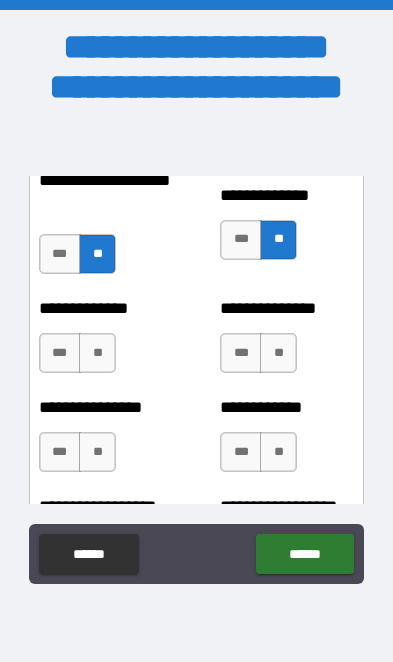 click on "**" at bounding box center [97, 353] 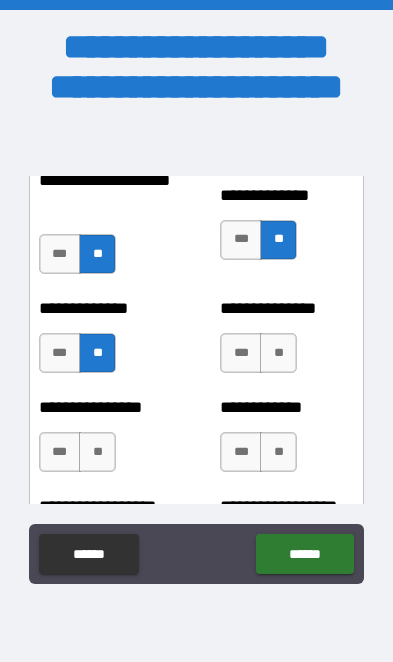 click on "**" at bounding box center (278, 353) 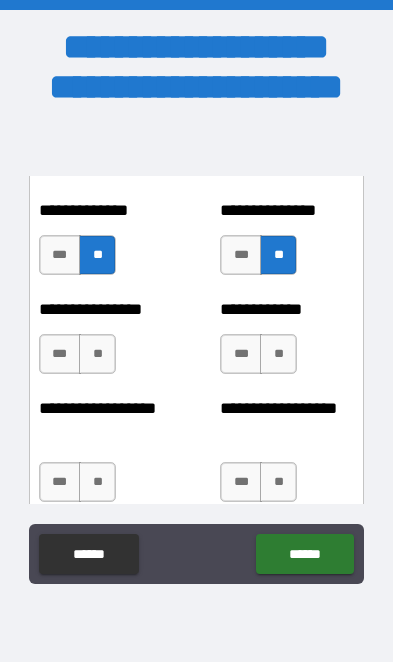scroll, scrollTop: 4995, scrollLeft: 0, axis: vertical 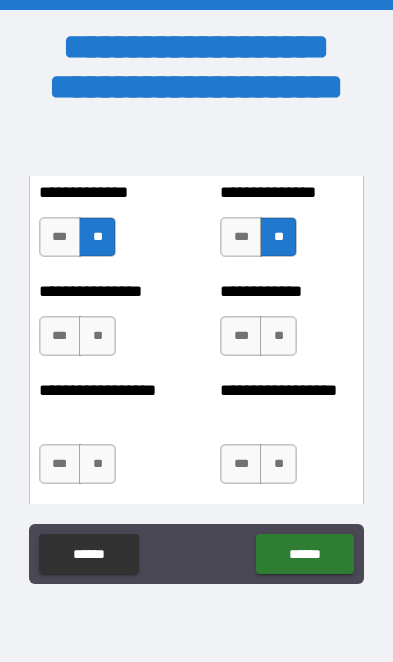 click on "**" at bounding box center (97, 336) 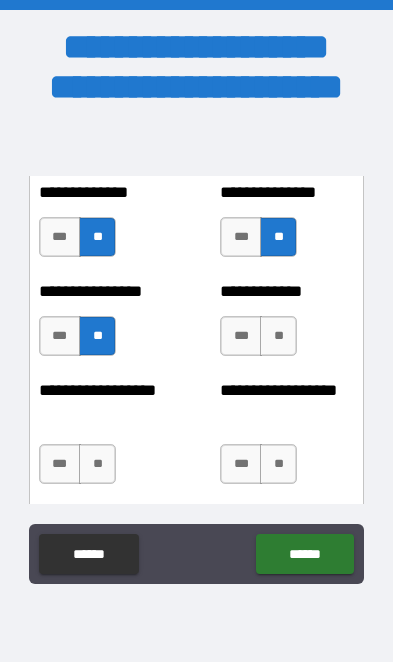 click on "**" at bounding box center [278, 336] 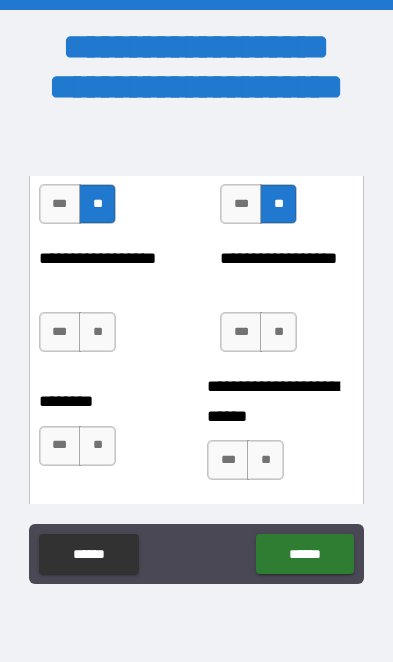 scroll, scrollTop: 5126, scrollLeft: 0, axis: vertical 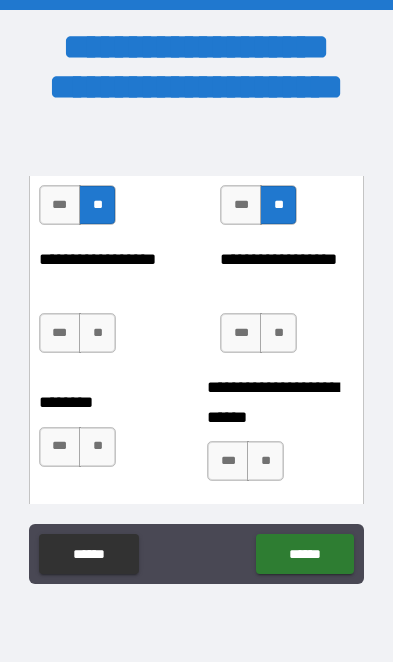 click on "**" at bounding box center [278, 333] 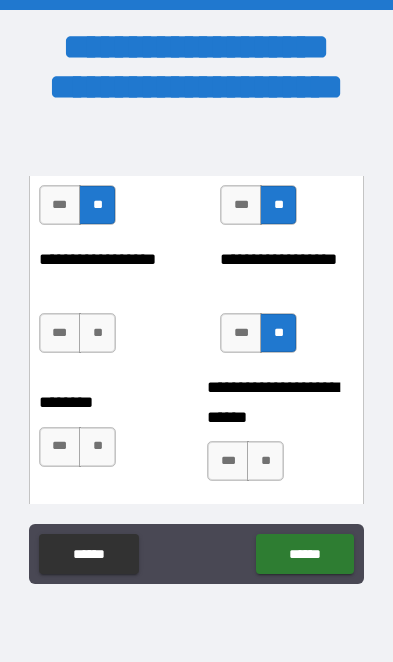 click on "**" at bounding box center [97, 333] 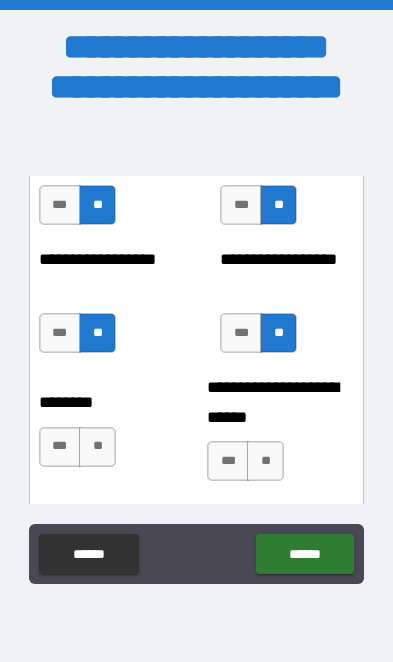 click on "**" at bounding box center (265, 461) 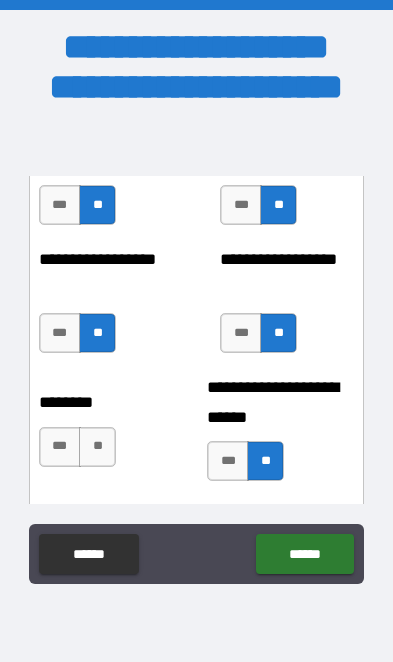 click on "**" at bounding box center (97, 447) 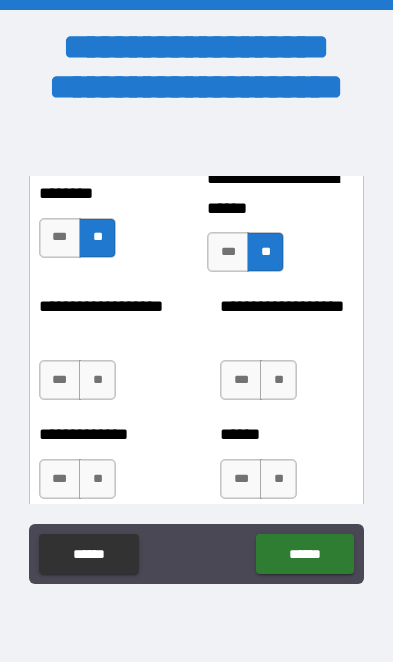 scroll, scrollTop: 5336, scrollLeft: 0, axis: vertical 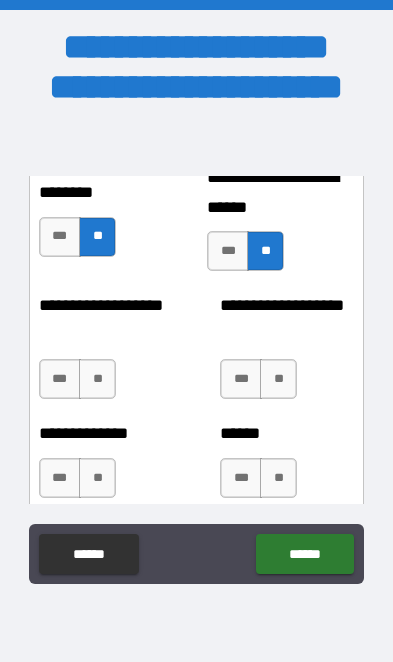 click on "**" at bounding box center [97, 379] 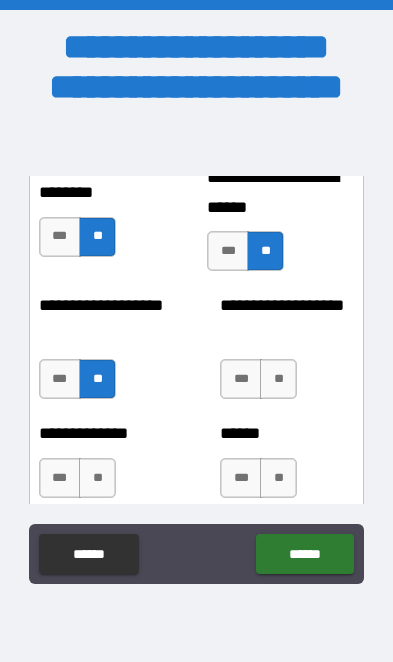 click on "**" at bounding box center [278, 379] 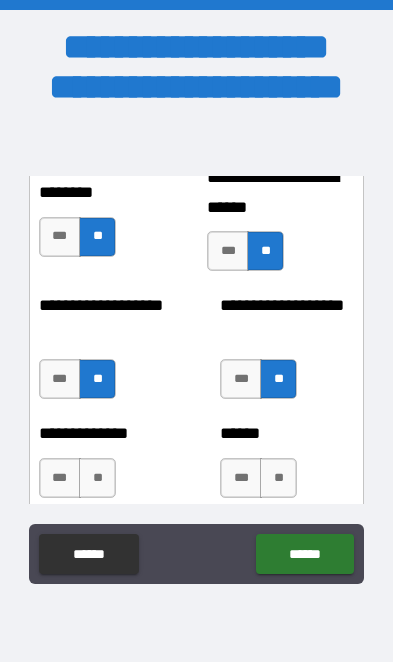 click on "**" at bounding box center [278, 478] 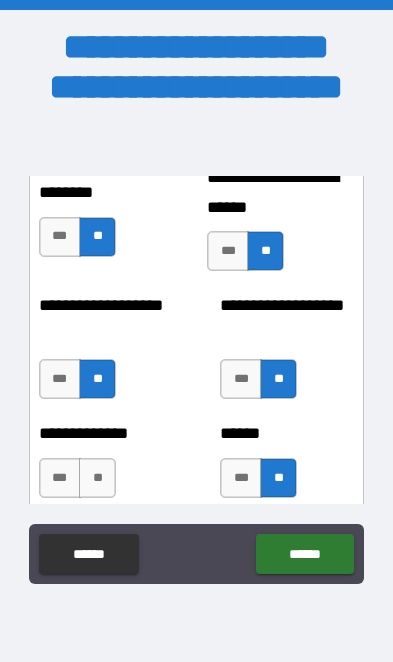 click on "**" at bounding box center [97, 478] 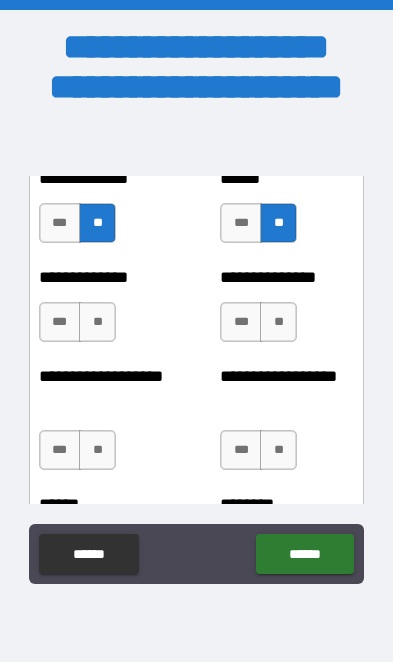 scroll, scrollTop: 5592, scrollLeft: 0, axis: vertical 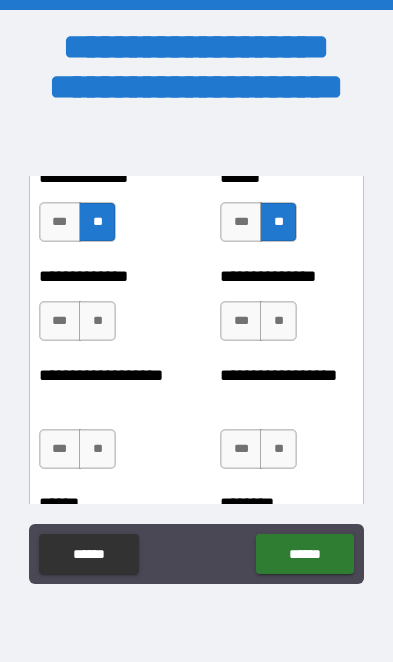 click on "**" at bounding box center (97, 321) 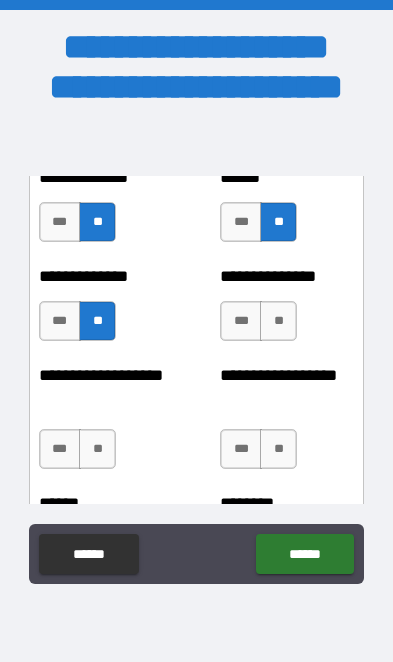 click on "**" at bounding box center [278, 321] 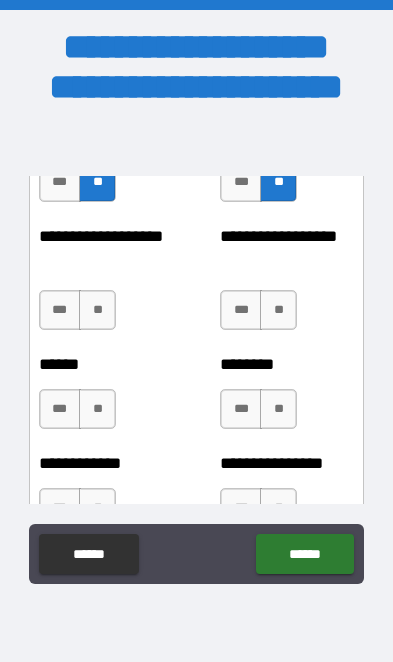 scroll, scrollTop: 5733, scrollLeft: 0, axis: vertical 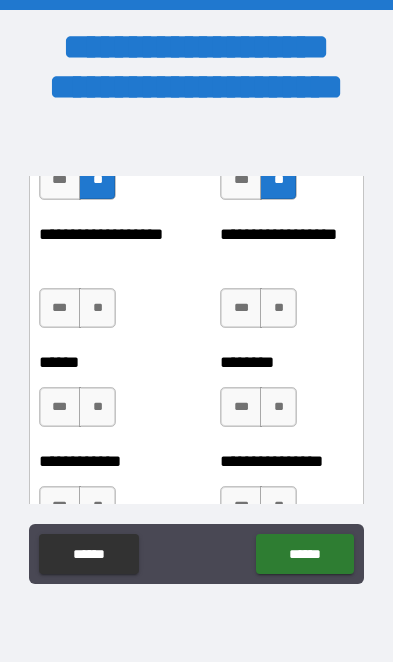 click on "**" at bounding box center [97, 308] 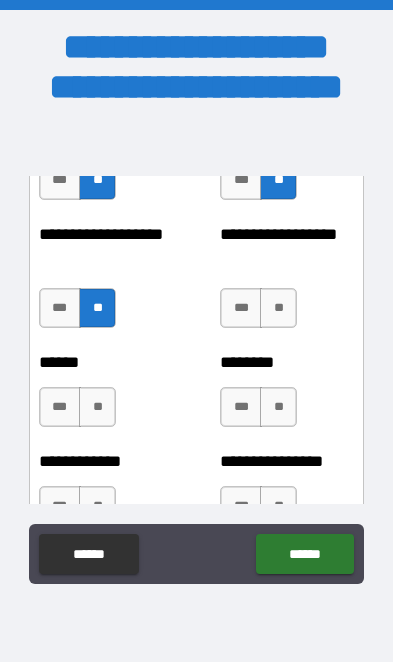 click on "**" at bounding box center (278, 308) 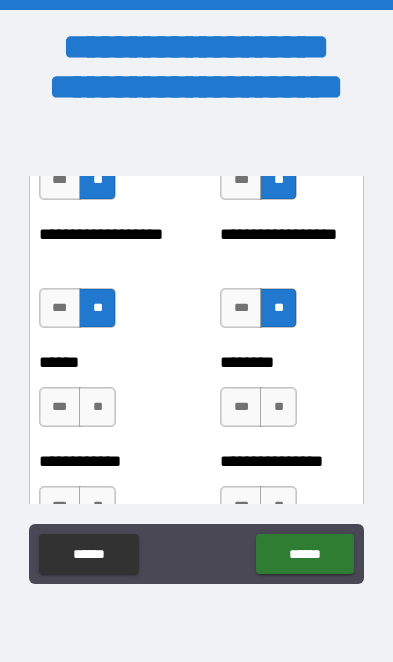 click on "**" at bounding box center (97, 407) 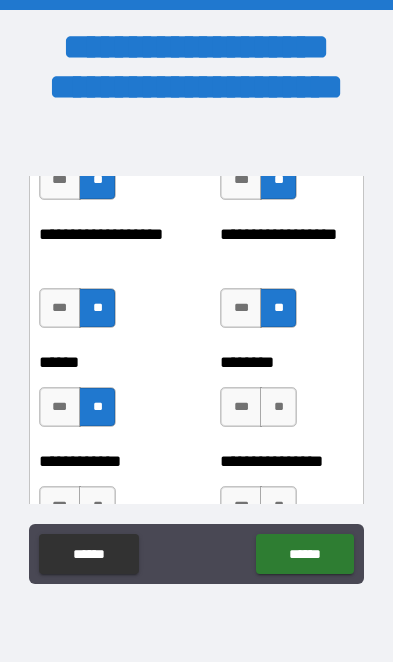 click on "**" at bounding box center (278, 407) 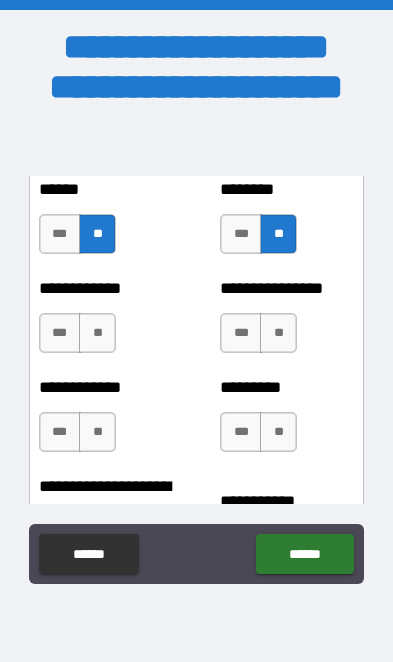 scroll, scrollTop: 5909, scrollLeft: 0, axis: vertical 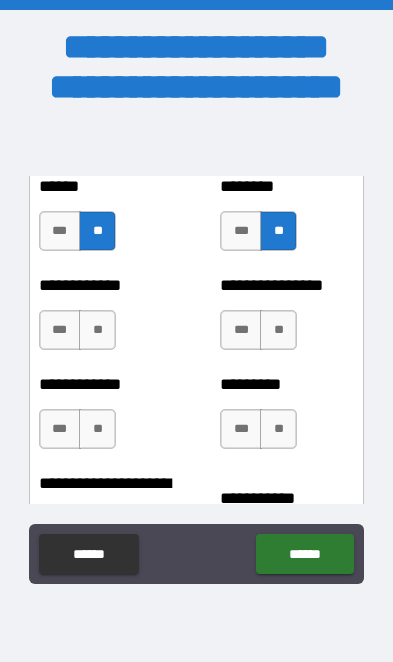 click on "**" at bounding box center (278, 330) 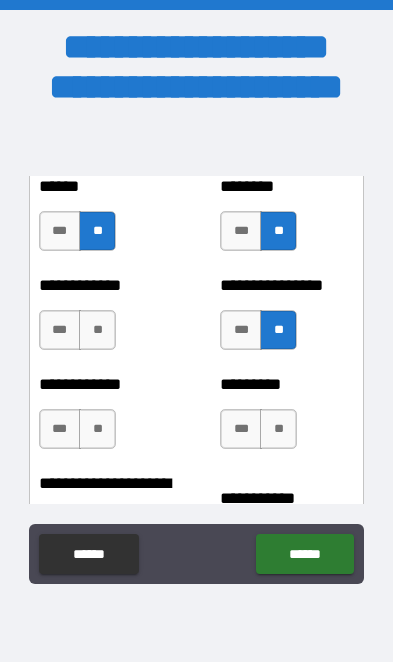 click on "**" at bounding box center (97, 330) 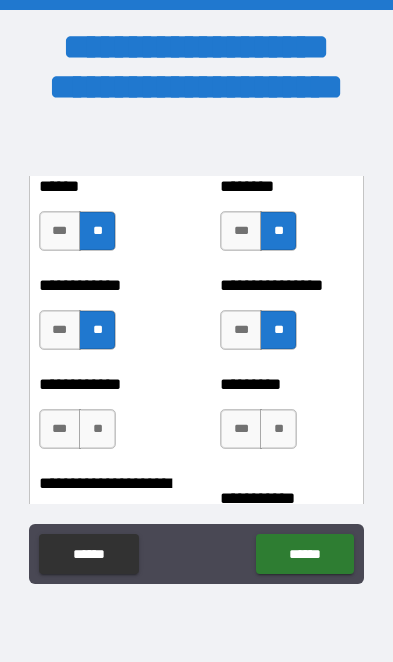 click on "**" at bounding box center [97, 429] 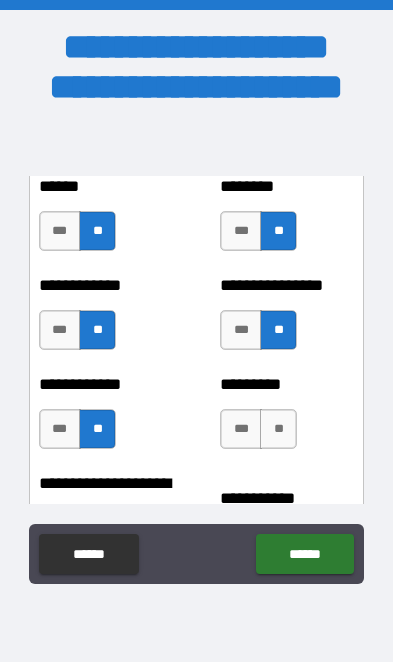click on "**" at bounding box center (278, 429) 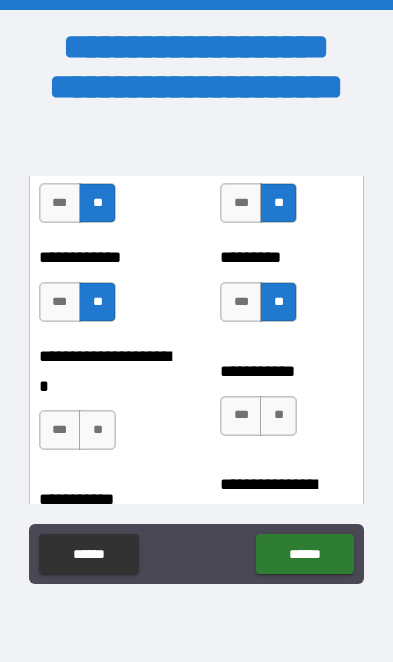 scroll, scrollTop: 6049, scrollLeft: 0, axis: vertical 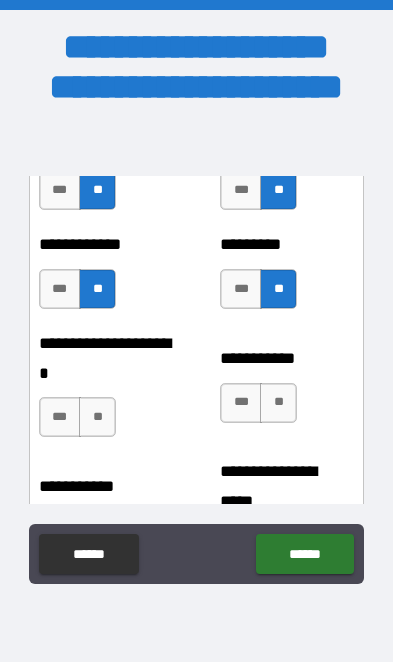 click on "**" at bounding box center (97, 417) 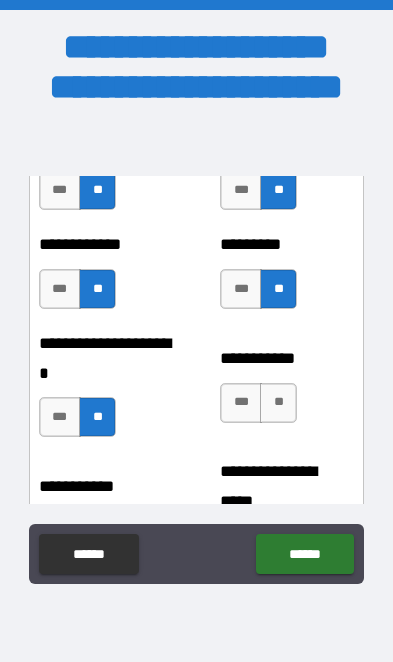 click on "**" at bounding box center (278, 403) 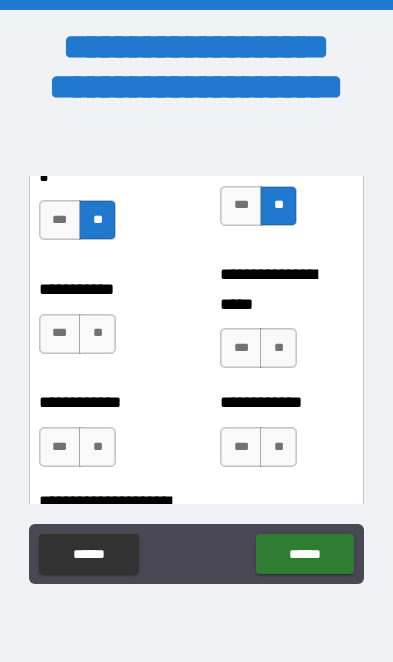 scroll, scrollTop: 6260, scrollLeft: 0, axis: vertical 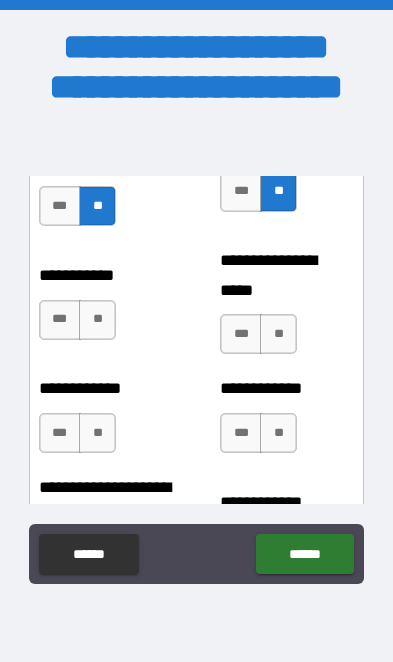 click on "**" at bounding box center (97, 320) 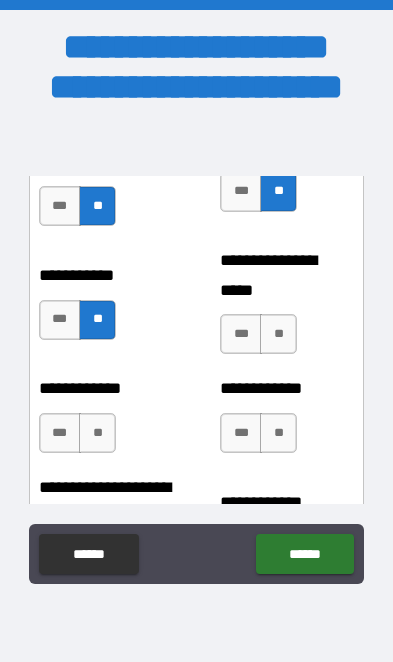 click on "**" at bounding box center [278, 334] 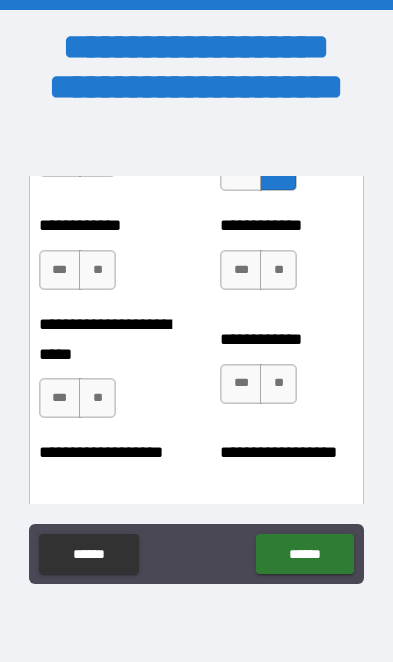 scroll, scrollTop: 6426, scrollLeft: 0, axis: vertical 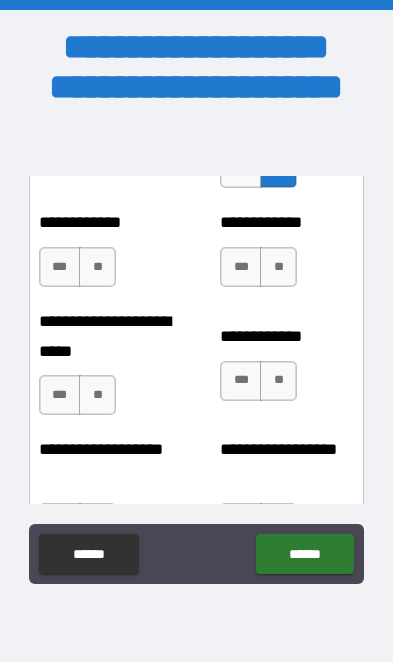click on "**" at bounding box center [97, 267] 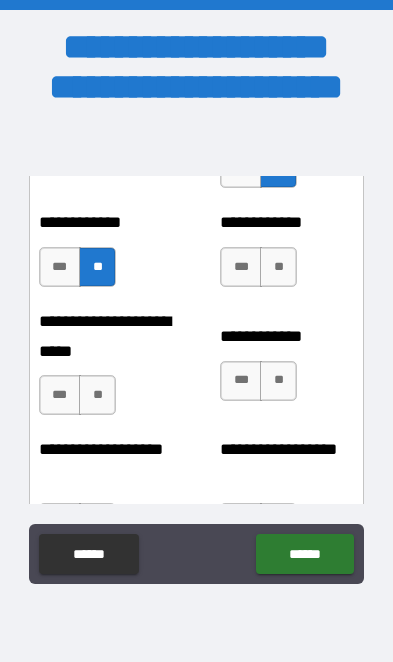 click on "**" at bounding box center [278, 267] 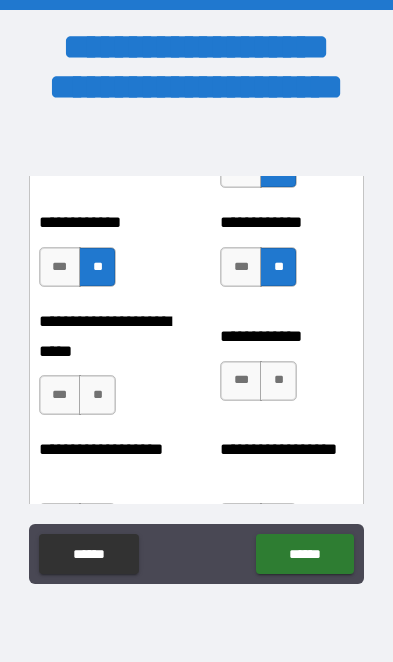 click on "**" at bounding box center (97, 395) 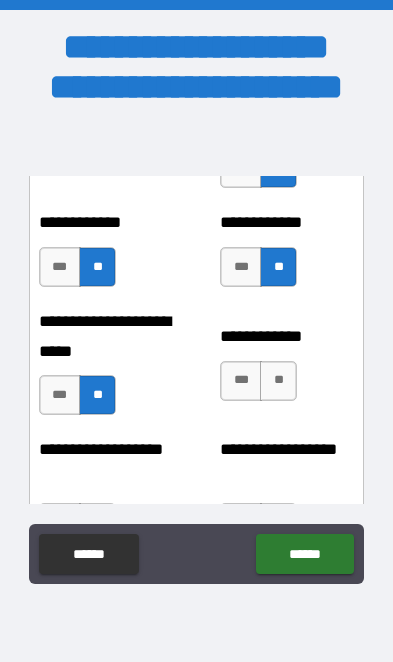 click on "**" at bounding box center [278, 381] 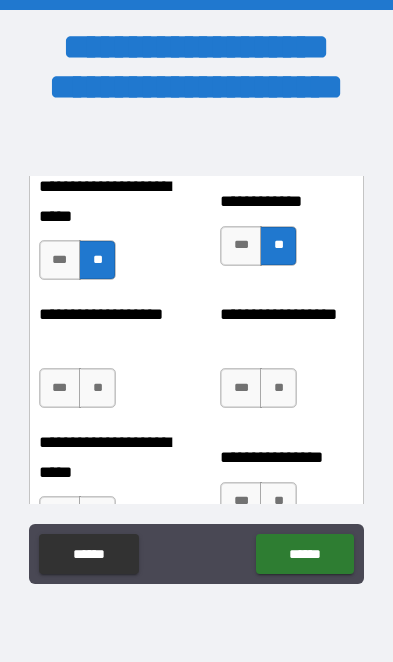 scroll, scrollTop: 6598, scrollLeft: 0, axis: vertical 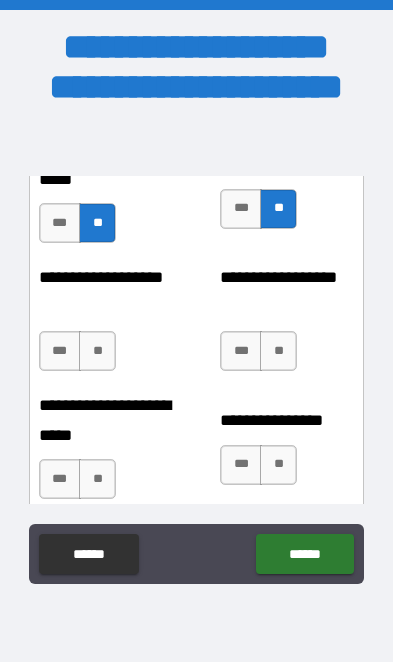 click on "**" at bounding box center [97, 351] 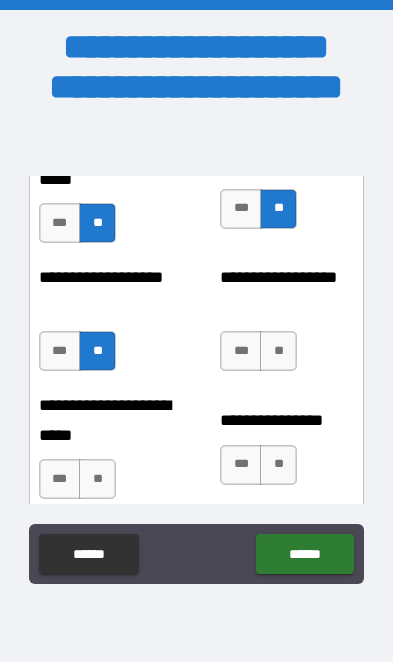 click on "**" at bounding box center (278, 351) 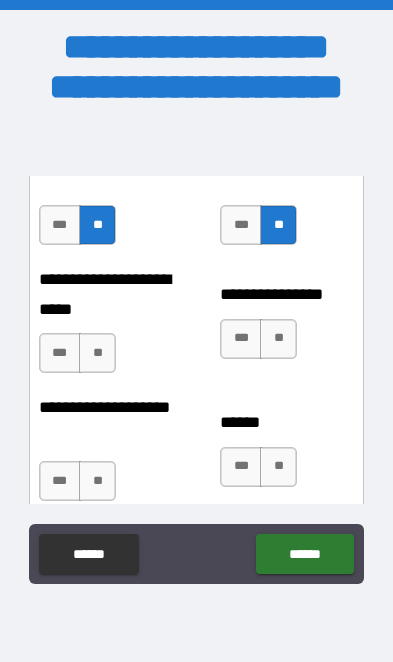 scroll, scrollTop: 6748, scrollLeft: 0, axis: vertical 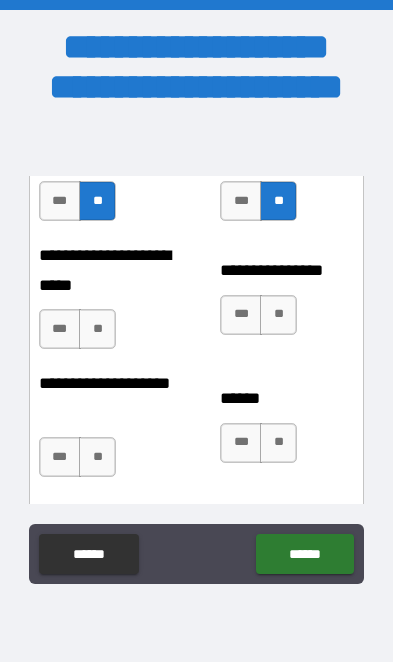 click on "**" at bounding box center [97, 329] 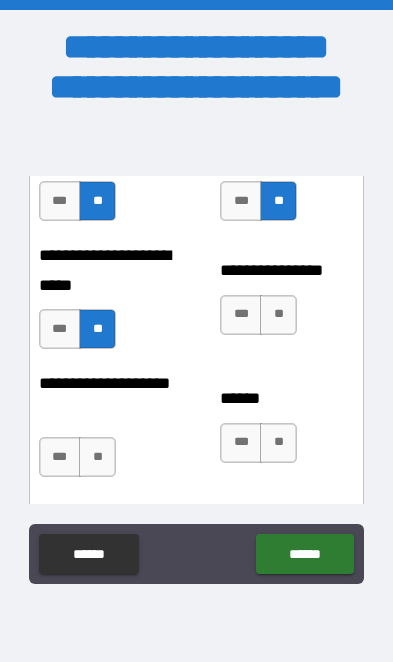 click on "**" at bounding box center [278, 315] 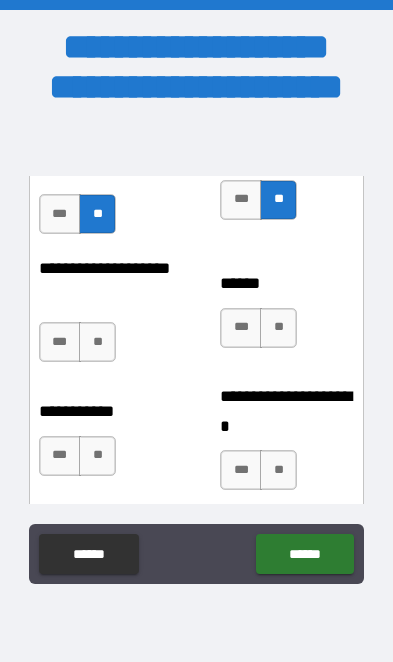 scroll, scrollTop: 6870, scrollLeft: 0, axis: vertical 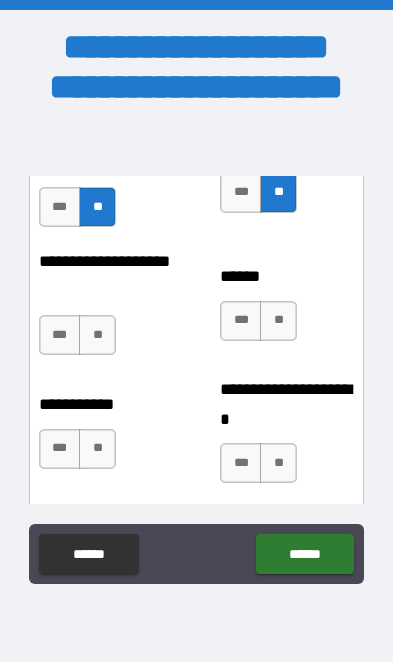 click on "**" at bounding box center (278, 321) 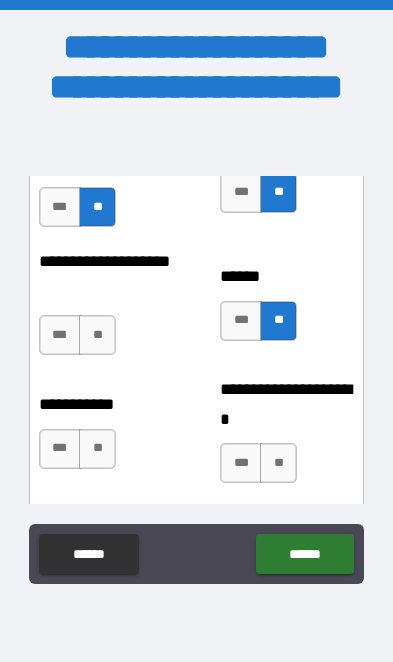 click on "**" at bounding box center (97, 335) 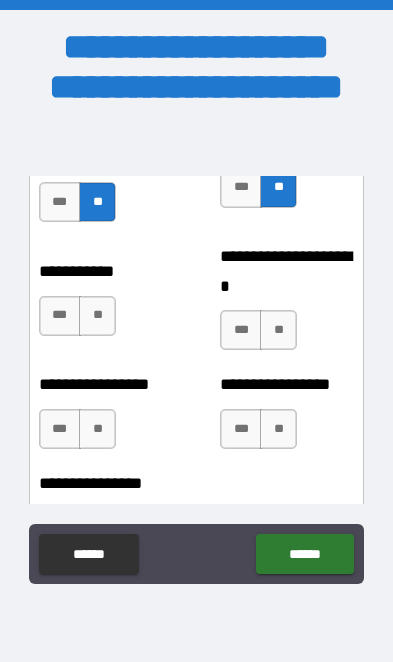 scroll, scrollTop: 7020, scrollLeft: 0, axis: vertical 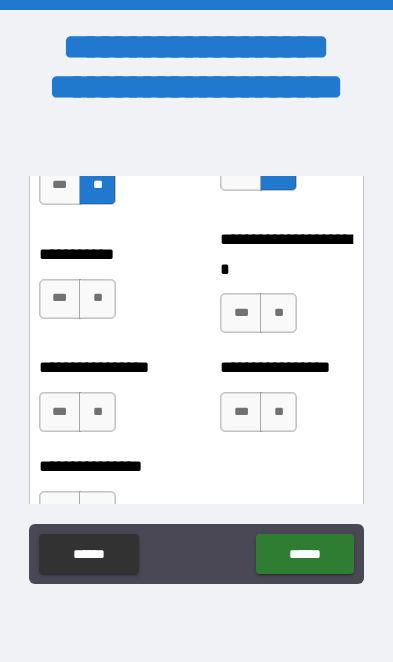 click on "**" at bounding box center (278, 313) 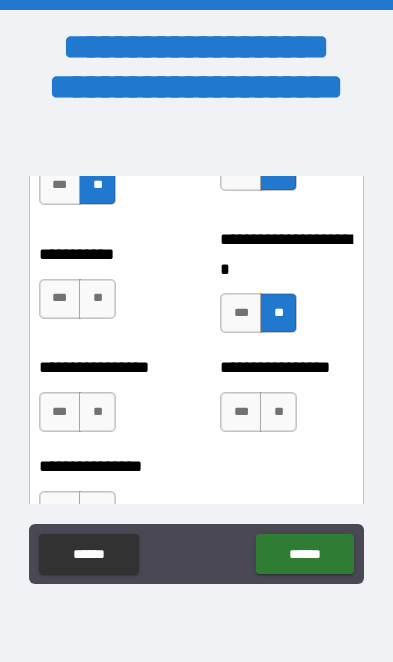 click on "**" at bounding box center [97, 299] 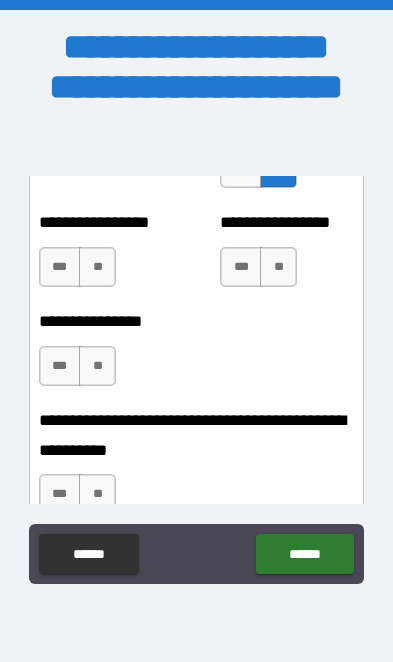 scroll, scrollTop: 7164, scrollLeft: 0, axis: vertical 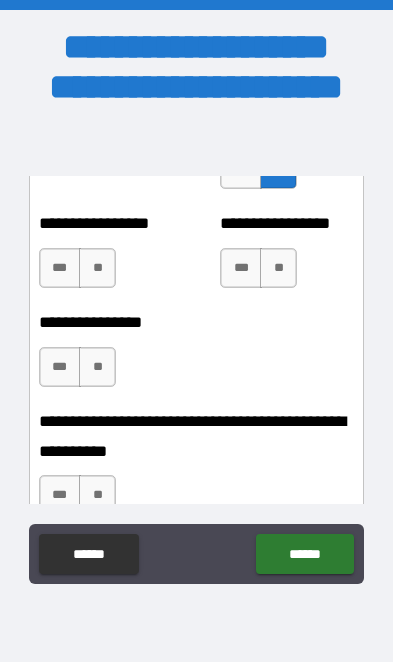click on "**" at bounding box center (278, 268) 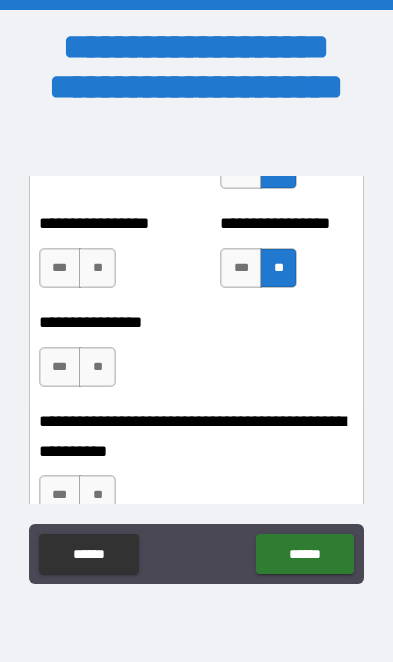 click on "**" at bounding box center (97, 268) 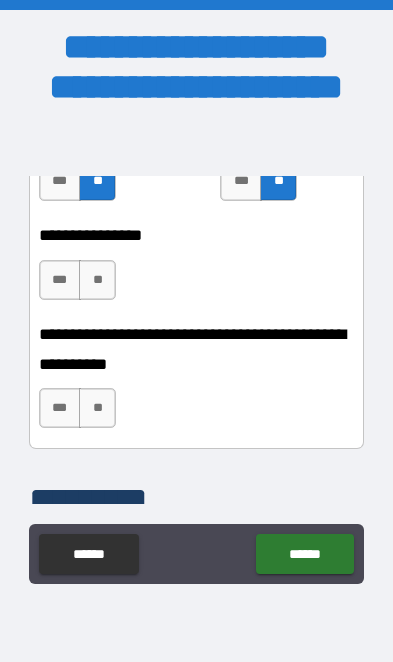 scroll, scrollTop: 7256, scrollLeft: 0, axis: vertical 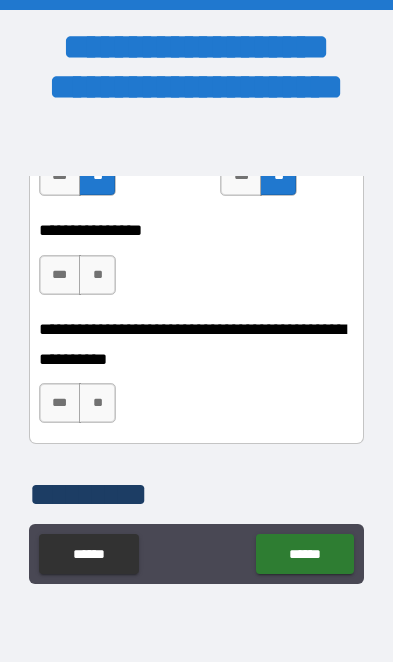 click on "**" at bounding box center [97, 275] 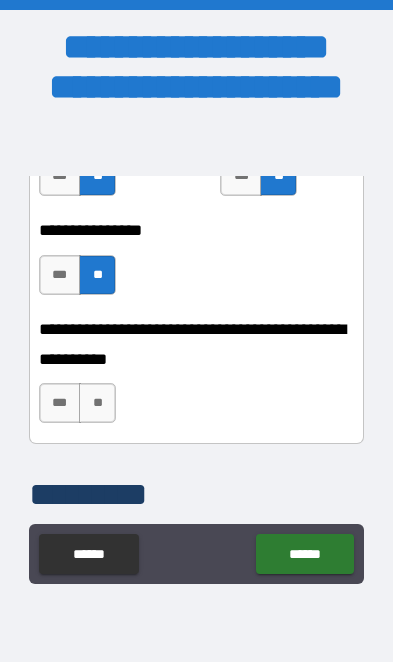 click on "**" at bounding box center (97, 403) 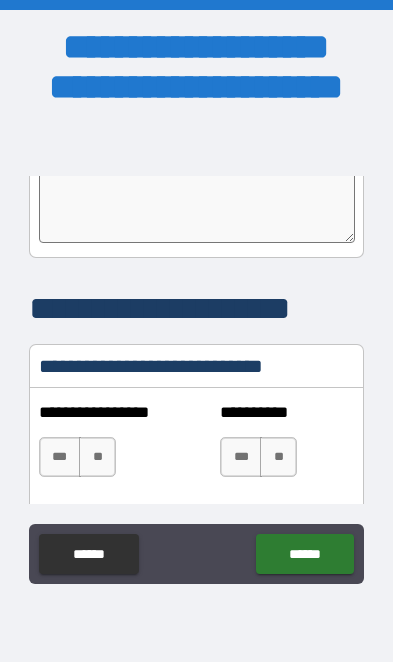 scroll, scrollTop: 7614, scrollLeft: 0, axis: vertical 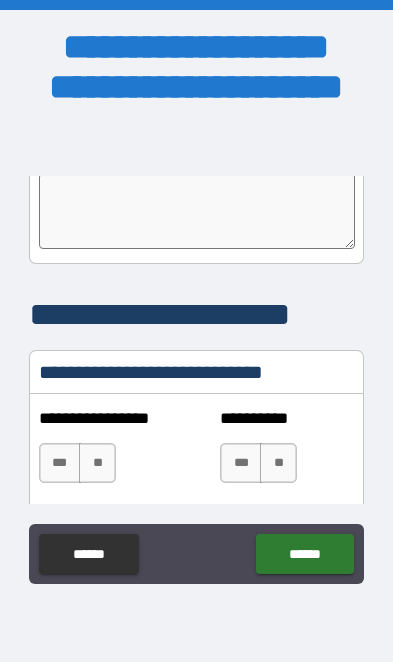 click at bounding box center (197, 211) 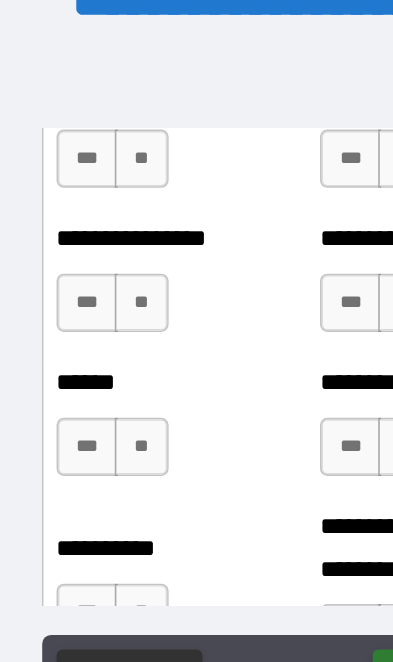 scroll, scrollTop: 7829, scrollLeft: 0, axis: vertical 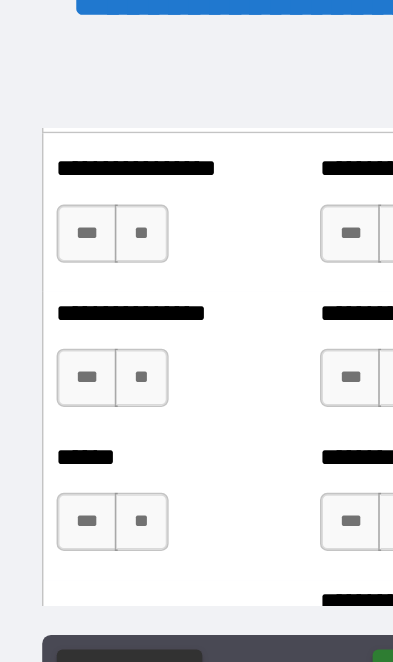 click on "**" at bounding box center [97, 248] 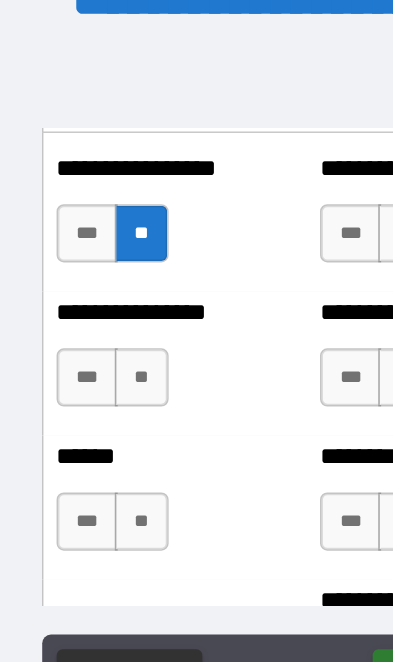 click on "**" at bounding box center [97, 347] 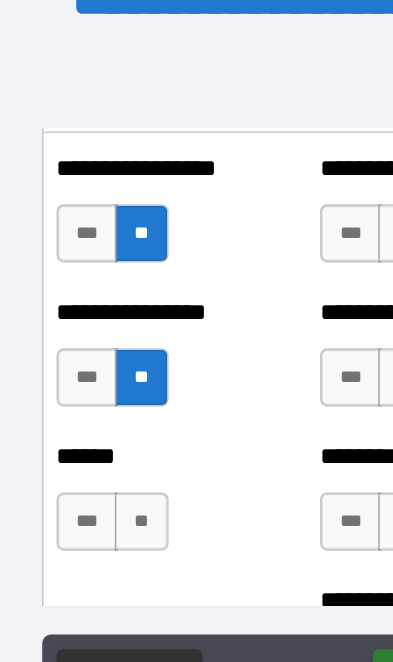 click on "**" at bounding box center (97, 446) 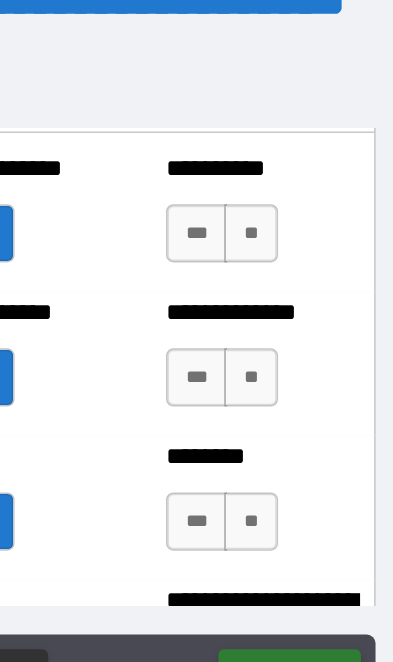 click on "**" at bounding box center (278, 446) 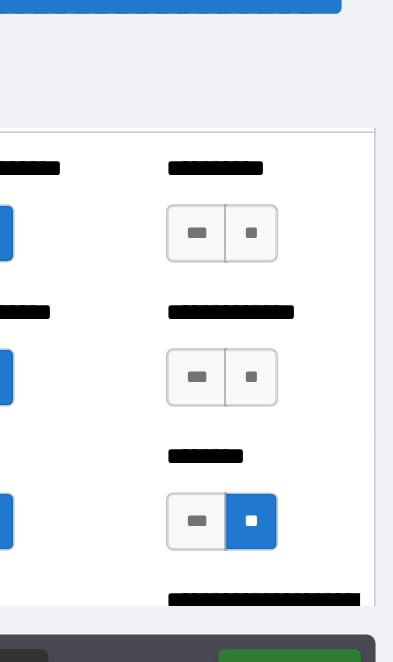 click on "**" at bounding box center [278, 347] 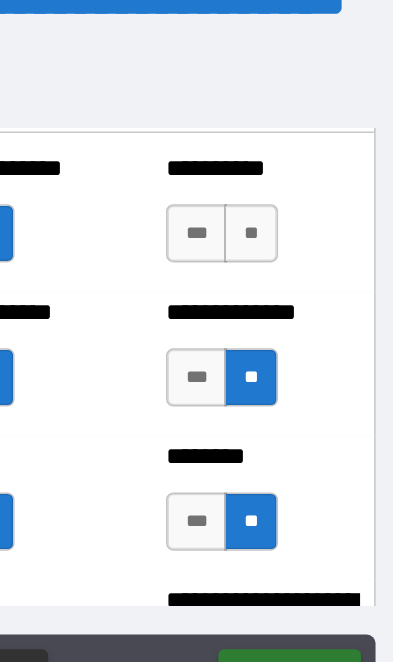 click on "**" at bounding box center [278, 248] 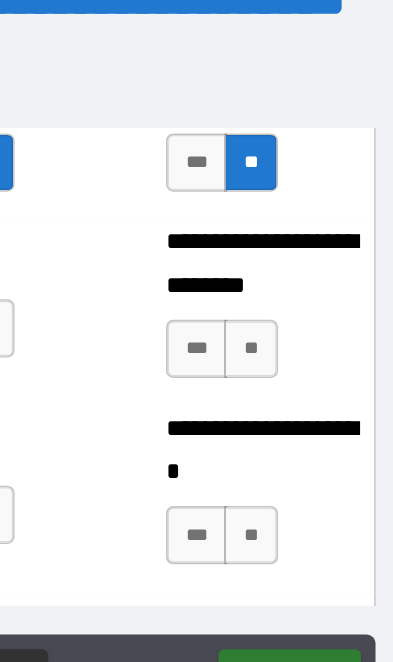 scroll, scrollTop: 8081, scrollLeft: 0, axis: vertical 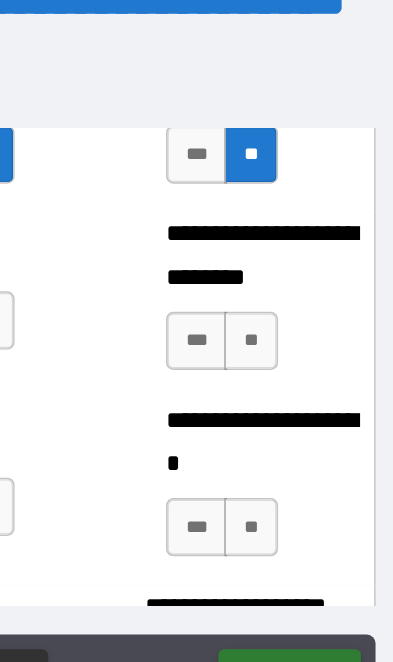click on "***" at bounding box center [241, 322] 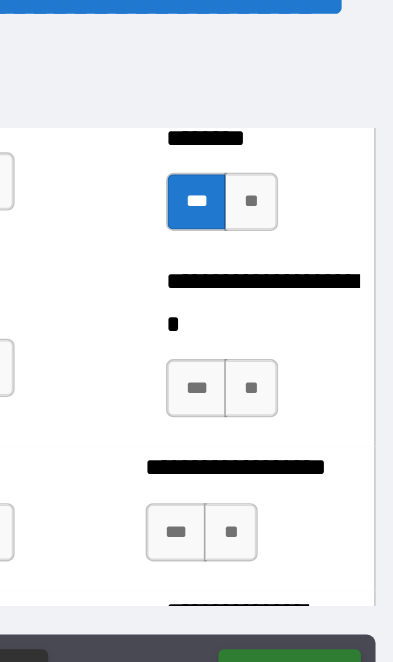 scroll, scrollTop: 8177, scrollLeft: 0, axis: vertical 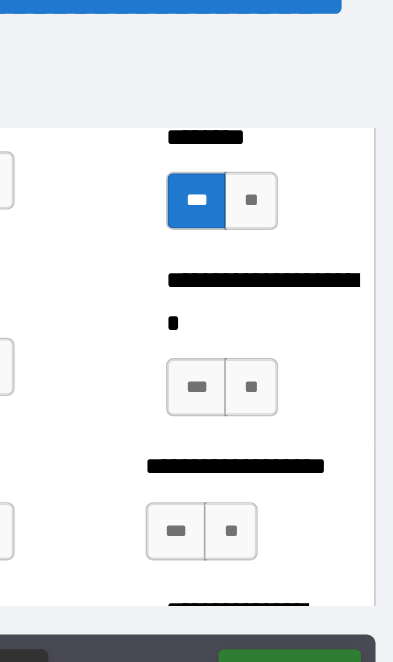 click on "***" at bounding box center (241, 354) 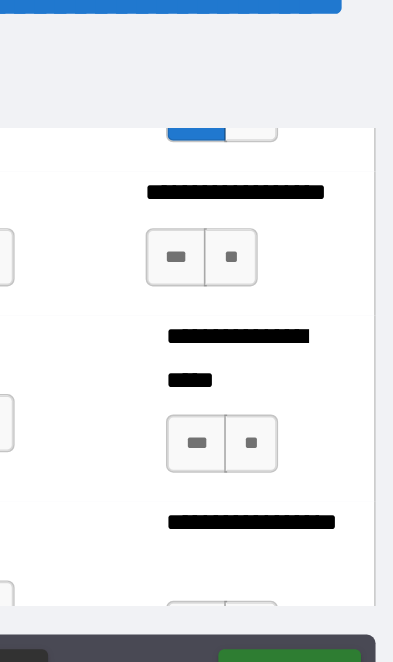 scroll, scrollTop: 8366, scrollLeft: 0, axis: vertical 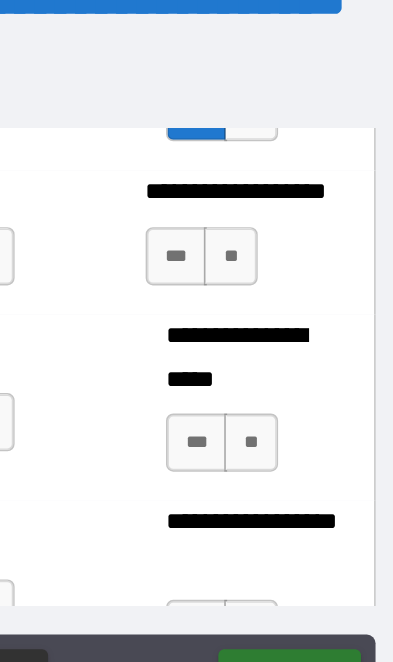 click on "***" at bounding box center [227, 264] 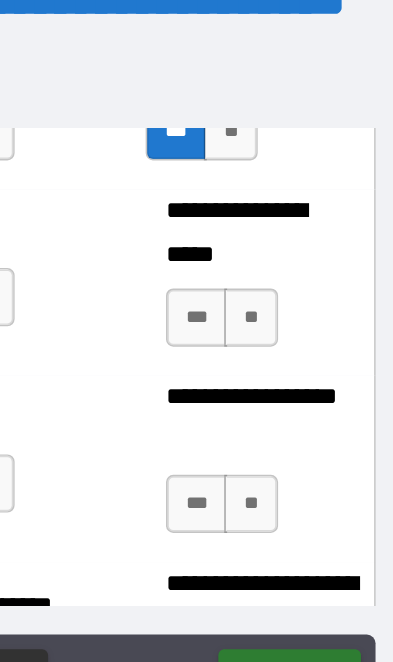 scroll, scrollTop: 8453, scrollLeft: 0, axis: vertical 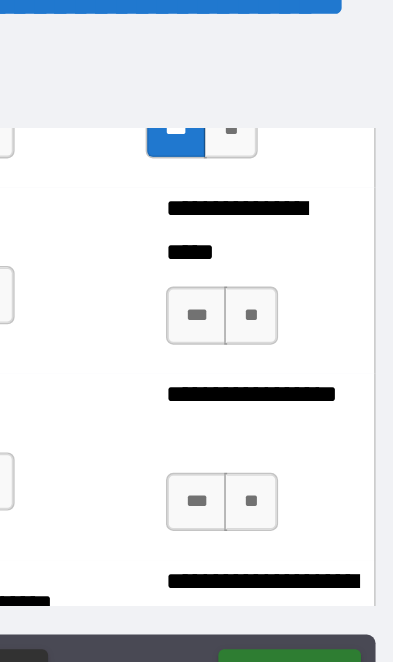 click on "**" at bounding box center (278, 305) 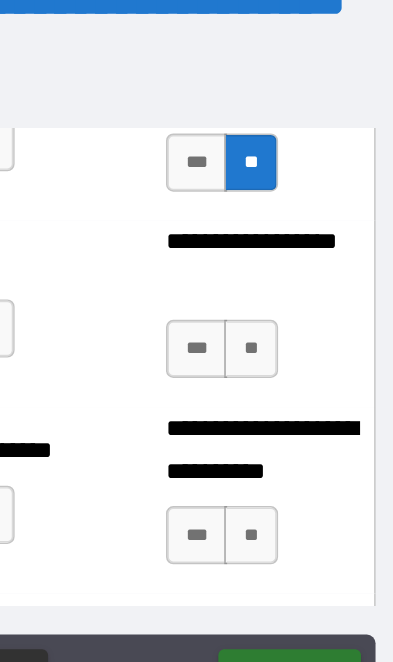 scroll, scrollTop: 8563, scrollLeft: 0, axis: vertical 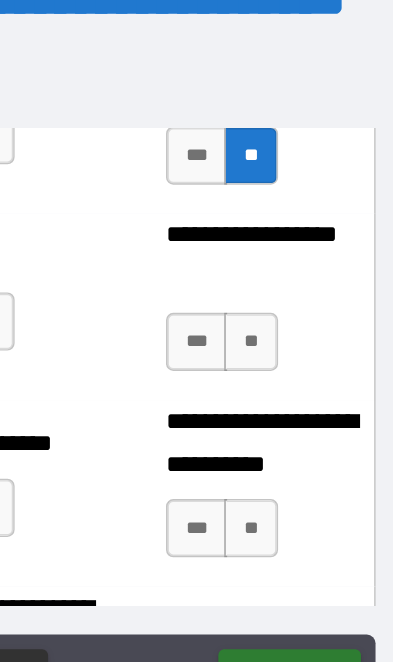 click on "**" at bounding box center (278, 323) 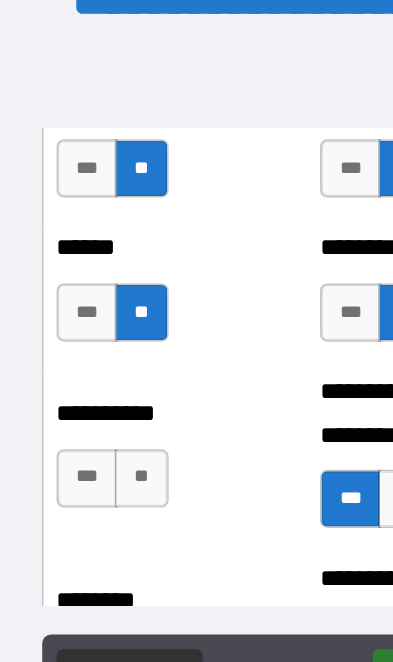scroll, scrollTop: 8001, scrollLeft: 0, axis: vertical 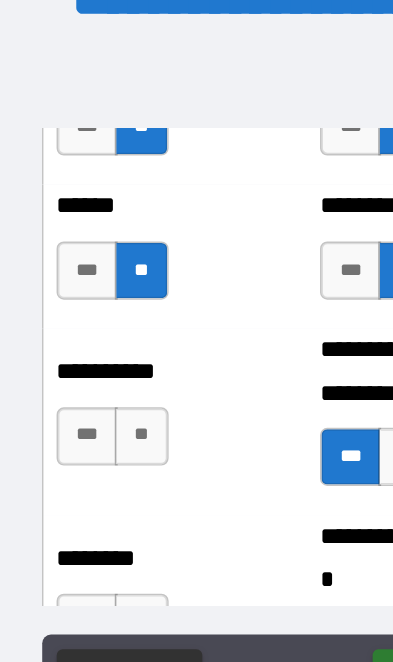 click on "**" at bounding box center (97, 388) 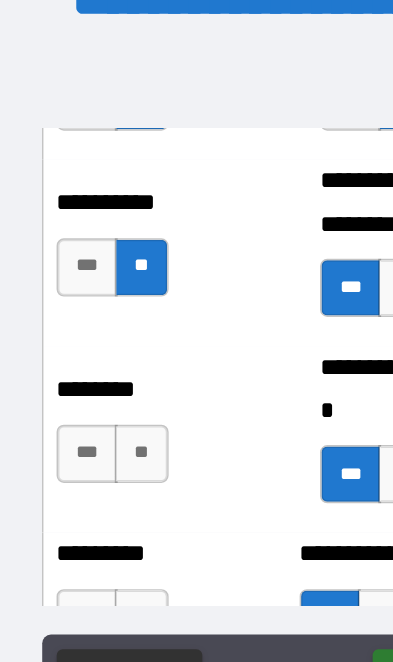 scroll, scrollTop: 8129, scrollLeft: 0, axis: vertical 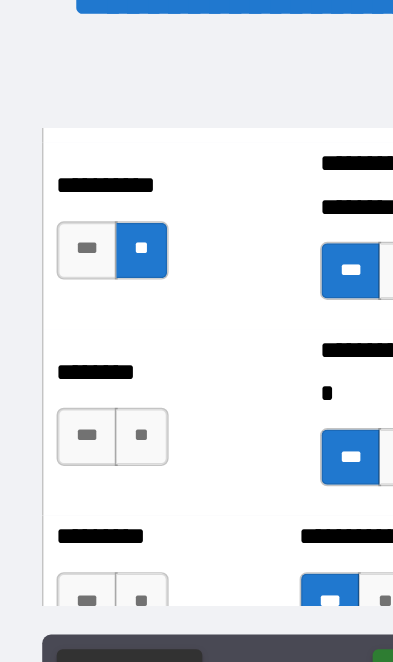 click on "**" at bounding box center (97, 388) 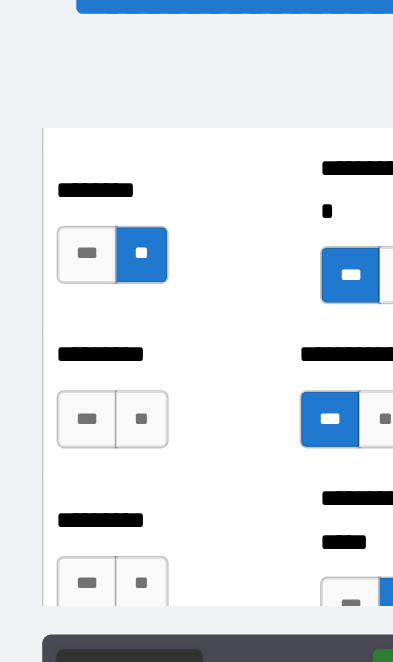 click on "**" at bounding box center (97, 376) 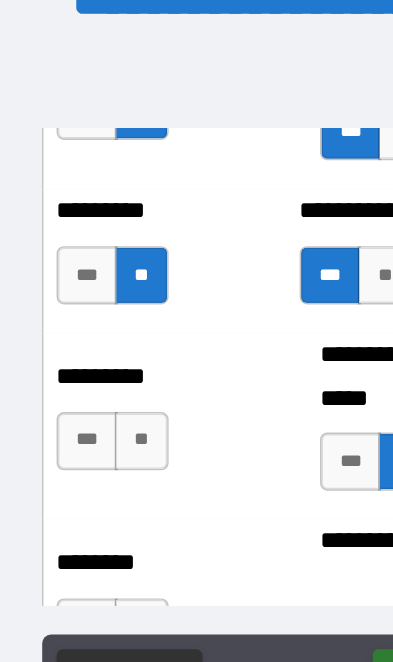 scroll, scrollTop: 8356, scrollLeft: 0, axis: vertical 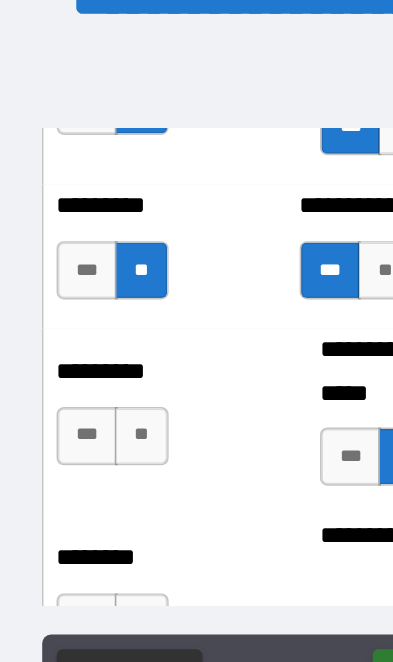 click on "**" at bounding box center (97, 388) 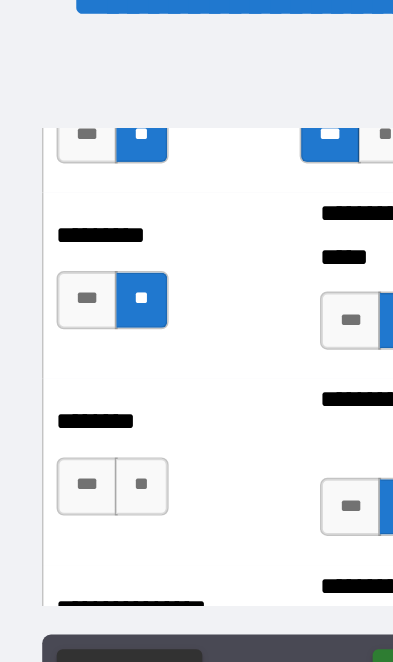 scroll, scrollTop: 8453, scrollLeft: 0, axis: vertical 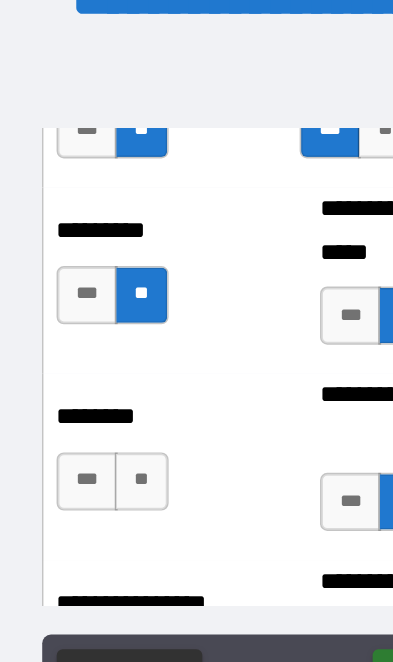 click on "**" at bounding box center (97, 419) 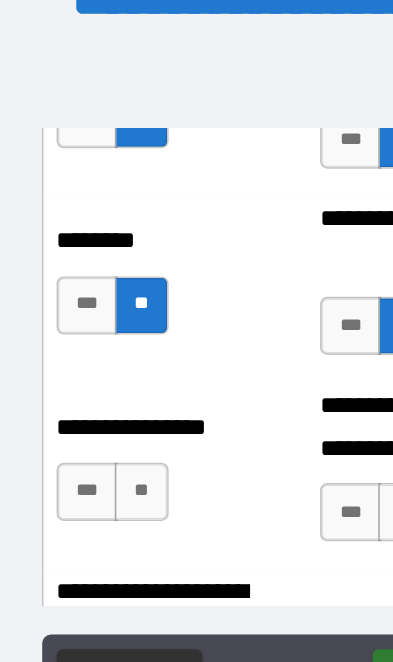 scroll, scrollTop: 8598, scrollLeft: 0, axis: vertical 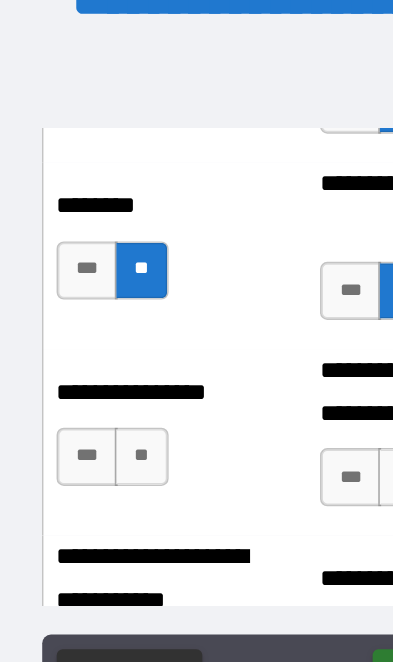click on "**" at bounding box center (97, 402) 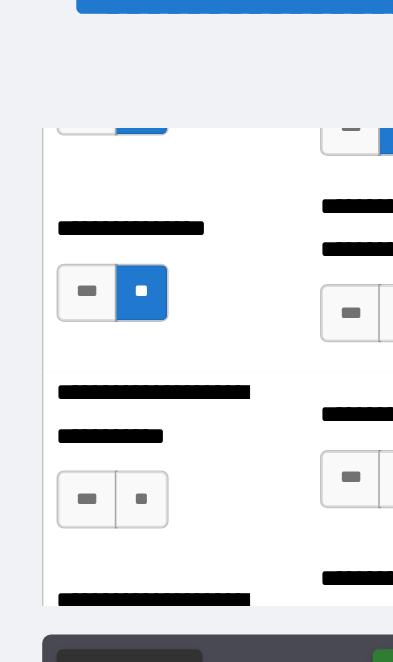 scroll, scrollTop: 8721, scrollLeft: 0, axis: vertical 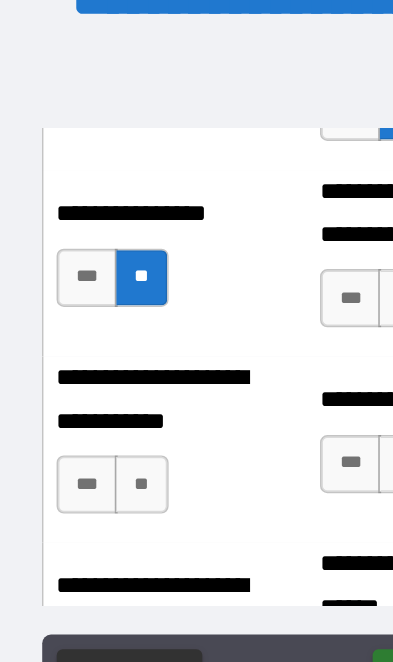 click on "**" at bounding box center [97, 421] 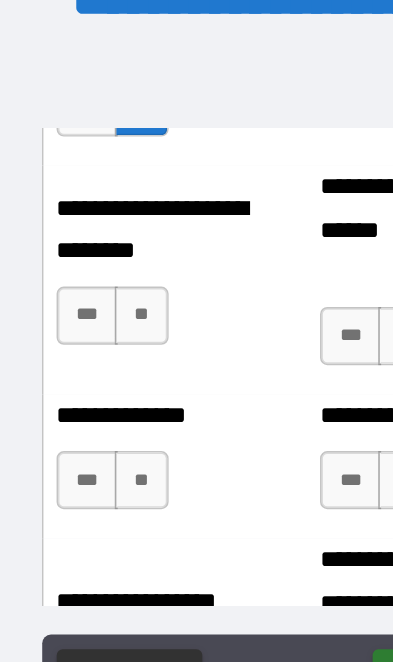 scroll, scrollTop: 9012, scrollLeft: 0, axis: vertical 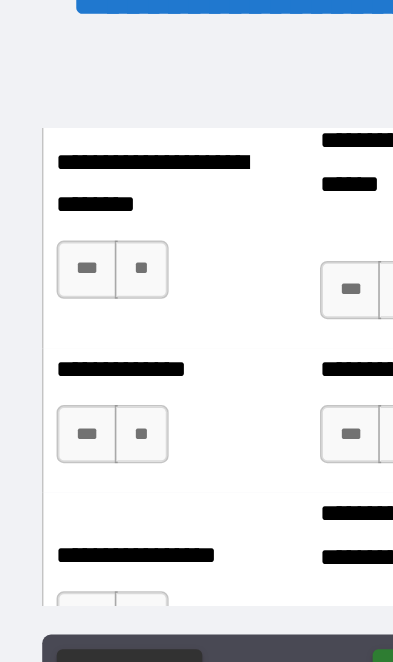 click on "**" at bounding box center [97, 273] 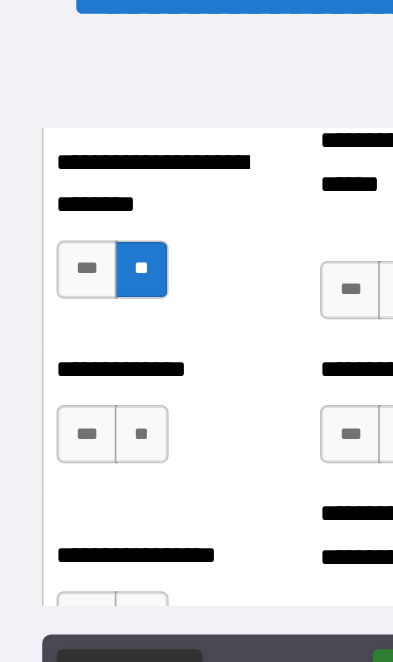click on "**" at bounding box center [97, 386] 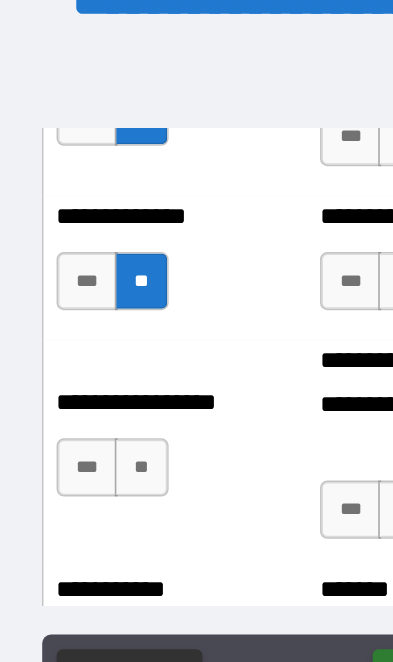 scroll, scrollTop: 9119, scrollLeft: 0, axis: vertical 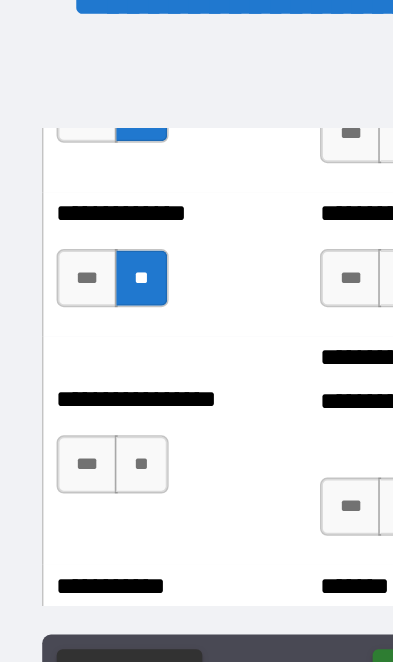 click on "**" at bounding box center [97, 407] 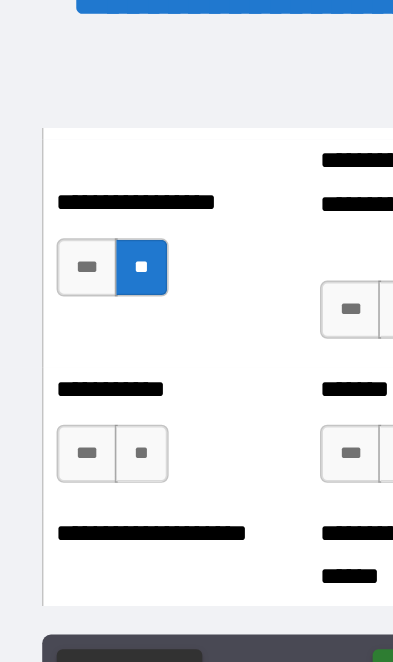 scroll, scrollTop: 9257, scrollLeft: 0, axis: vertical 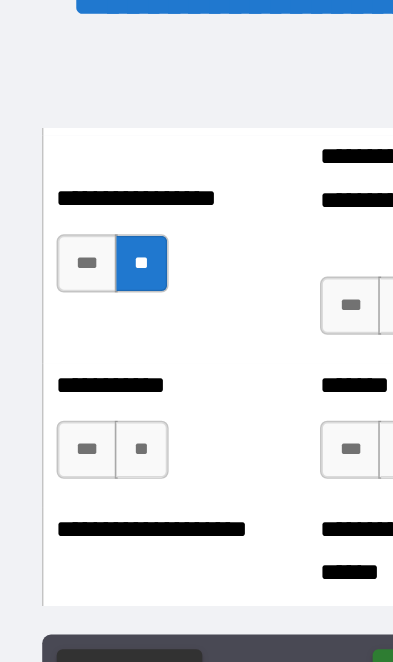 click on "**" at bounding box center [97, 397] 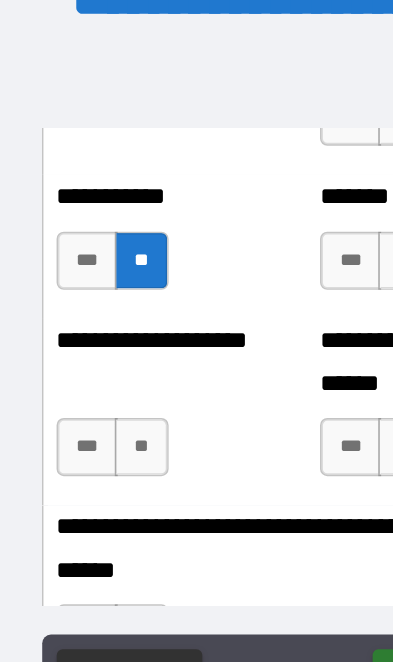 scroll, scrollTop: 9391, scrollLeft: 0, axis: vertical 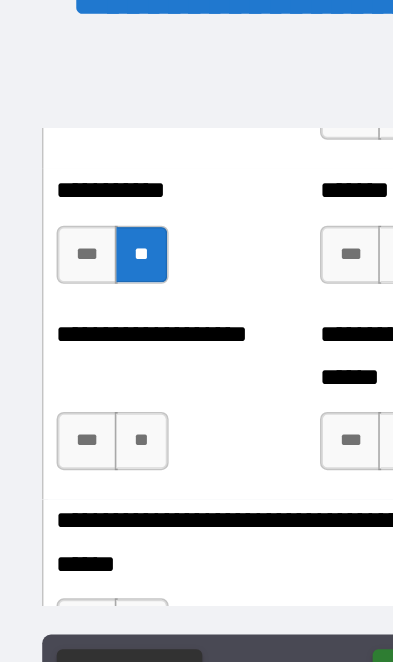 click on "**" at bounding box center (97, 391) 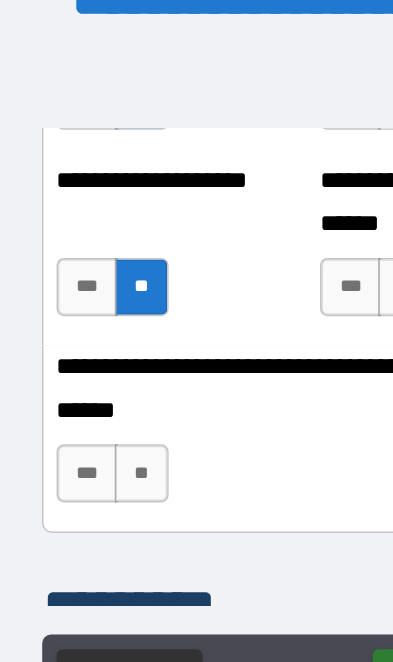 scroll, scrollTop: 9507, scrollLeft: 0, axis: vertical 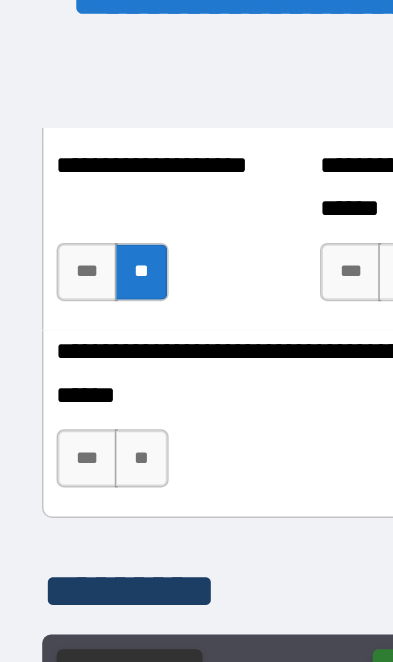 click on "**" at bounding box center (97, 403) 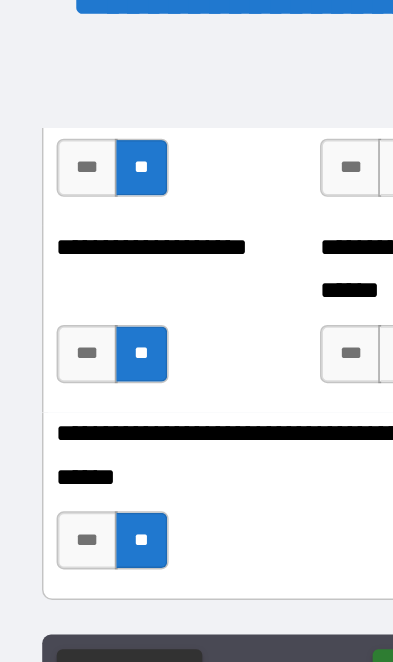 scroll, scrollTop: 9445, scrollLeft: 0, axis: vertical 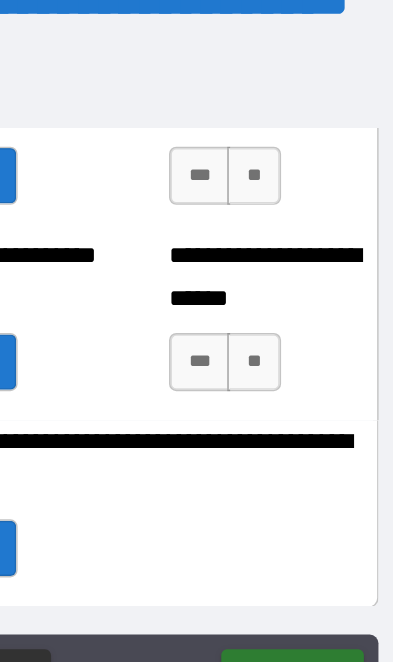 click on "**" at bounding box center [278, 337] 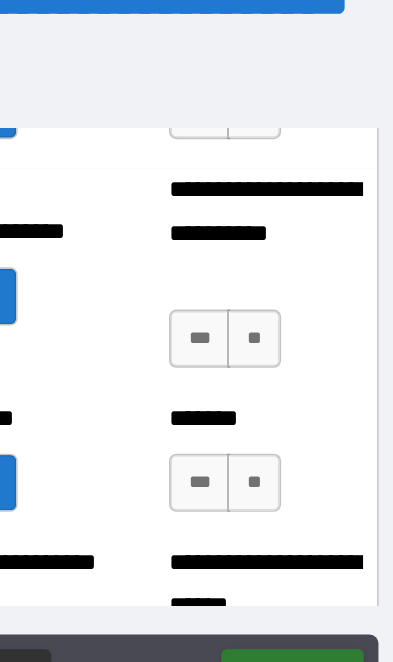 scroll, scrollTop: 9231, scrollLeft: 0, axis: vertical 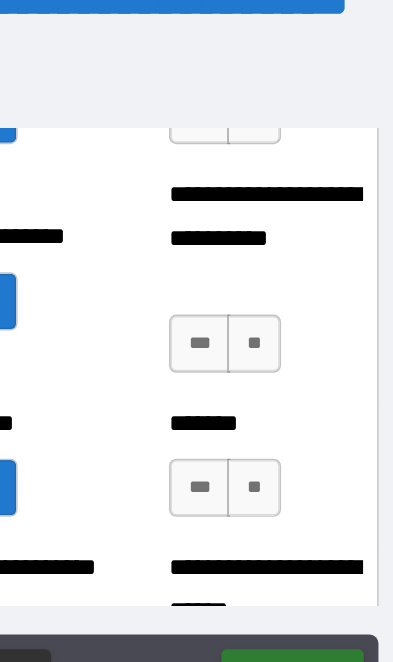 click on "**" at bounding box center [278, 423] 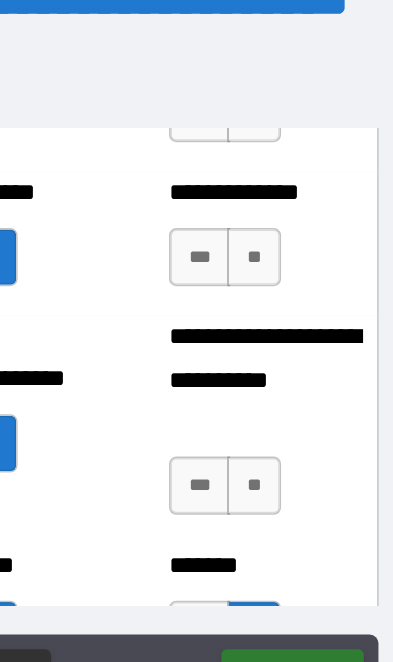 scroll, scrollTop: 9147, scrollLeft: 0, axis: vertical 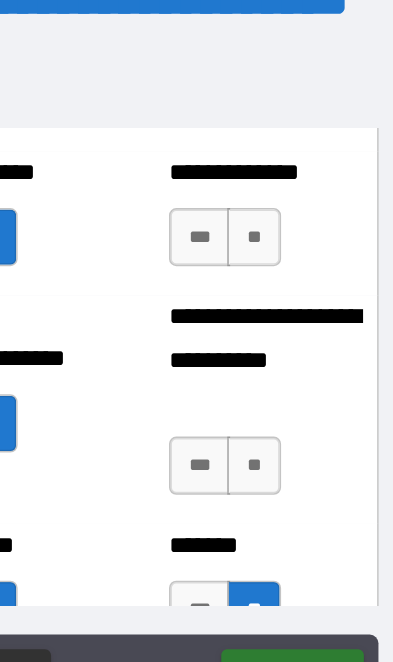 click on "**" at bounding box center [278, 408] 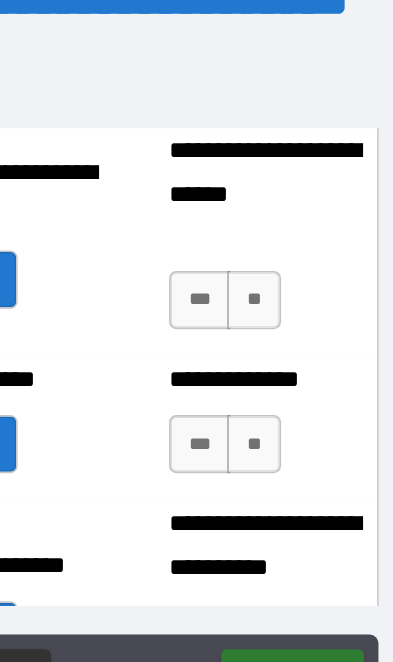 scroll, scrollTop: 8980, scrollLeft: 0, axis: vertical 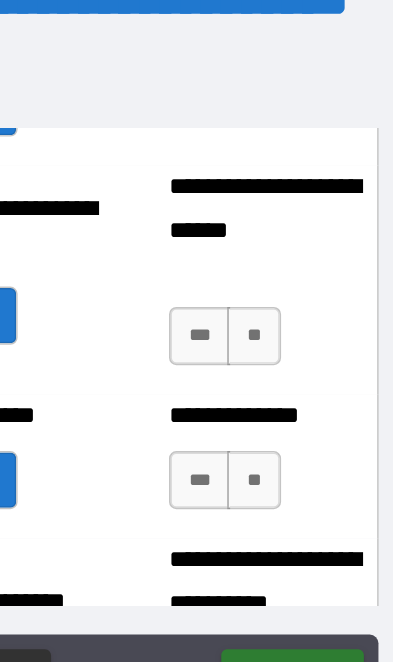 click on "**" at bounding box center [278, 418] 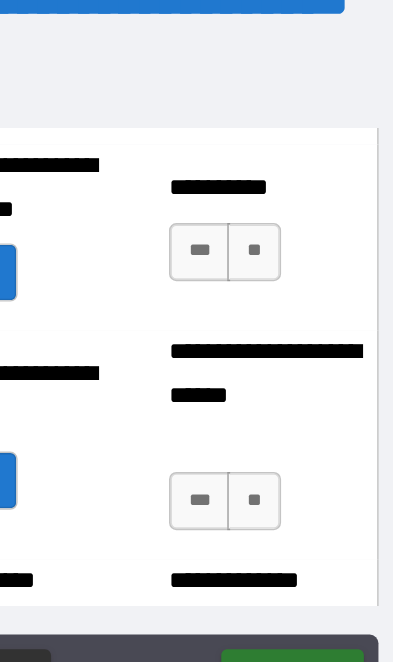 scroll, scrollTop: 8865, scrollLeft: 0, axis: vertical 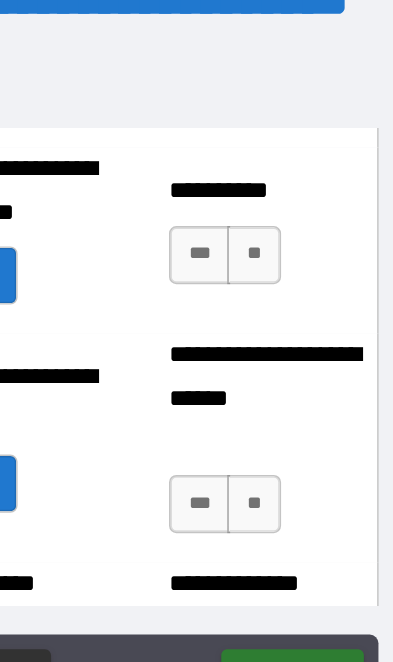 click on "**" at bounding box center (278, 434) 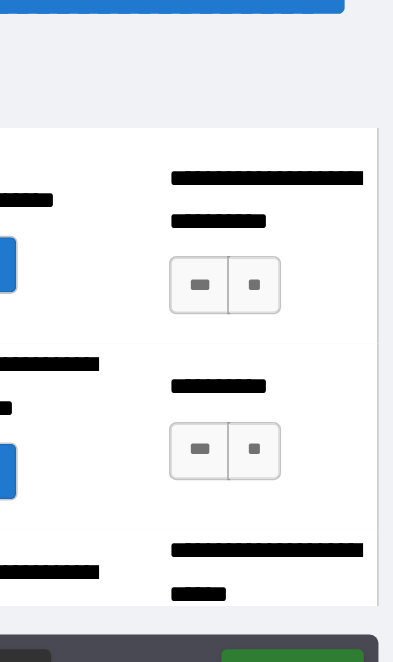 click on "**" at bounding box center (278, 398) 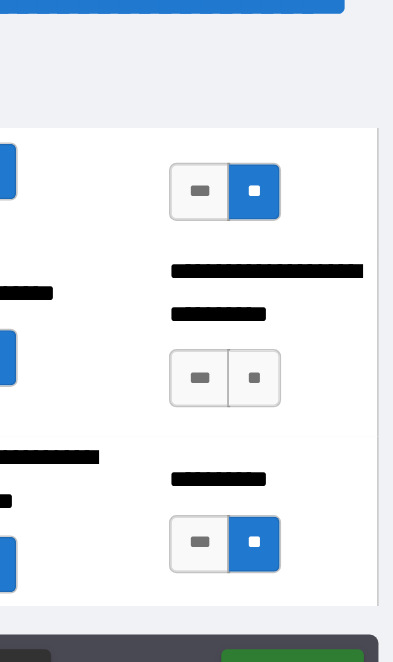 scroll, scrollTop: 8633, scrollLeft: 0, axis: vertical 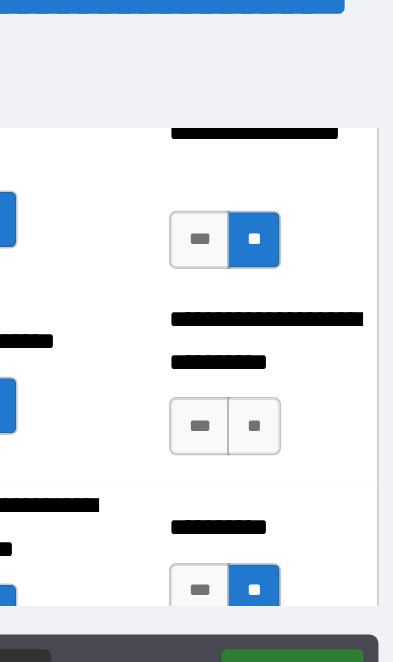 click on "**" at bounding box center (278, 381) 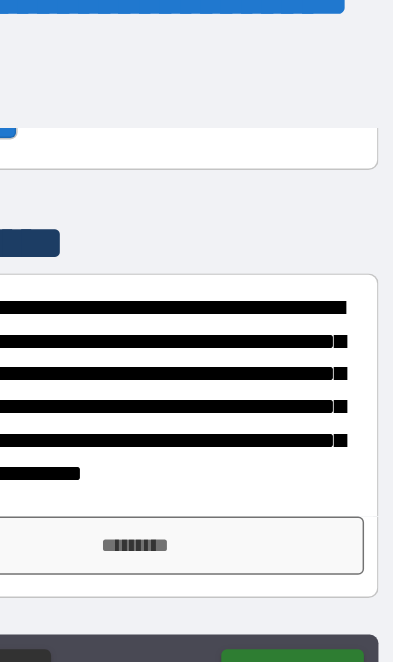 scroll, scrollTop: 9746, scrollLeft: 0, axis: vertical 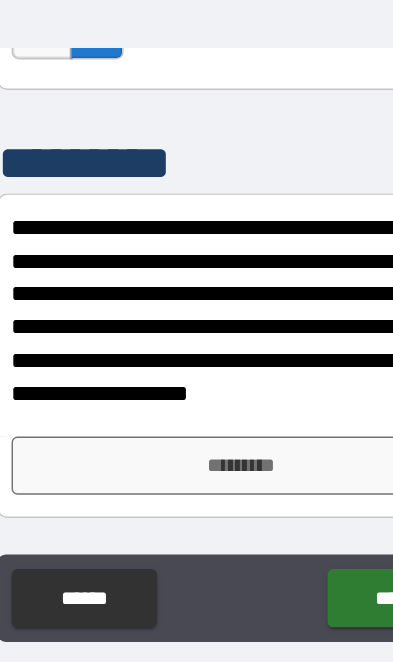 click on "*********" at bounding box center [196, 463] 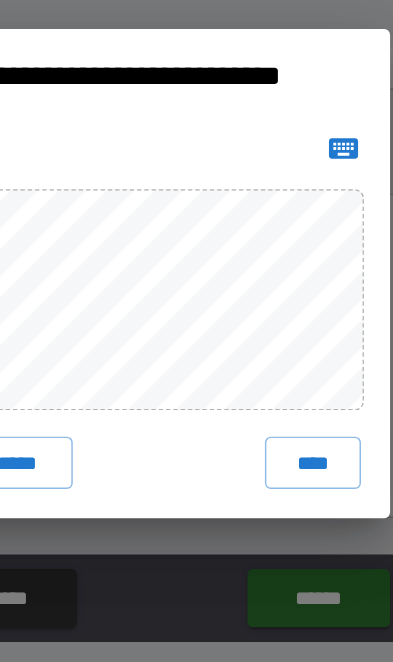 click on "****" at bounding box center [301, 461] 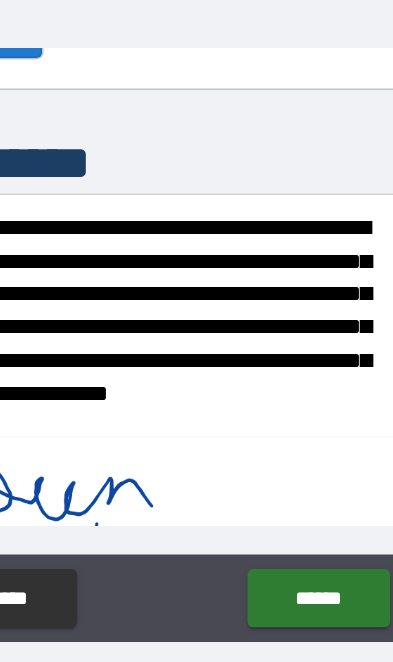 click on "******" at bounding box center [304, 554] 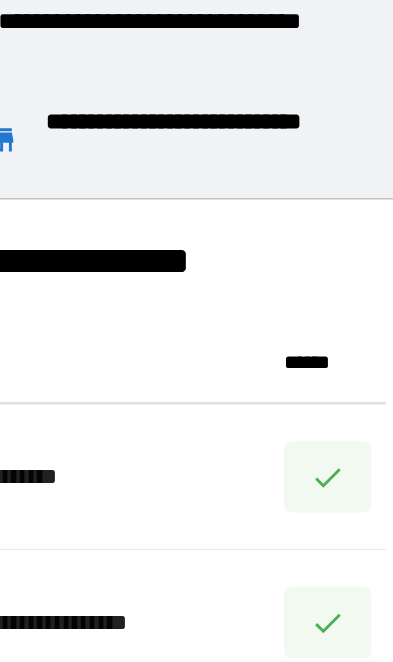 scroll, scrollTop: 1, scrollLeft: 1, axis: both 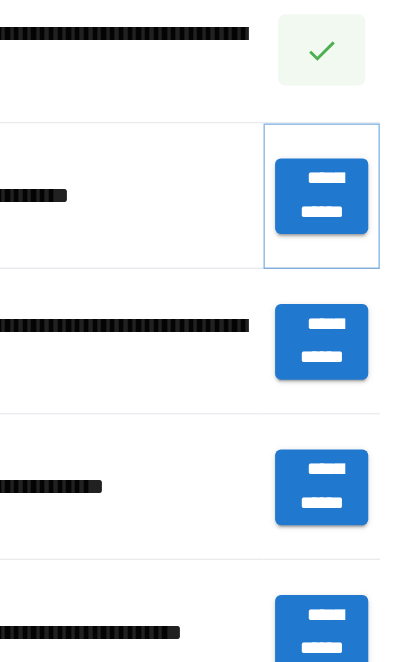 click on "**********" at bounding box center (311, 278) 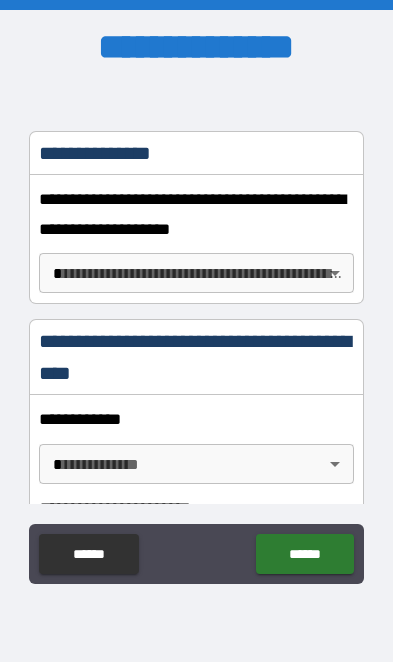 scroll, scrollTop: 331, scrollLeft: 0, axis: vertical 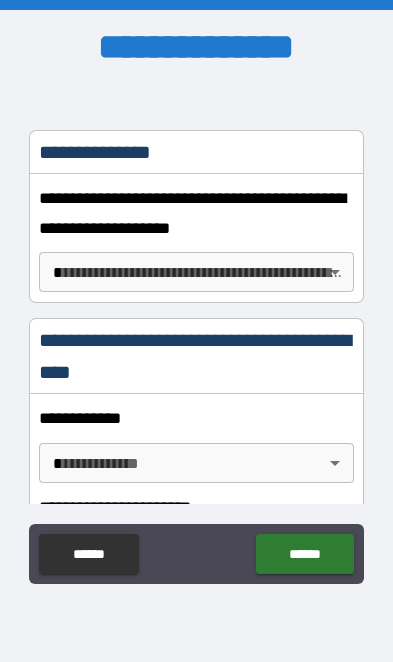 click on "**********" at bounding box center (196, 331) 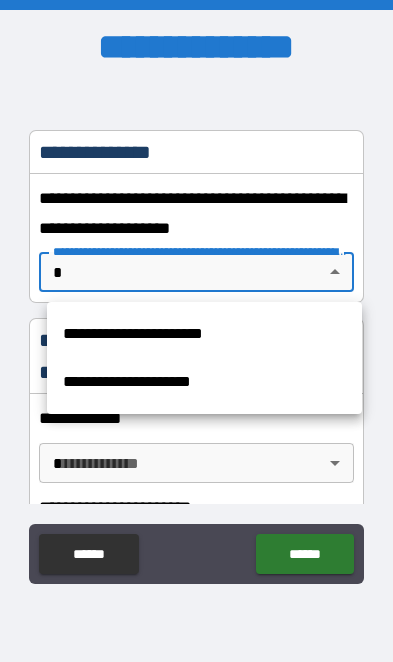 click on "**********" at bounding box center (204, 334) 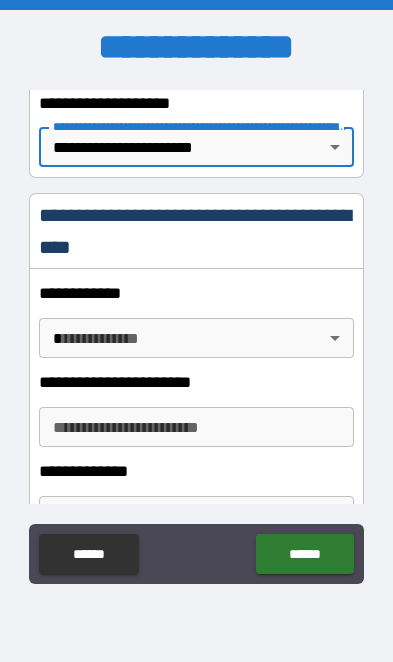 scroll, scrollTop: 466, scrollLeft: 0, axis: vertical 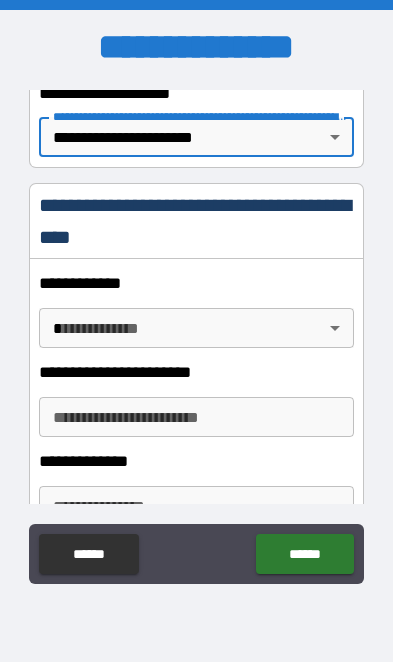 click on "**********" at bounding box center (196, 331) 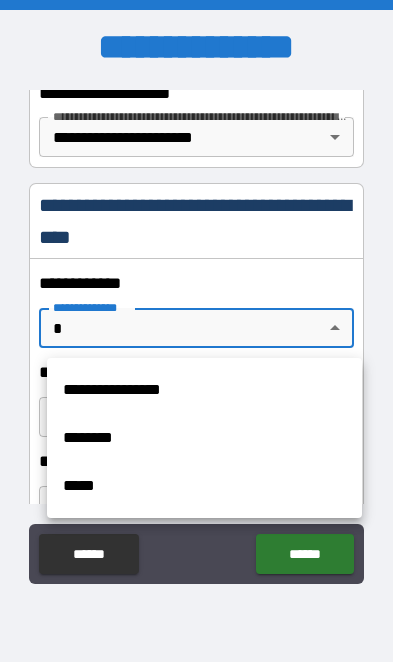 click on "**********" at bounding box center (204, 390) 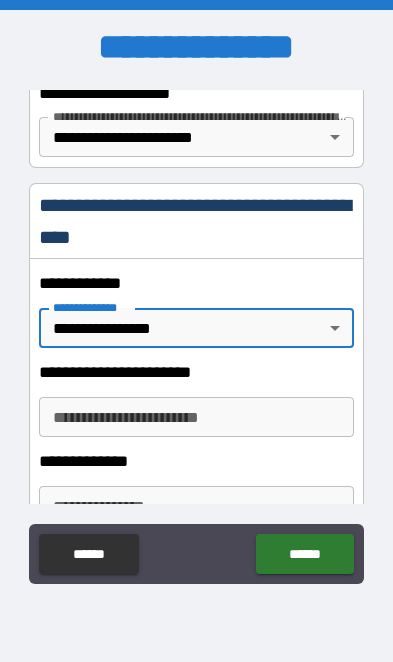 click on "**********" at bounding box center [196, 331] 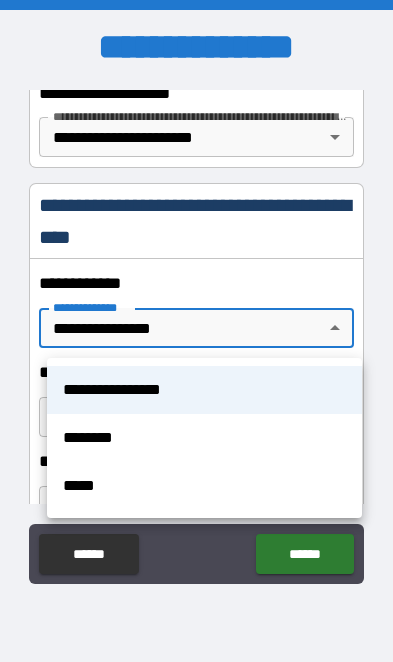 click at bounding box center [196, 331] 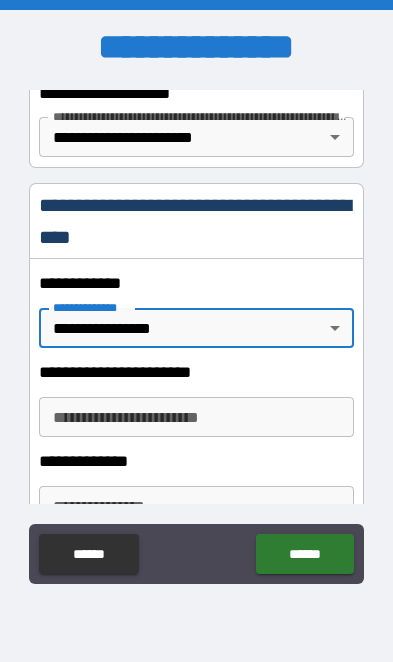 click on "**********" at bounding box center (196, 417) 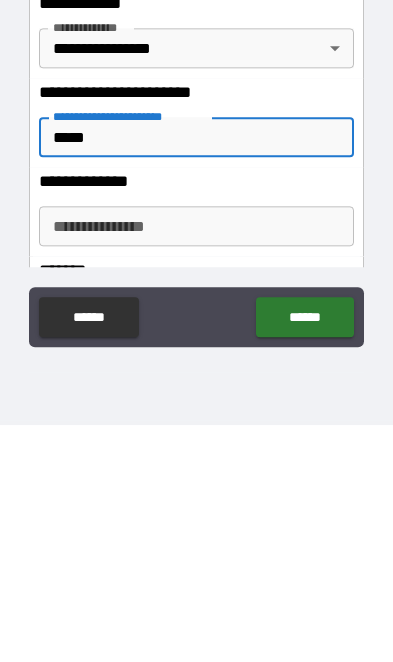 scroll, scrollTop: 549, scrollLeft: 0, axis: vertical 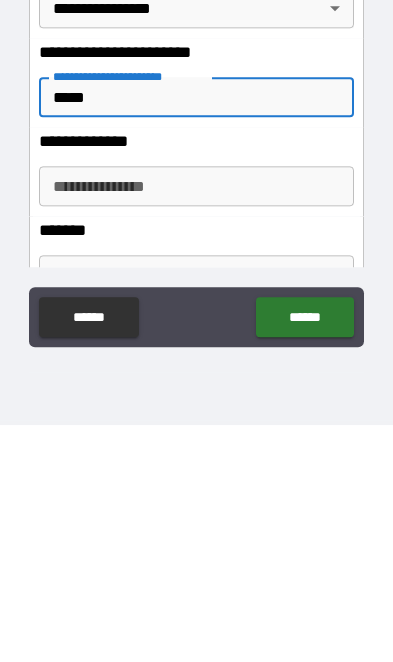 click on "**********" at bounding box center [196, 423] 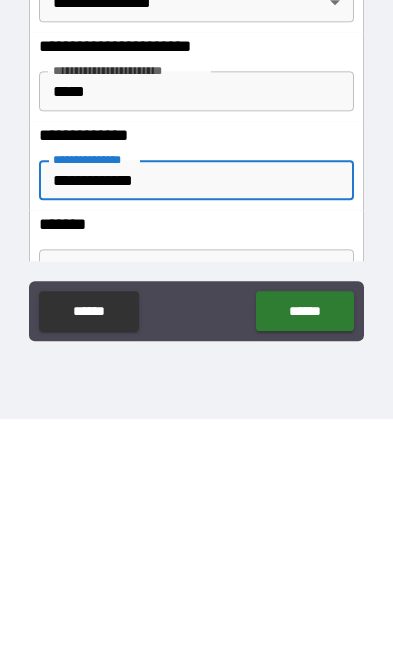 scroll, scrollTop: 631, scrollLeft: 0, axis: vertical 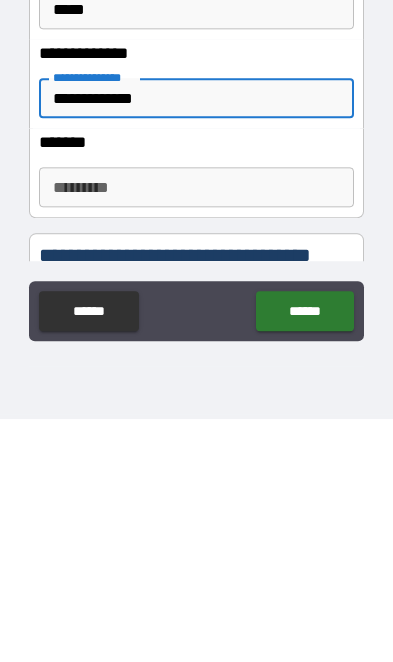 click on "*******   *" at bounding box center [196, 430] 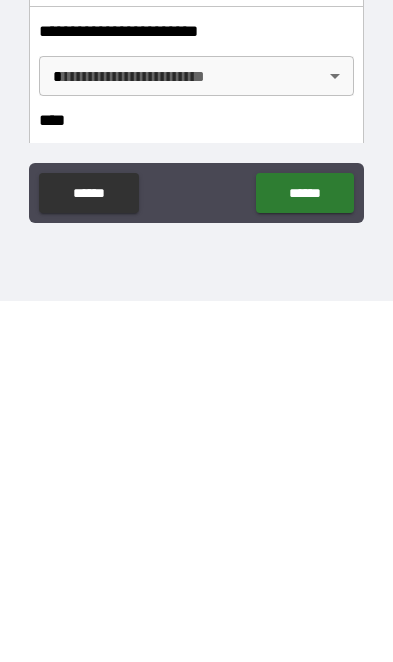 scroll, scrollTop: 796, scrollLeft: 0, axis: vertical 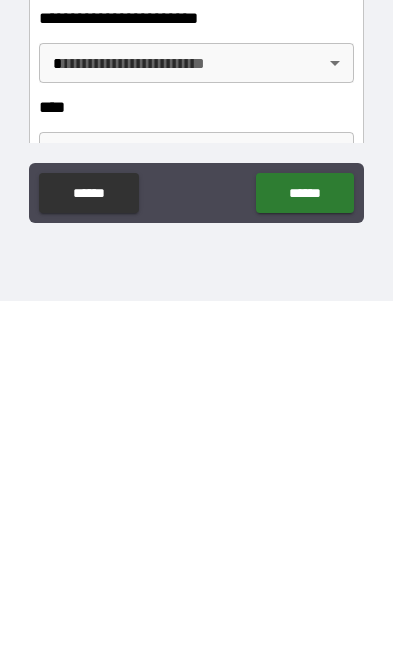 click on "**********" at bounding box center (196, 331) 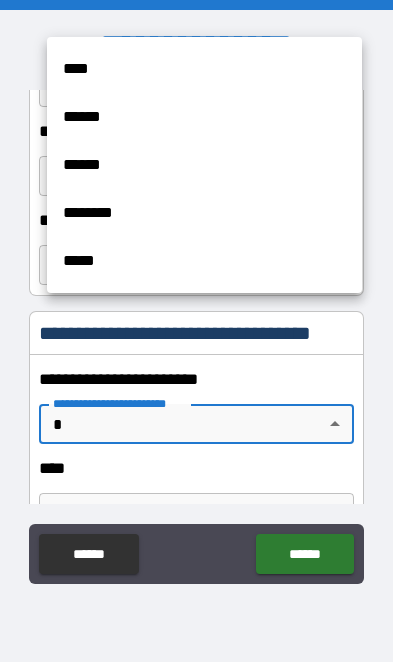 click on "****" at bounding box center (204, 69) 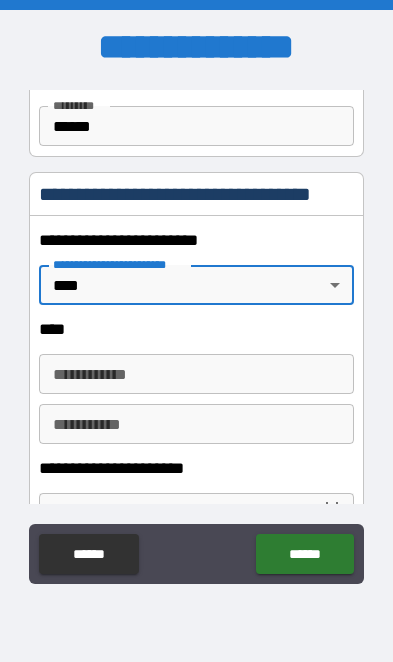 scroll, scrollTop: 936, scrollLeft: 0, axis: vertical 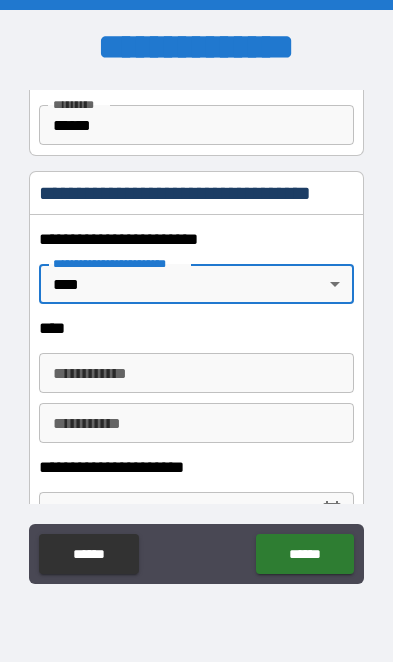 click on "**********" at bounding box center [196, 373] 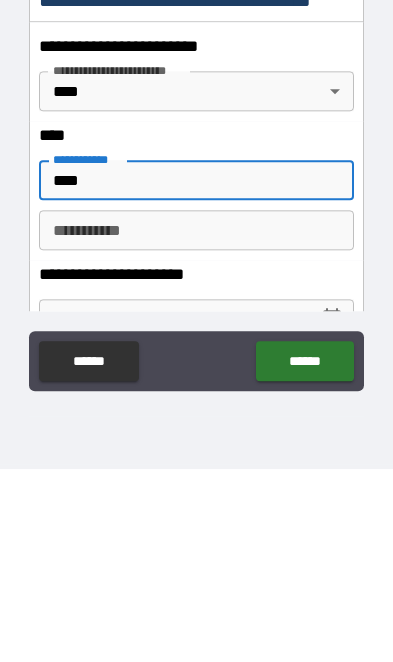 click on "*********   *" at bounding box center [196, 423] 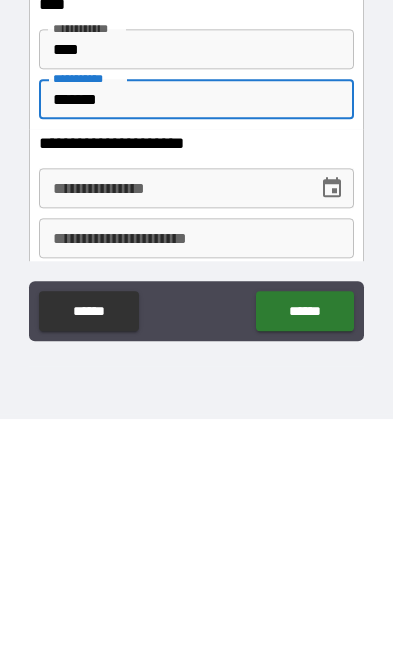 scroll, scrollTop: 1032, scrollLeft: 0, axis: vertical 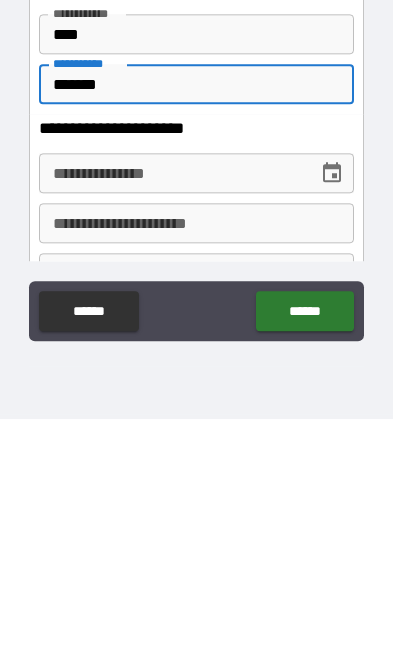 click on "**********" at bounding box center [171, 416] 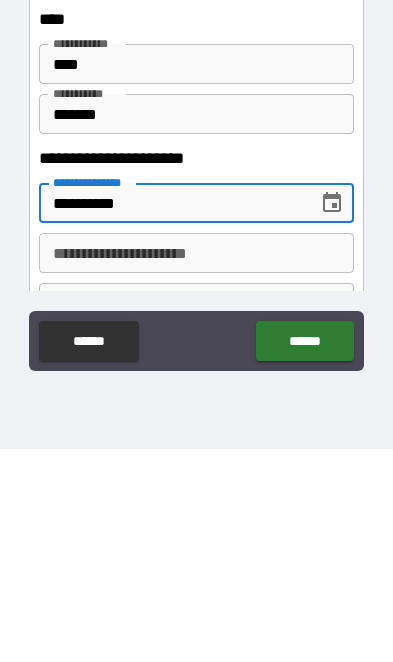 click on "**********" at bounding box center (196, 466) 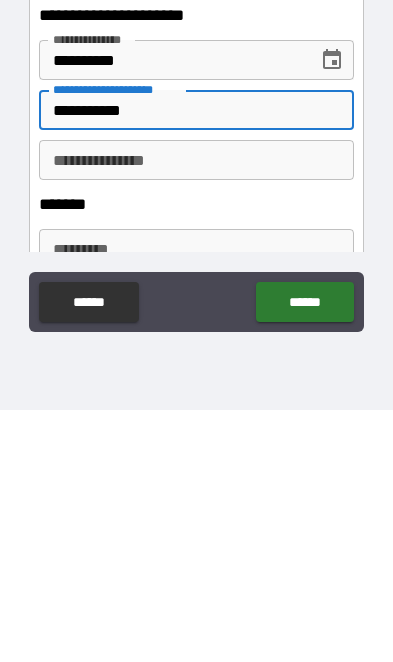 scroll, scrollTop: 1142, scrollLeft: 0, axis: vertical 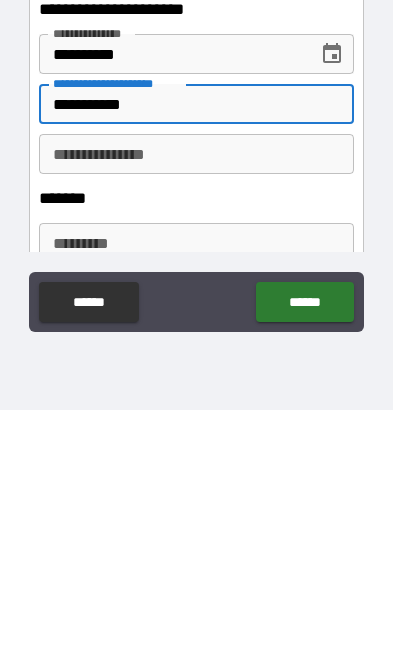 click on "**********" at bounding box center (196, 406) 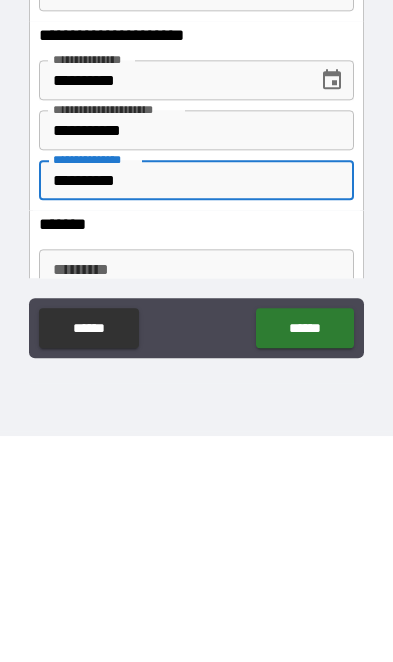 click on "*******   * *******   *" at bounding box center [196, 495] 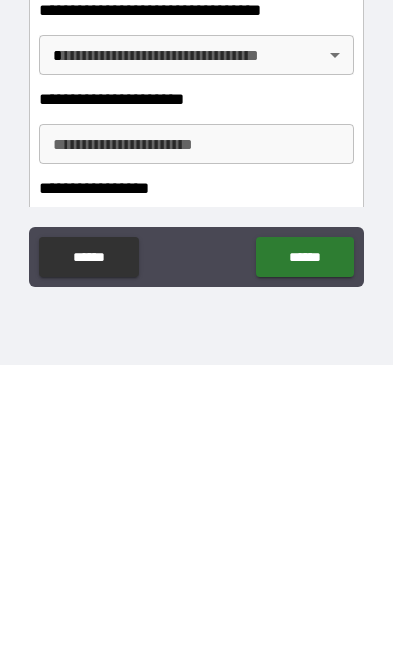 scroll, scrollTop: 1613, scrollLeft: 0, axis: vertical 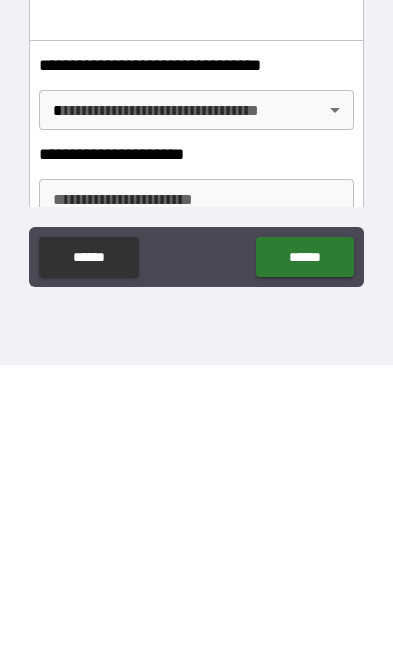 click on "**********" at bounding box center (196, 331) 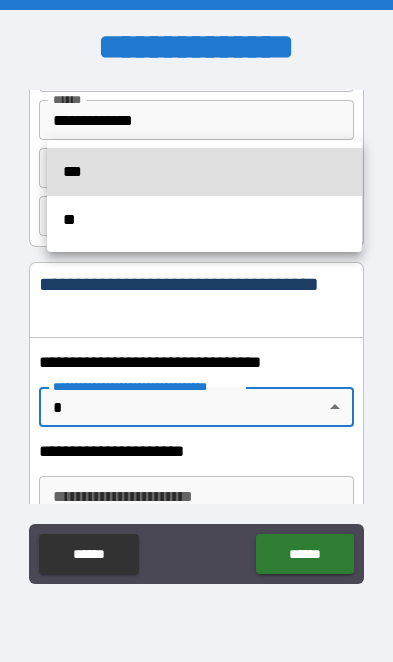 click on "***" at bounding box center (204, 172) 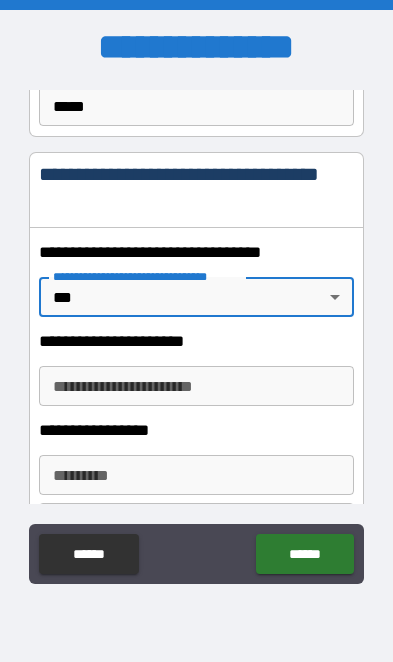 scroll, scrollTop: 1724, scrollLeft: 0, axis: vertical 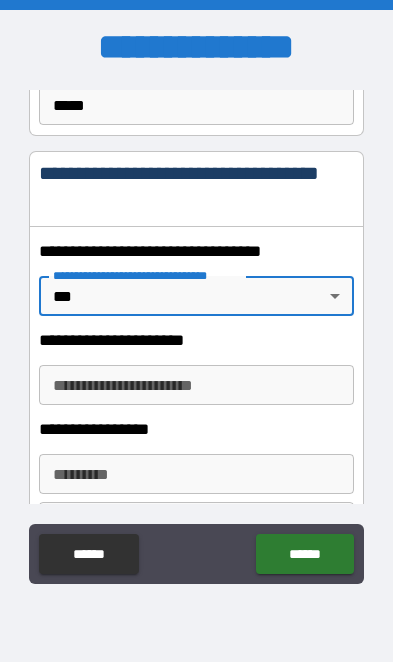 click on "**********" at bounding box center (196, 385) 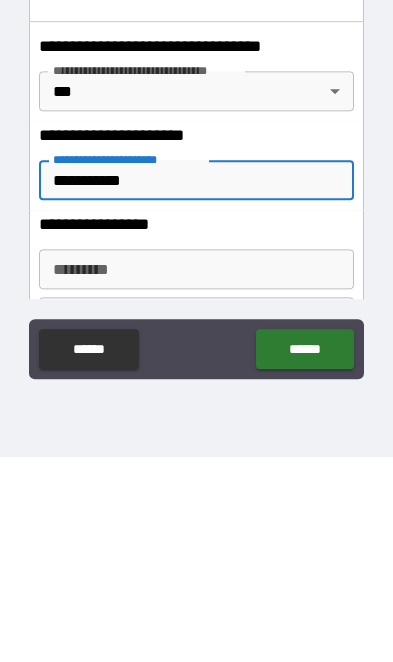 click on "*******   * *******   *" at bounding box center [196, 474] 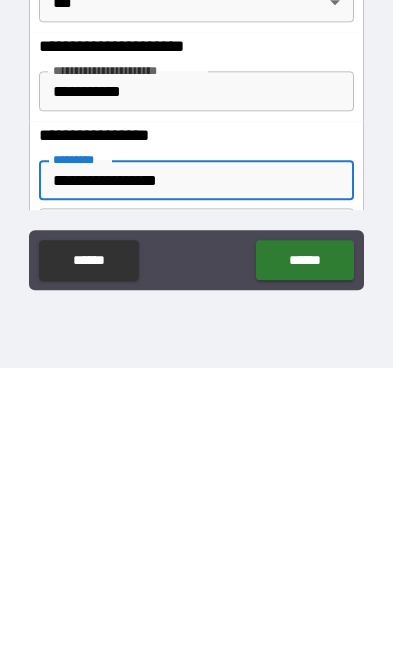 scroll, scrollTop: 8, scrollLeft: 0, axis: vertical 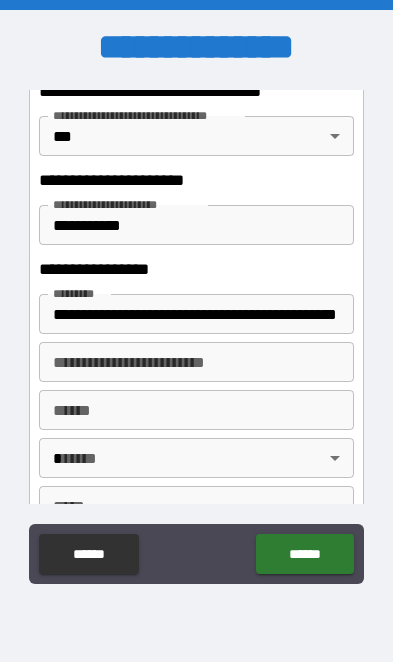 click on "****   * ****   *" at bounding box center [196, 410] 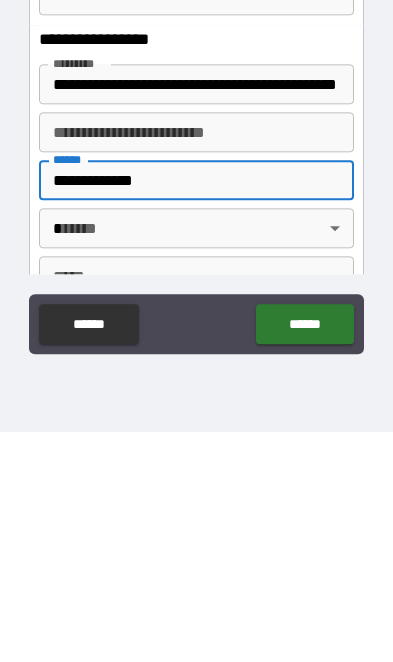 click on "**********" at bounding box center [196, 331] 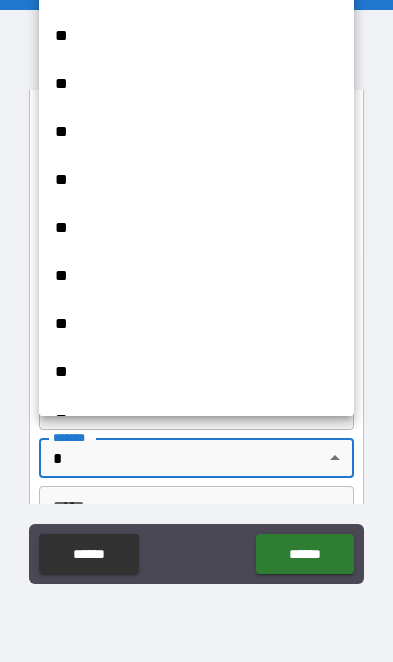scroll, scrollTop: 1559, scrollLeft: 0, axis: vertical 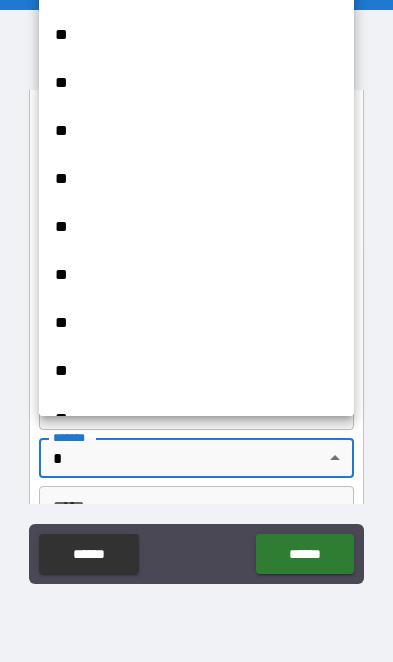 click on "**" at bounding box center (196, 227) 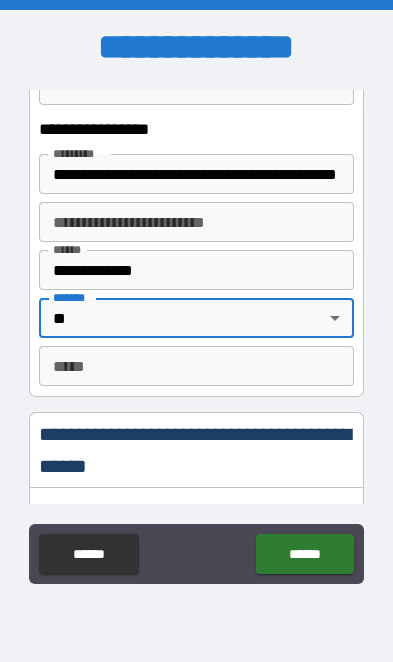 scroll, scrollTop: 2036, scrollLeft: 0, axis: vertical 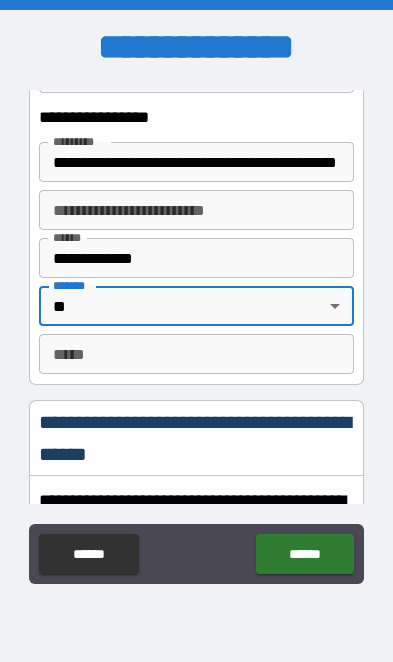click on "***   * ***   *" at bounding box center [196, 354] 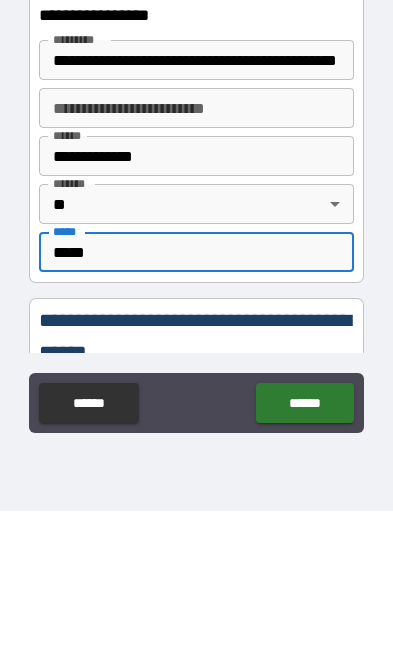 scroll, scrollTop: 1920, scrollLeft: 0, axis: vertical 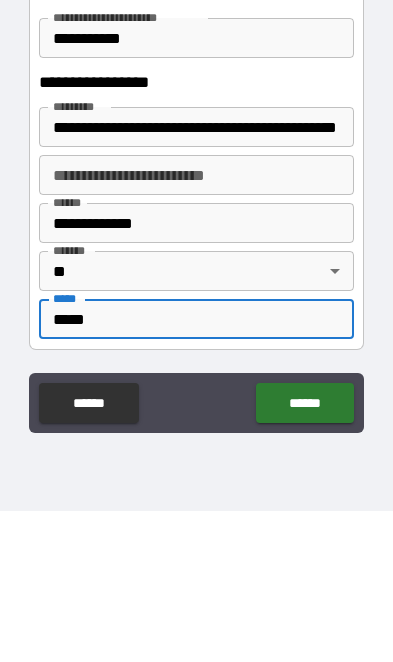 click on "**********" at bounding box center [196, 278] 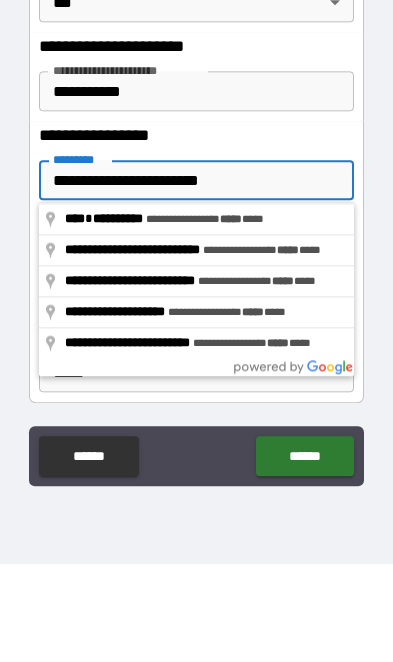 click on "**********" at bounding box center (196, 278) 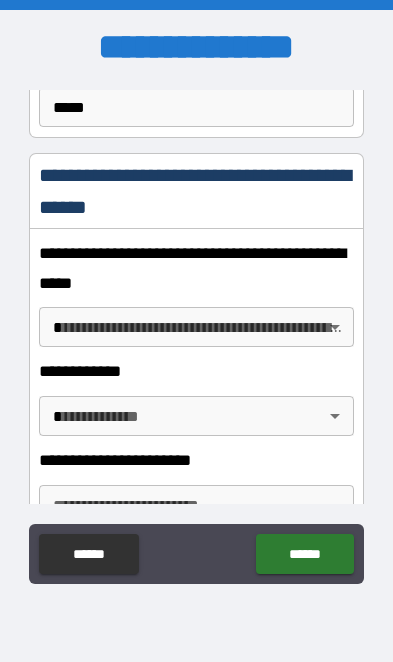 scroll, scrollTop: 2286, scrollLeft: 0, axis: vertical 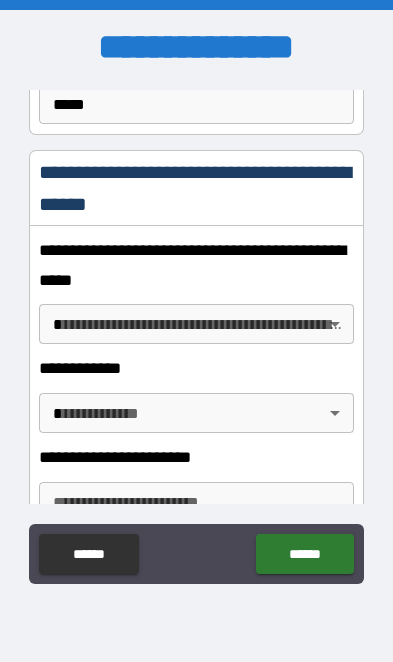 click on "**********" at bounding box center [196, 331] 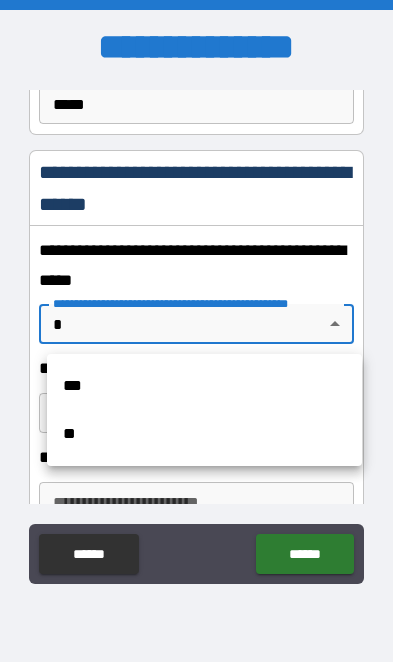 click on "**" at bounding box center [204, 434] 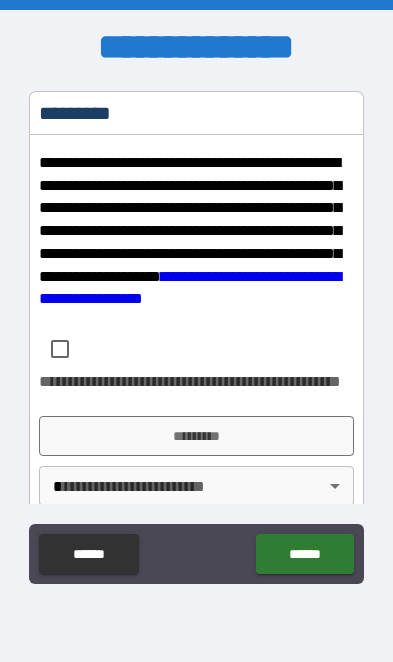 scroll, scrollTop: 2553, scrollLeft: 0, axis: vertical 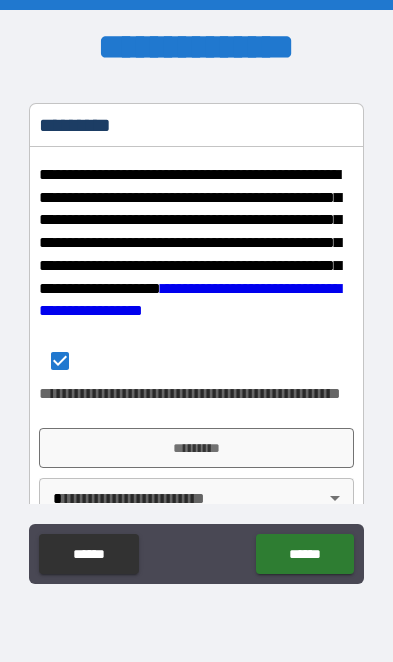 click on "*********" at bounding box center [196, 448] 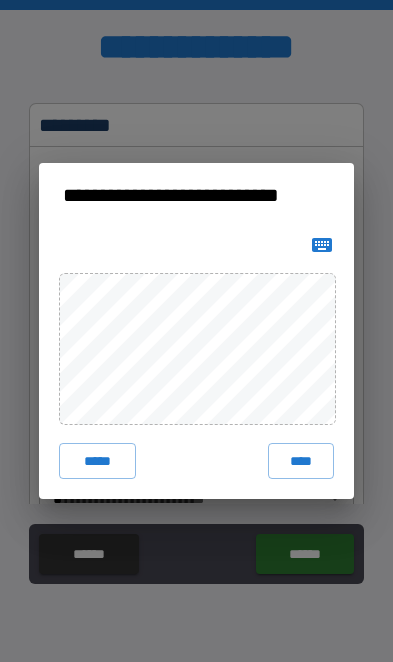 click on "****" at bounding box center (301, 461) 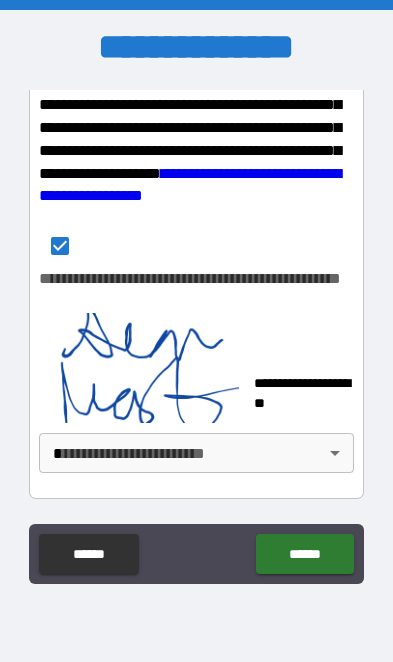 scroll, scrollTop: 2668, scrollLeft: 0, axis: vertical 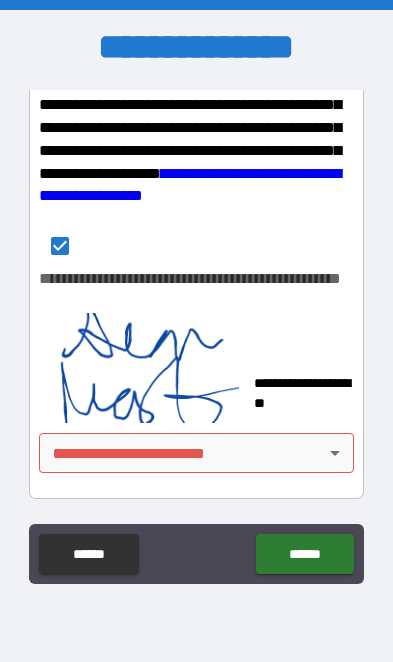 click on "**********" at bounding box center [196, 331] 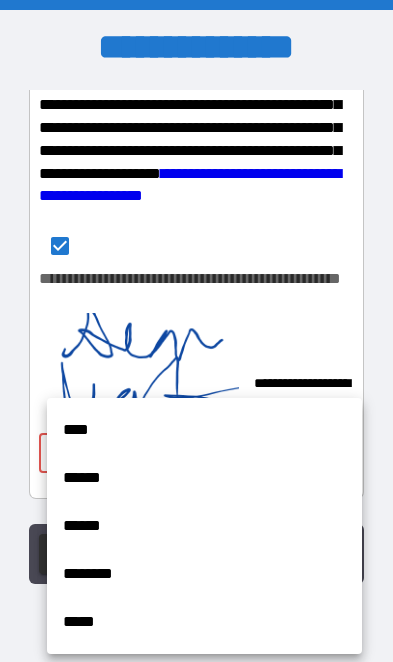 click on "****" at bounding box center (204, 430) 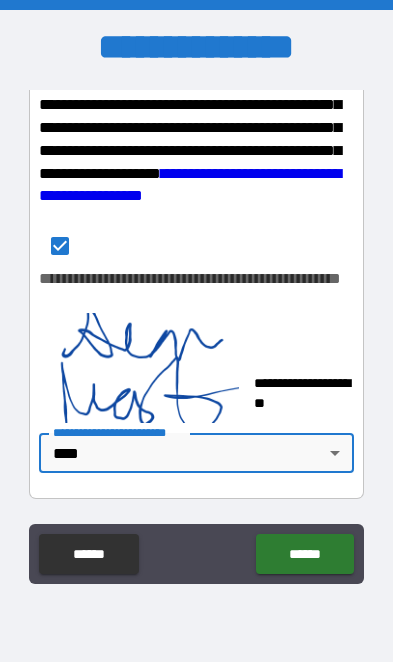 click on "******" at bounding box center [304, 554] 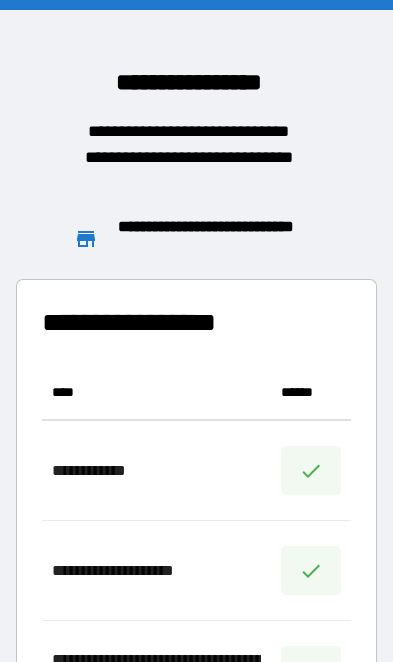 scroll, scrollTop: 1, scrollLeft: 1, axis: both 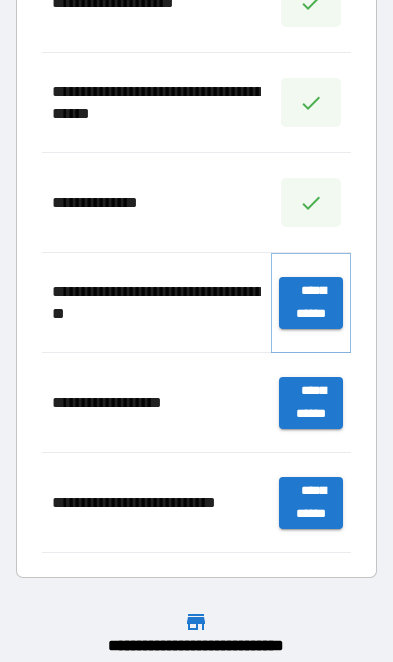 click on "**********" at bounding box center (311, 303) 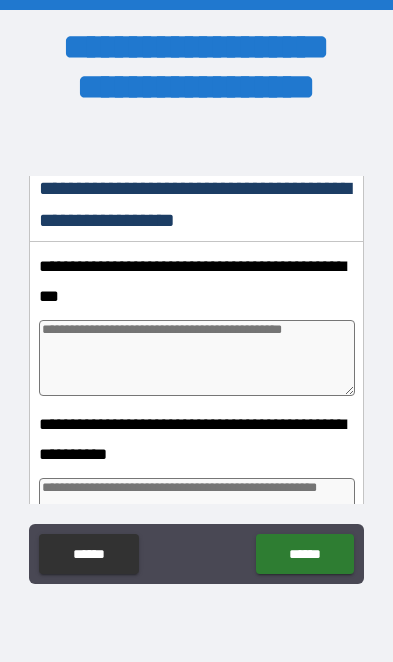 scroll, scrollTop: 266, scrollLeft: 0, axis: vertical 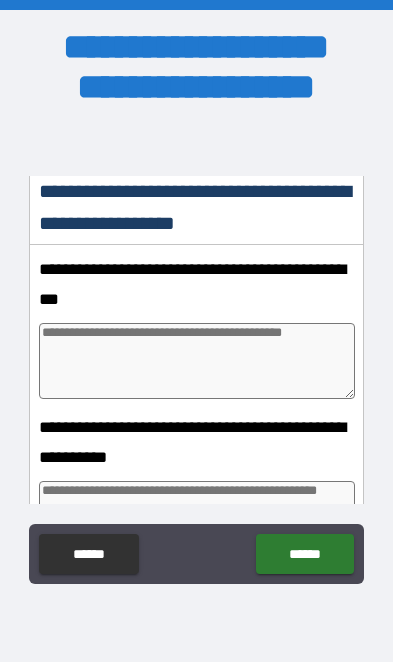 click on "**********" at bounding box center (196, 334) 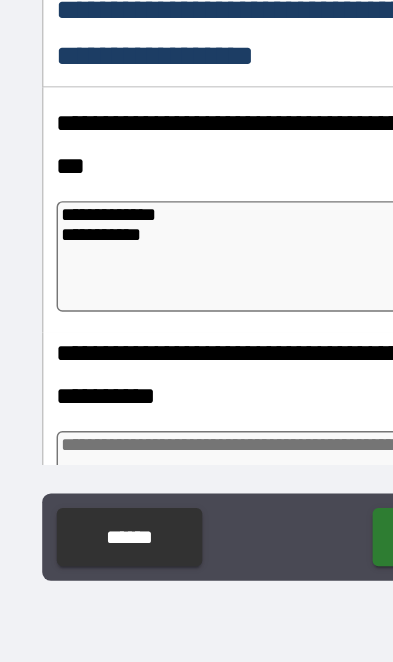 click on "**********" at bounding box center [200, 361] 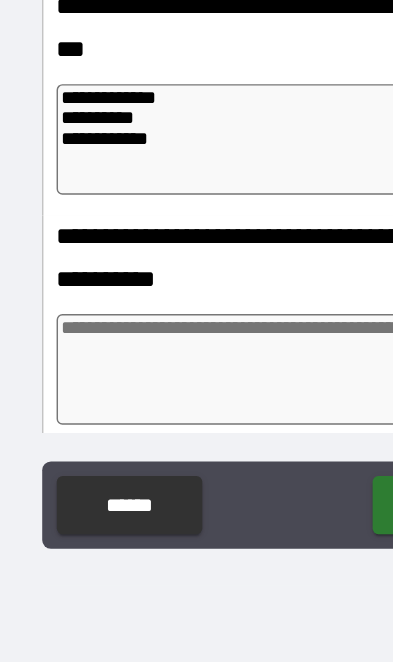 scroll, scrollTop: 330, scrollLeft: 0, axis: vertical 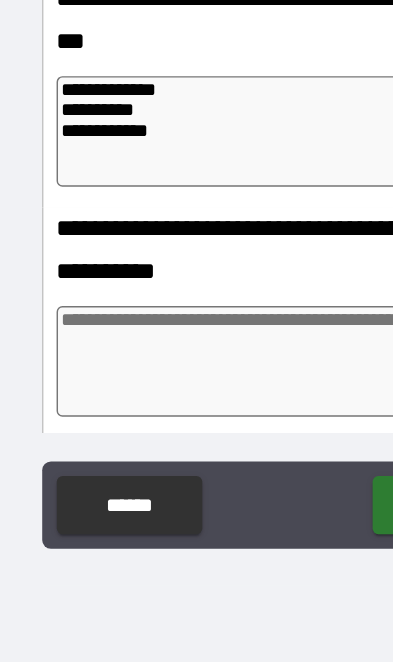 click at bounding box center [197, 455] 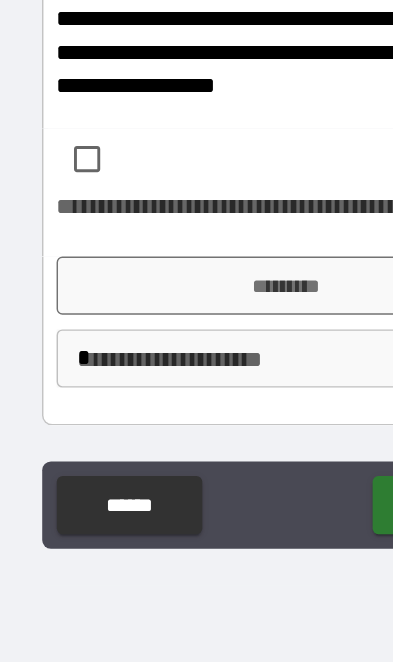 scroll, scrollTop: 1235, scrollLeft: 0, axis: vertical 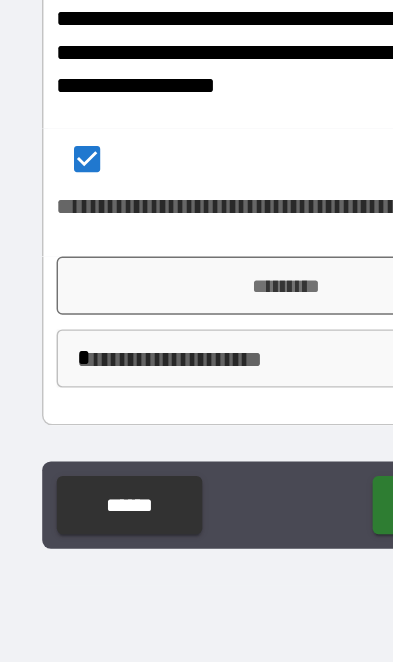click on "*********" at bounding box center (196, 403) 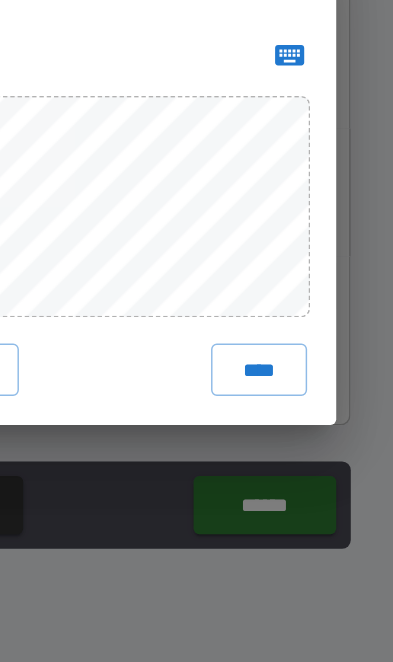 click on "****" at bounding box center (301, 461) 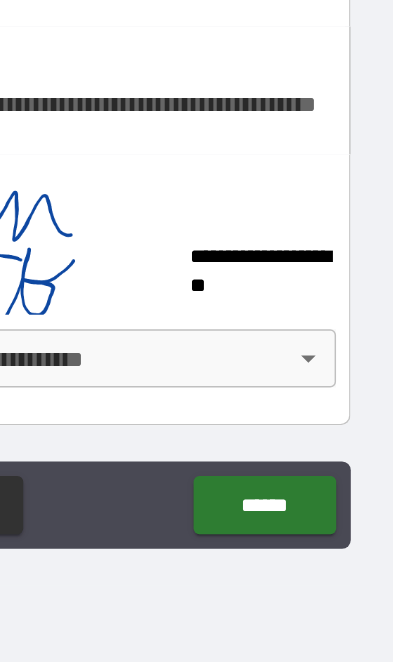 scroll, scrollTop: 1320, scrollLeft: 0, axis: vertical 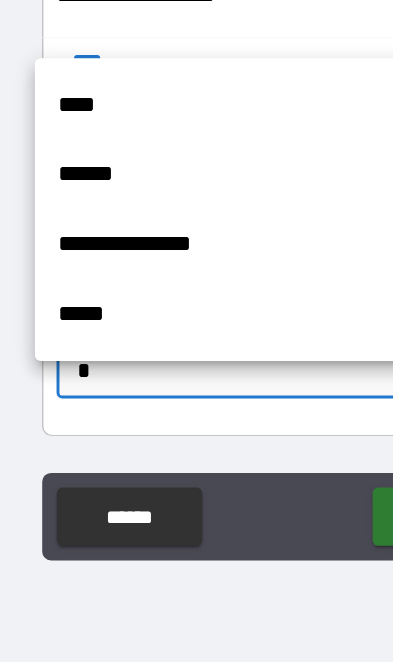 click on "****" at bounding box center (181, 271) 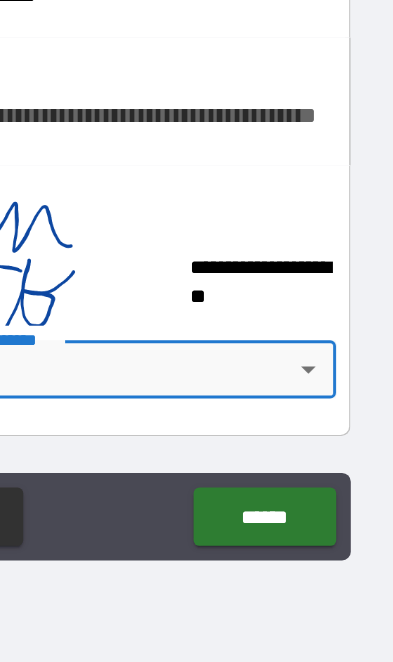 scroll, scrollTop: 0, scrollLeft: 0, axis: both 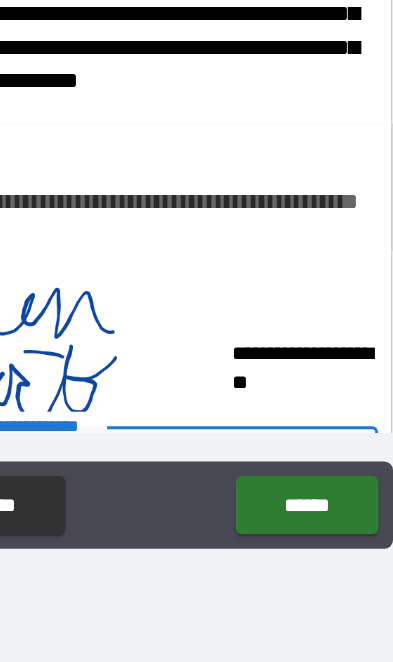 click on "******" at bounding box center (304, 554) 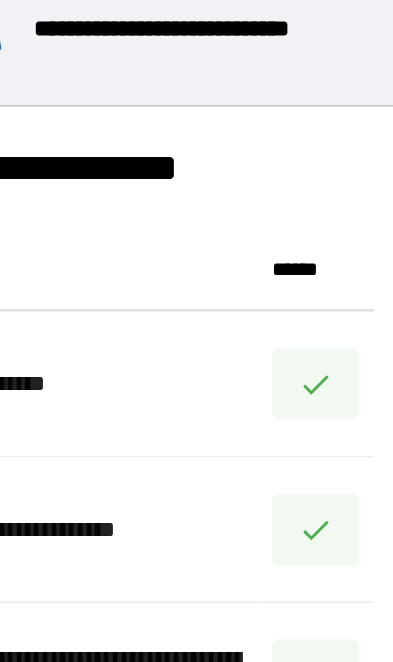 scroll, scrollTop: 1, scrollLeft: 1, axis: both 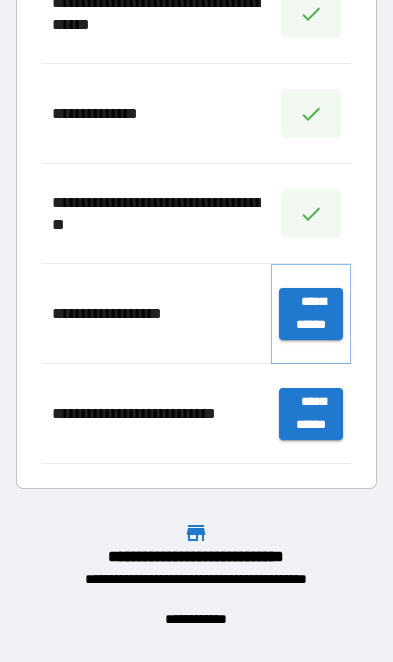 click on "**********" at bounding box center [311, 314] 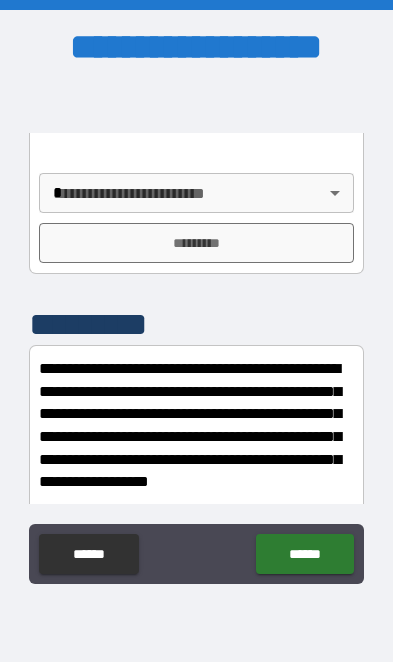 scroll, scrollTop: 3037, scrollLeft: 0, axis: vertical 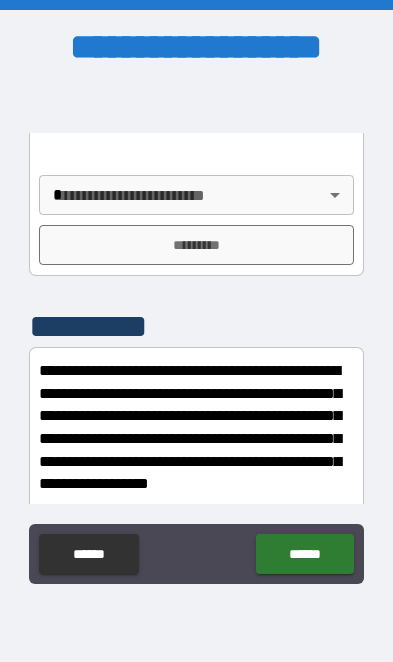 click on "**********" at bounding box center (196, 331) 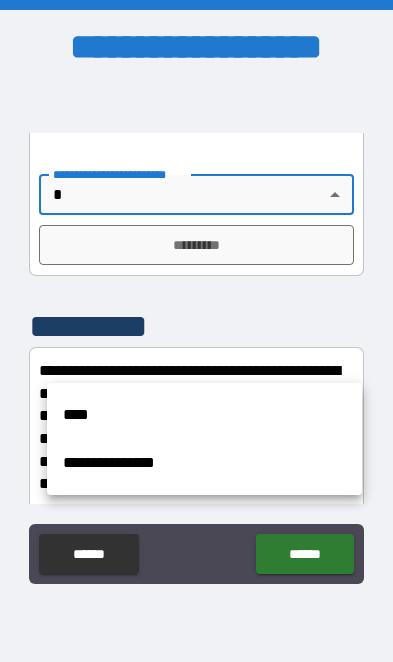 click on "****" at bounding box center [204, 415] 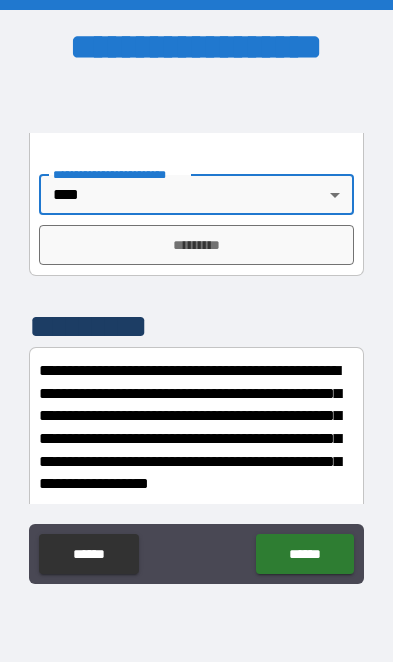 click on "*********" at bounding box center (196, 245) 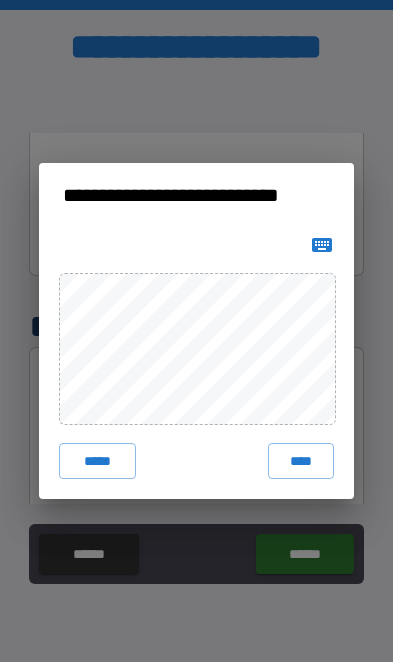click on "****" at bounding box center [301, 461] 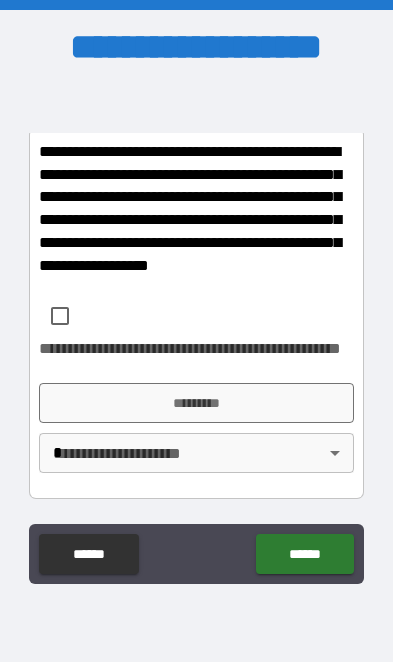 scroll, scrollTop: 3464, scrollLeft: 0, axis: vertical 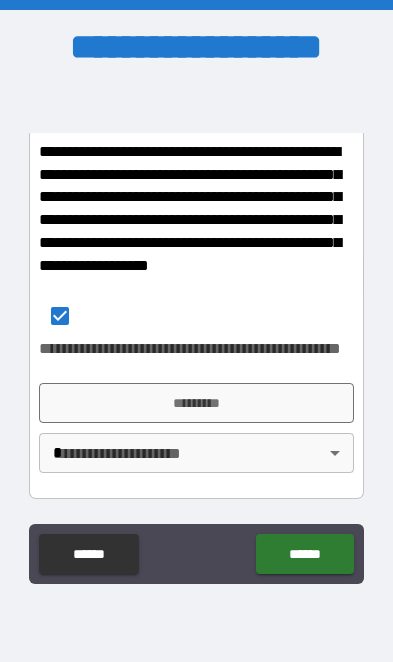 click on "*********" at bounding box center (196, 403) 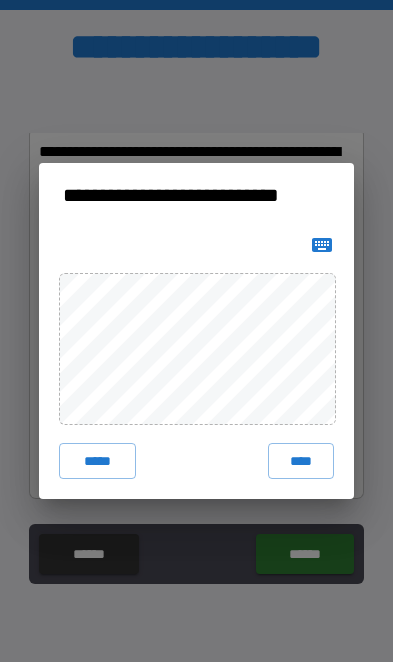 click on "****" at bounding box center (301, 461) 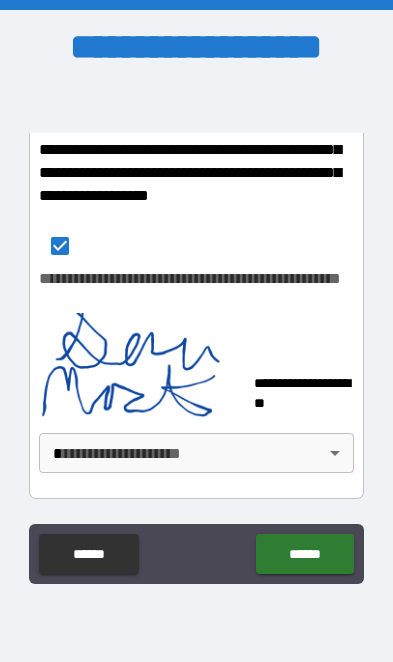 scroll, scrollTop: 3554, scrollLeft: 0, axis: vertical 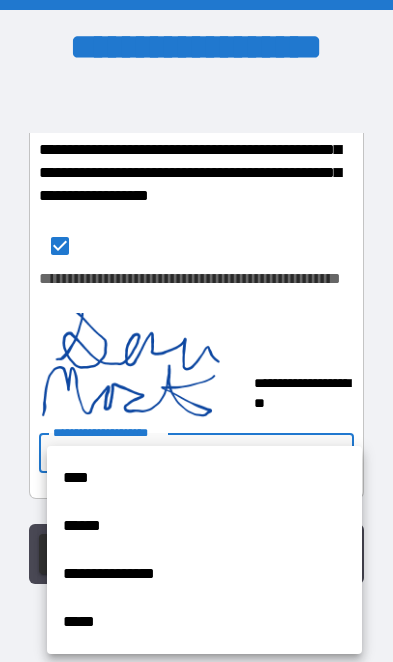 click on "****" at bounding box center (204, 478) 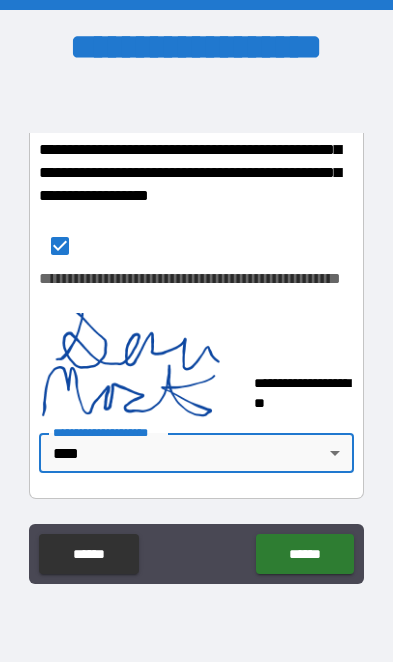 click on "******" at bounding box center (304, 554) 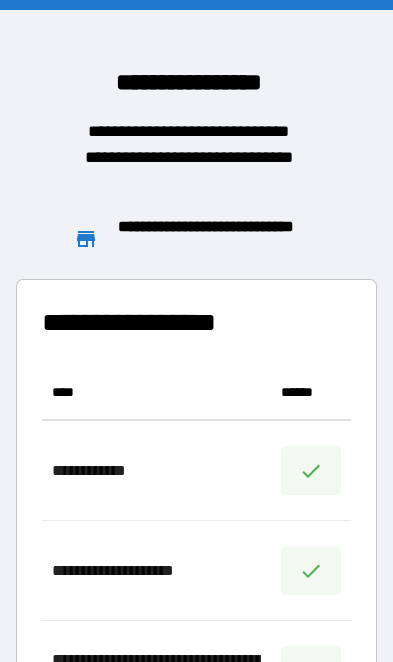 scroll, scrollTop: 756, scrollLeft: 309, axis: both 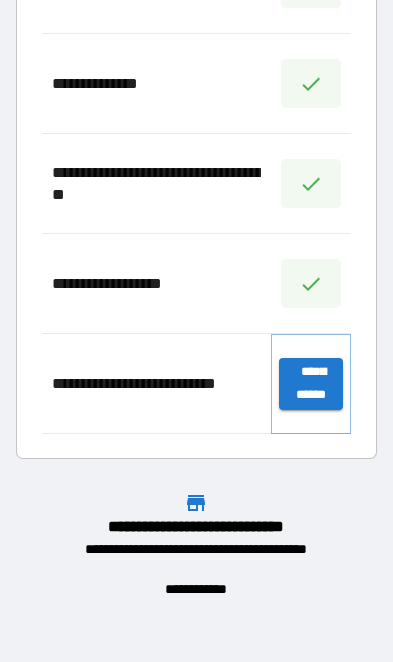 click on "**********" at bounding box center (311, 384) 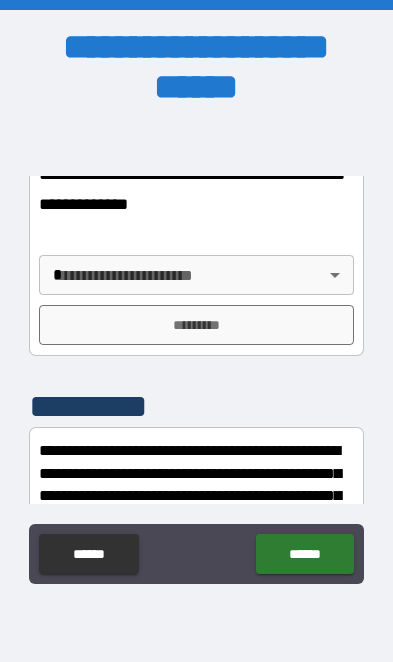 scroll, scrollTop: 1488, scrollLeft: 0, axis: vertical 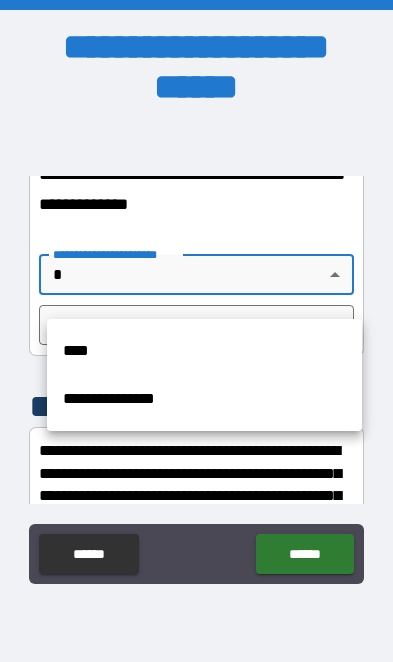 click on "****" at bounding box center (204, 351) 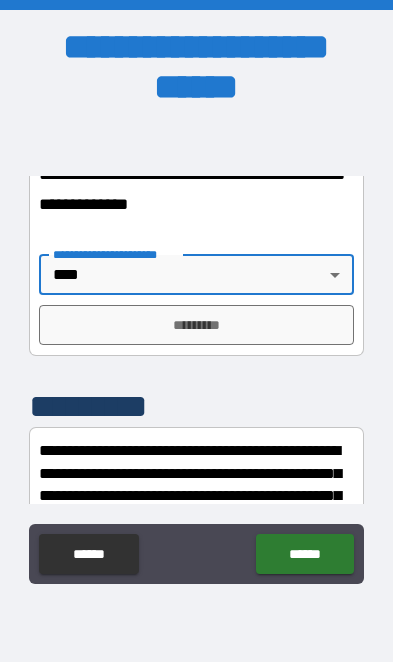 click on "*********" at bounding box center [196, 325] 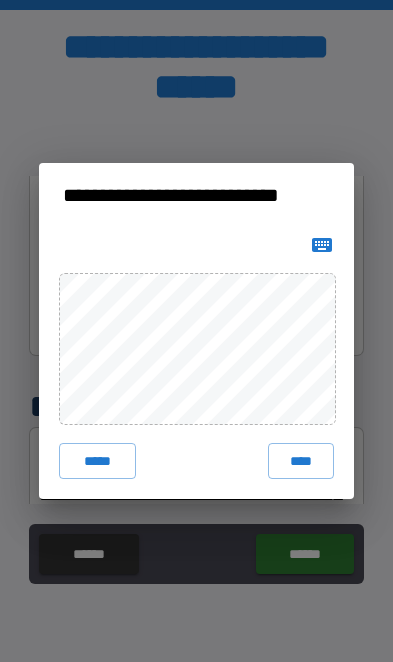 click 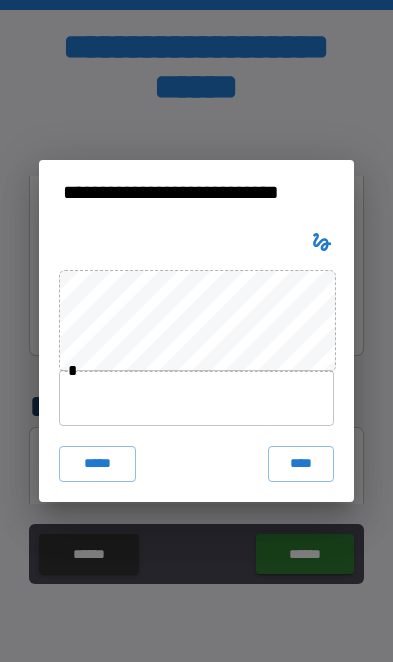 click on "****" at bounding box center [301, 464] 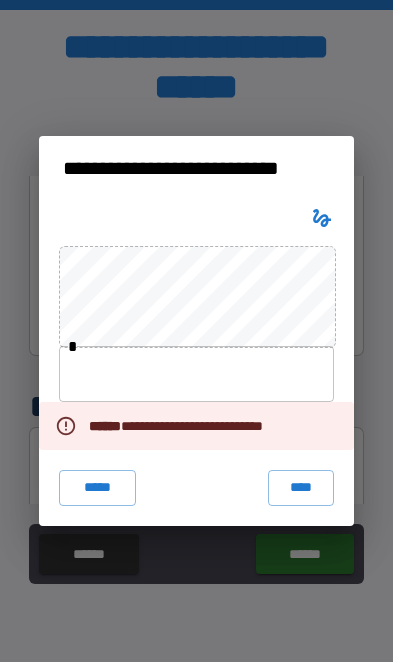 click 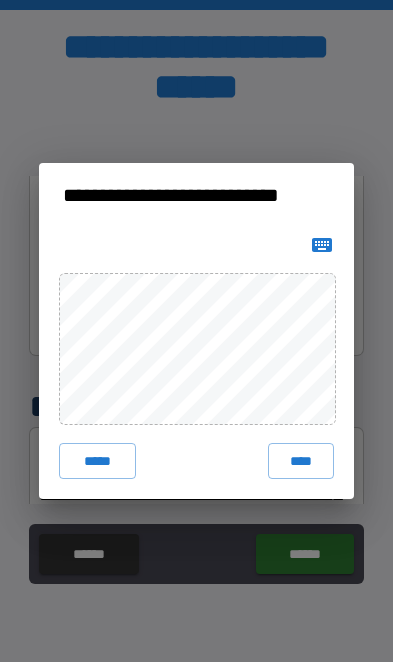 click on "****" at bounding box center [301, 461] 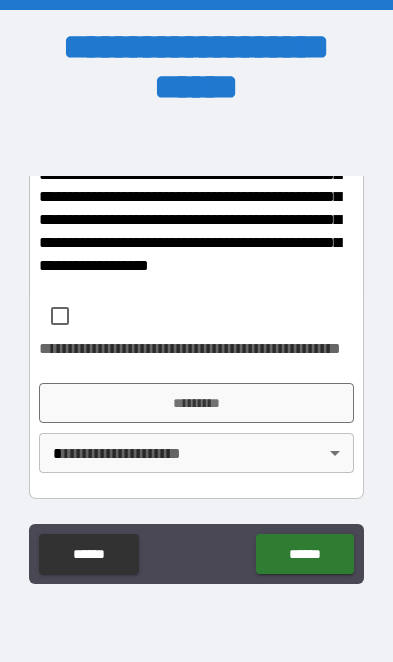 scroll, scrollTop: 1871, scrollLeft: 0, axis: vertical 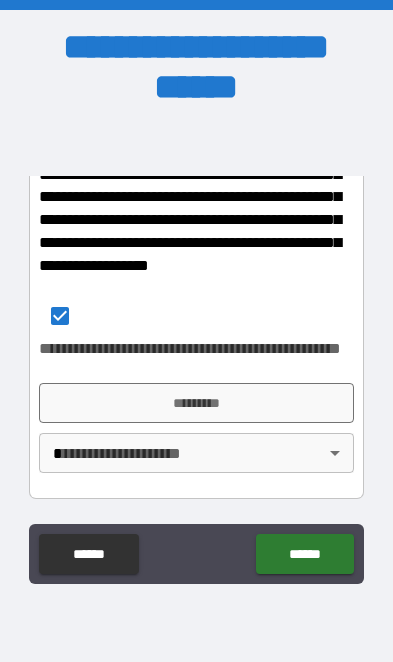 click on "*********" at bounding box center [196, 403] 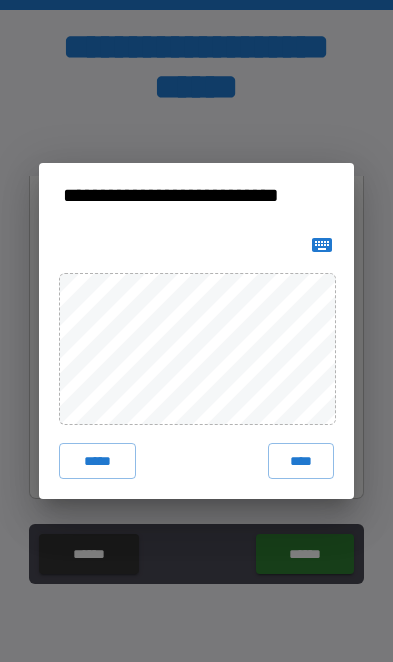 click on "****" at bounding box center (301, 461) 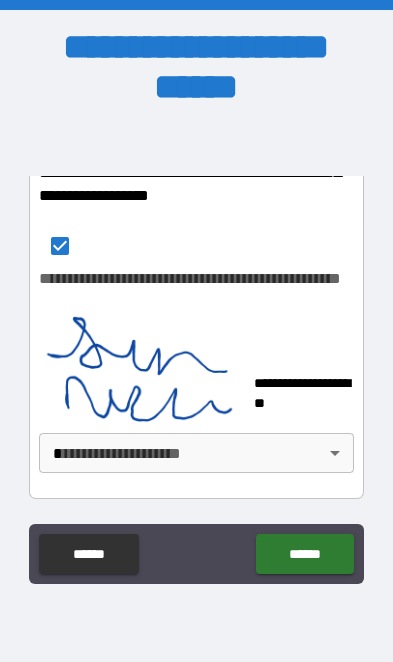 scroll, scrollTop: 1941, scrollLeft: 0, axis: vertical 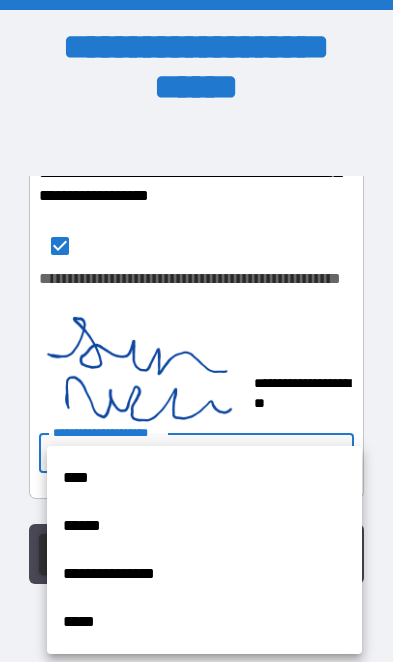 click on "****" at bounding box center (204, 478) 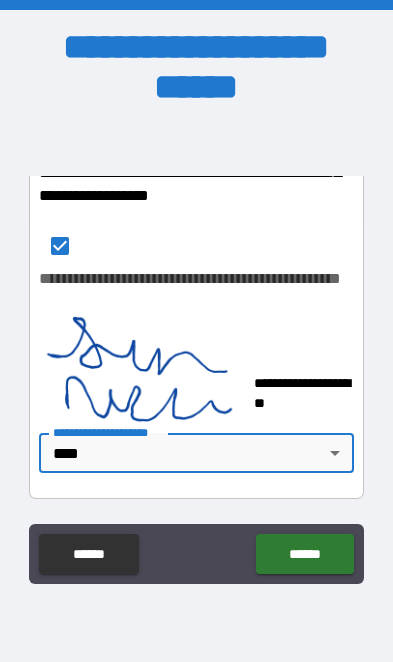 click on "******" at bounding box center (304, 554) 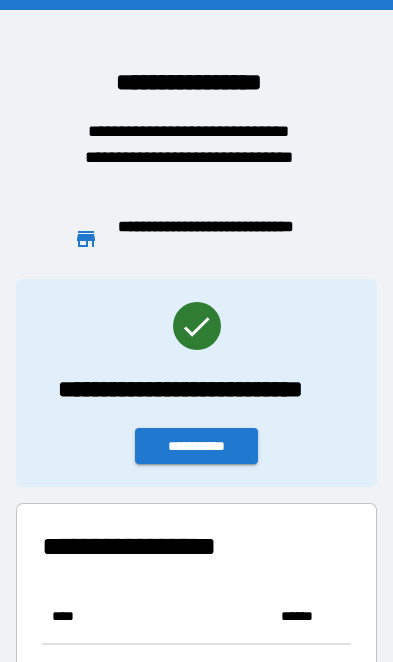 scroll, scrollTop: 756, scrollLeft: 309, axis: both 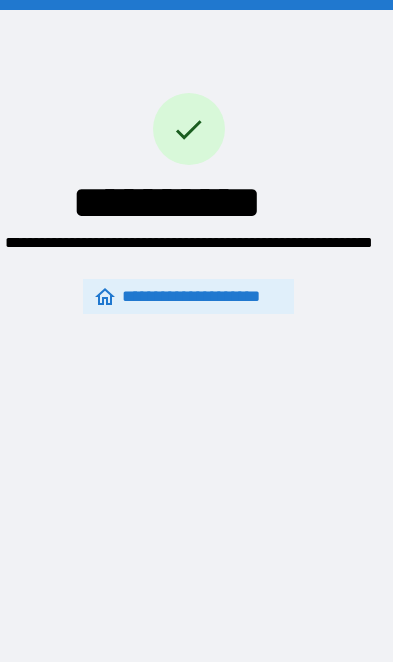 click on "**********" at bounding box center (189, 296) 